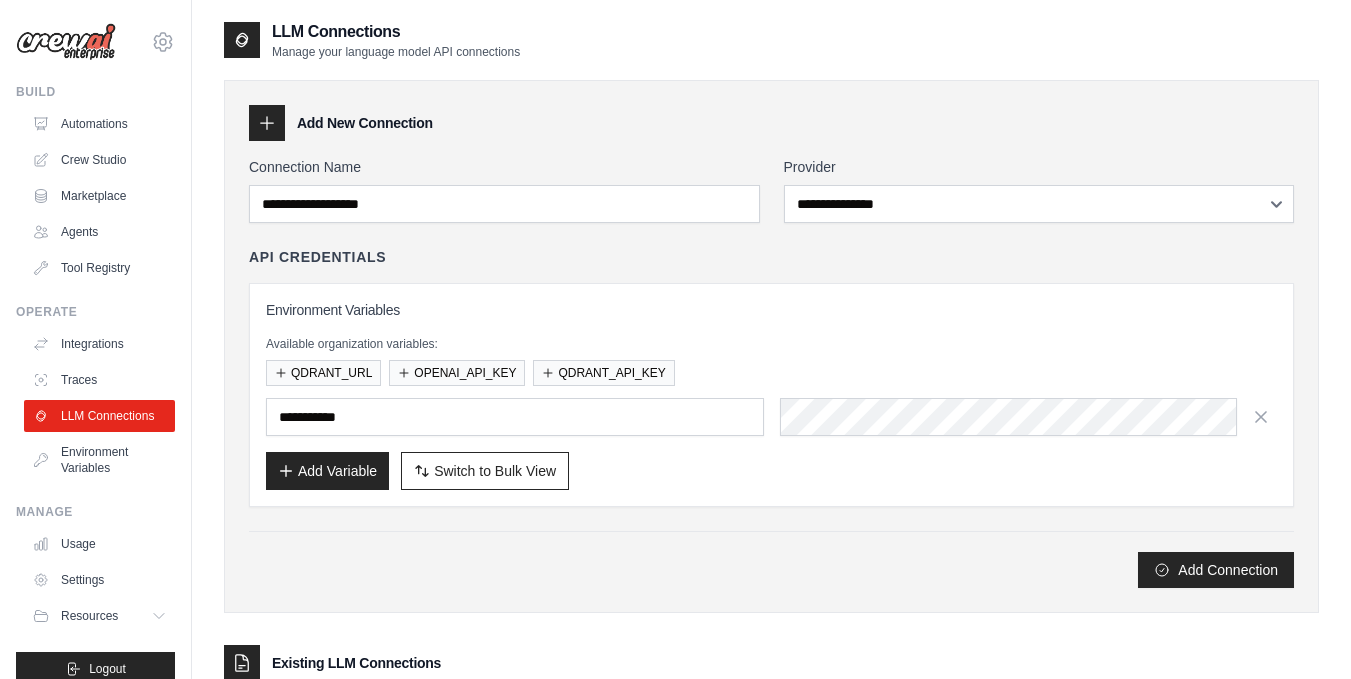 scroll, scrollTop: 0, scrollLeft: 0, axis: both 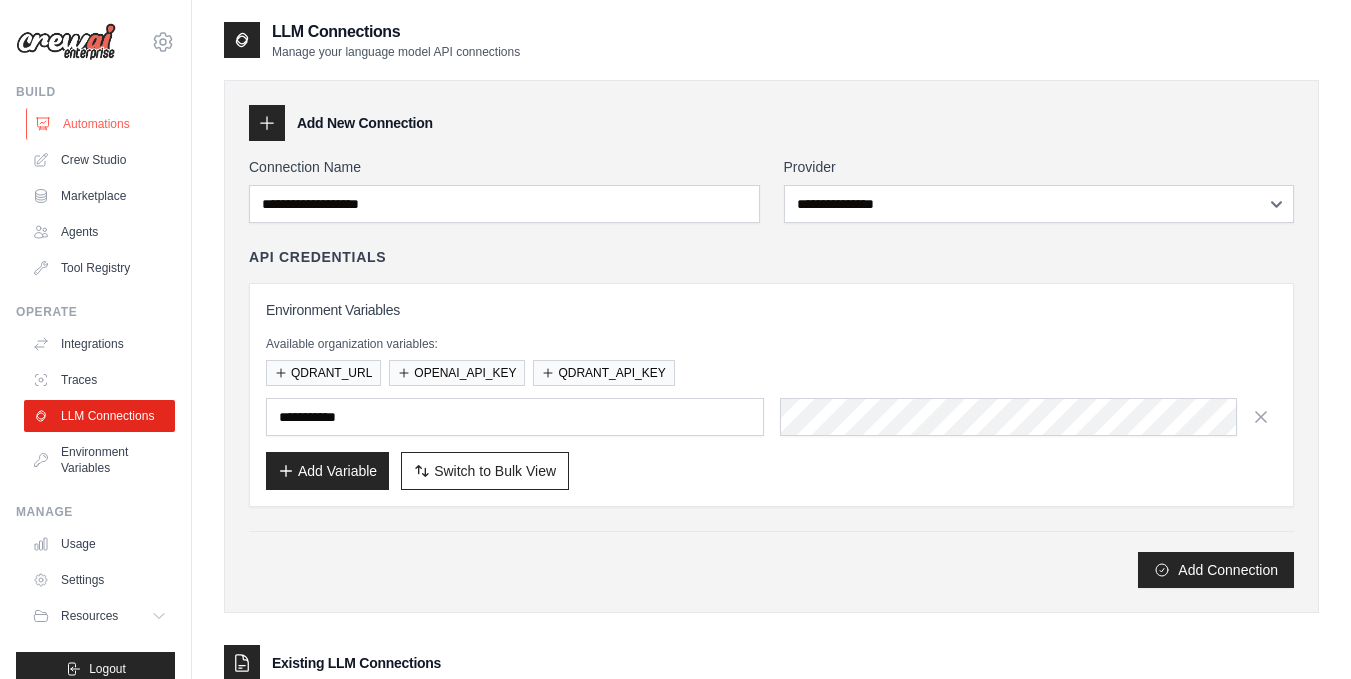click on "Automations" at bounding box center (101, 124) 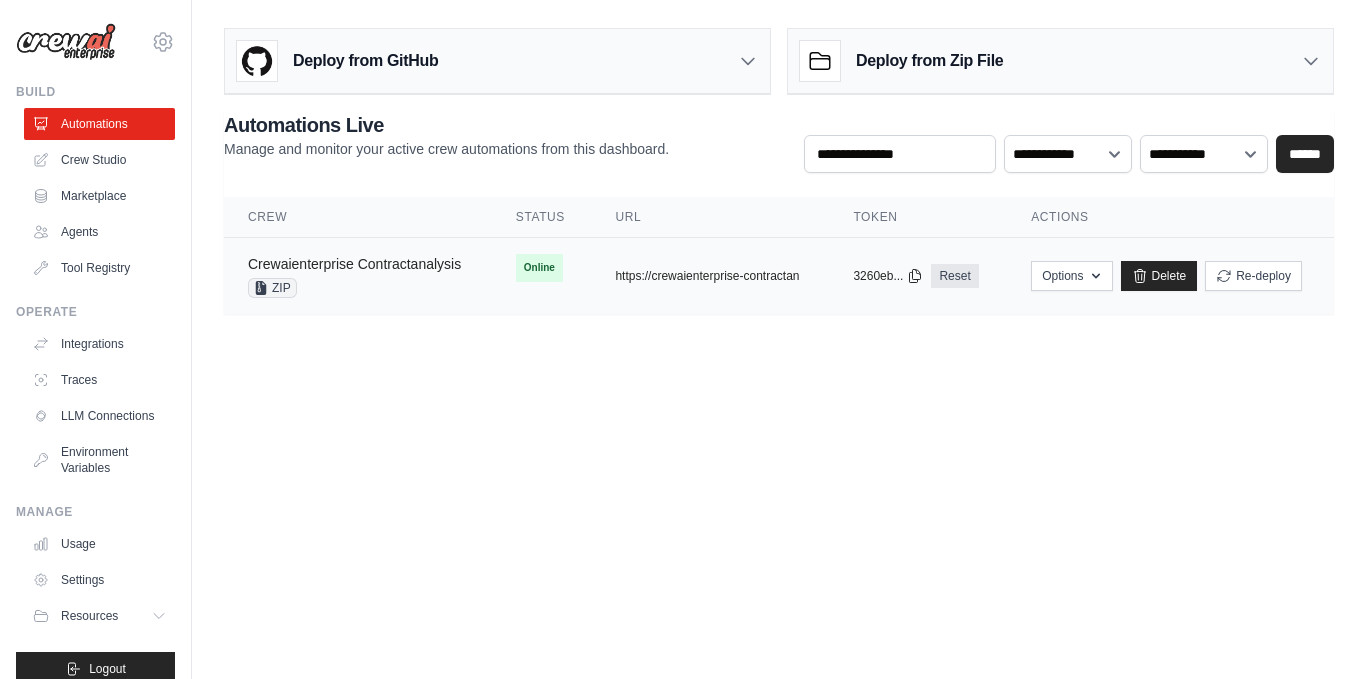 click on "Crewaienterprise Contractanalysis" at bounding box center (354, 264) 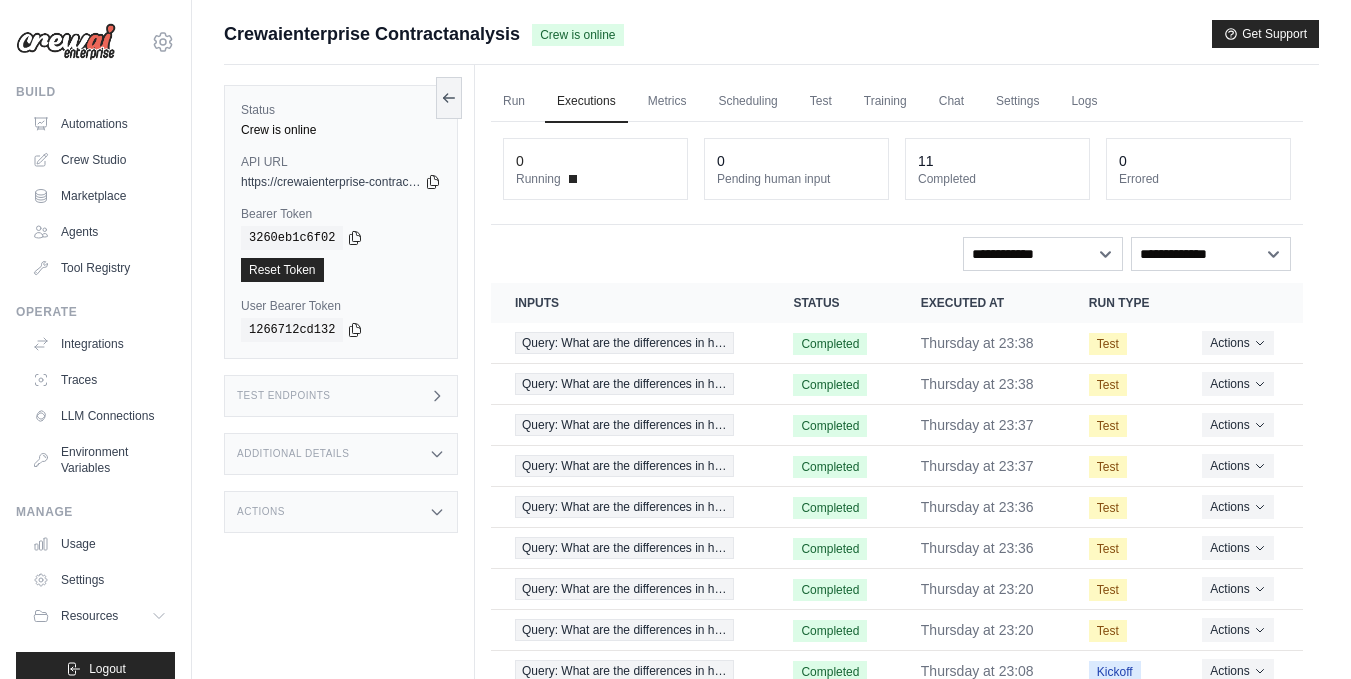 click 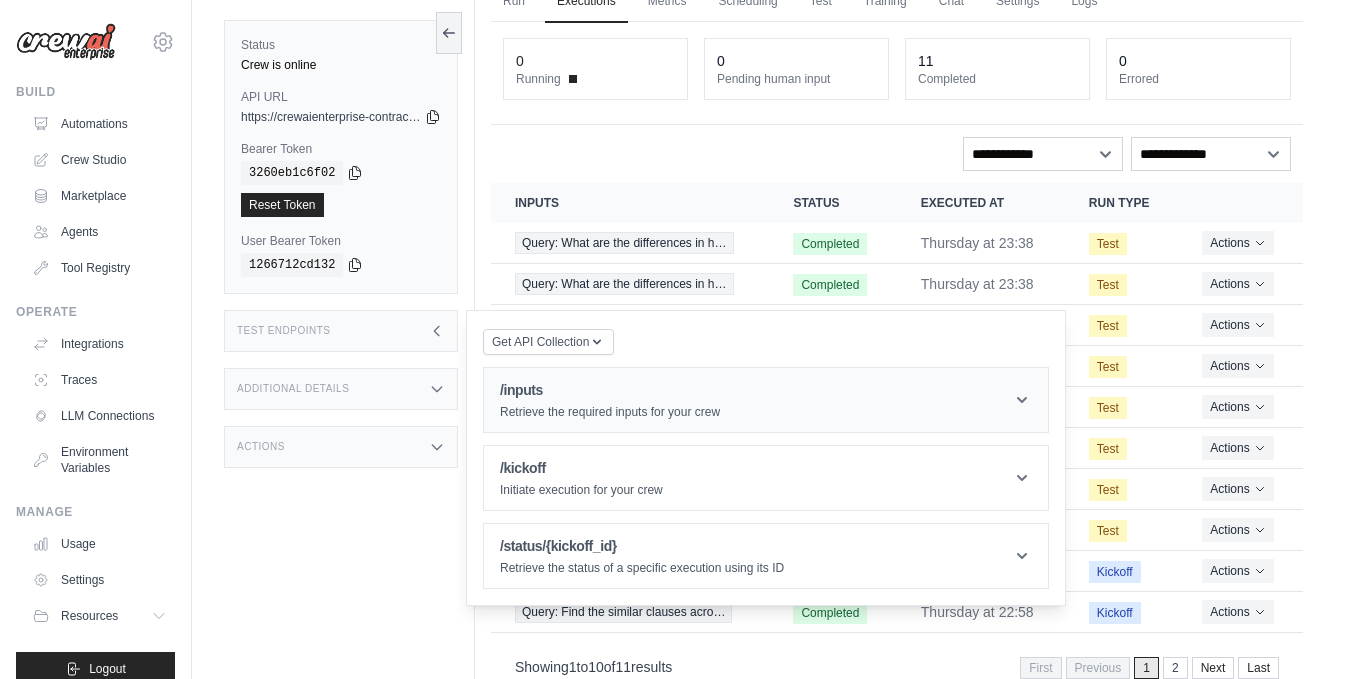 scroll, scrollTop: 149, scrollLeft: 0, axis: vertical 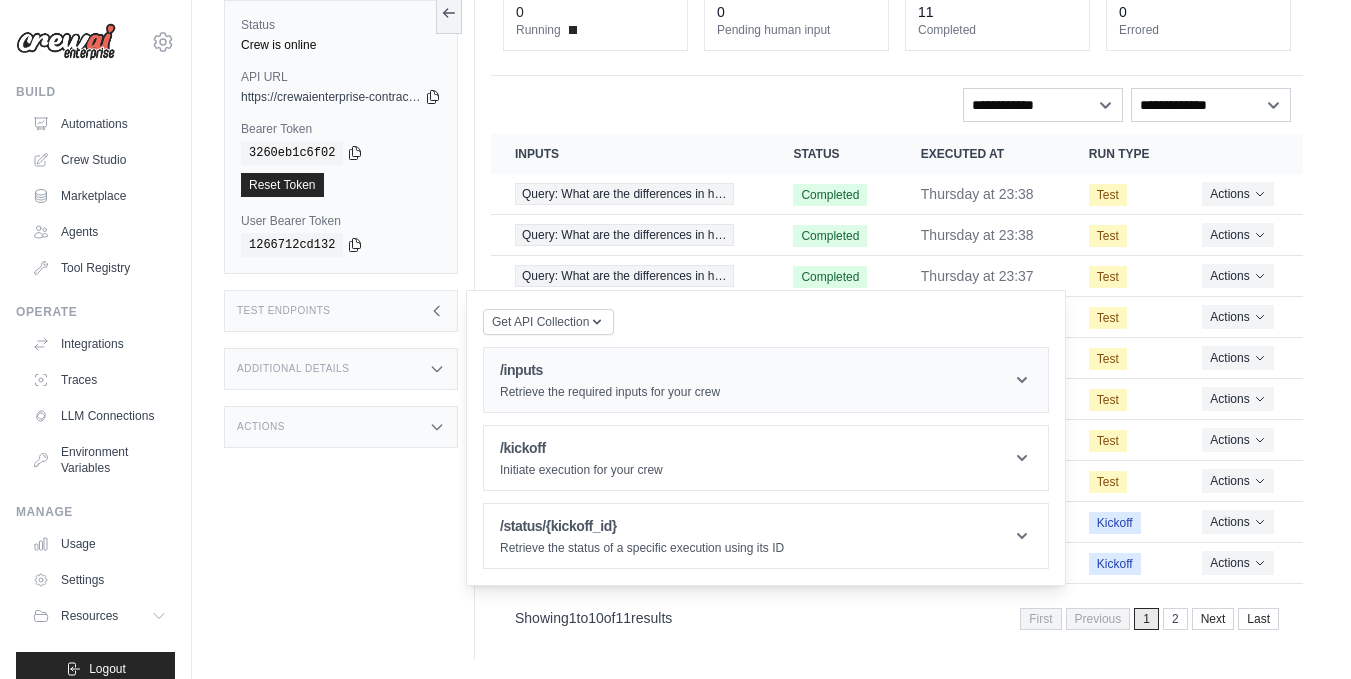 click 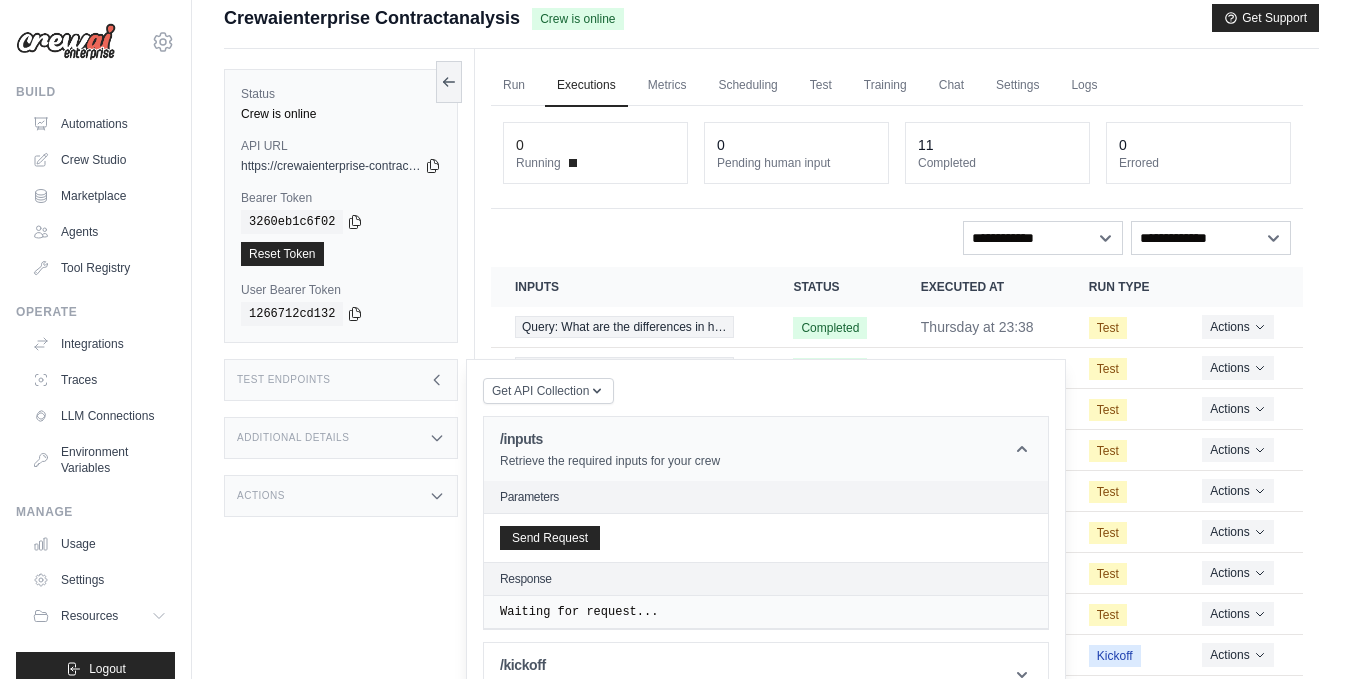 scroll, scrollTop: 0, scrollLeft: 0, axis: both 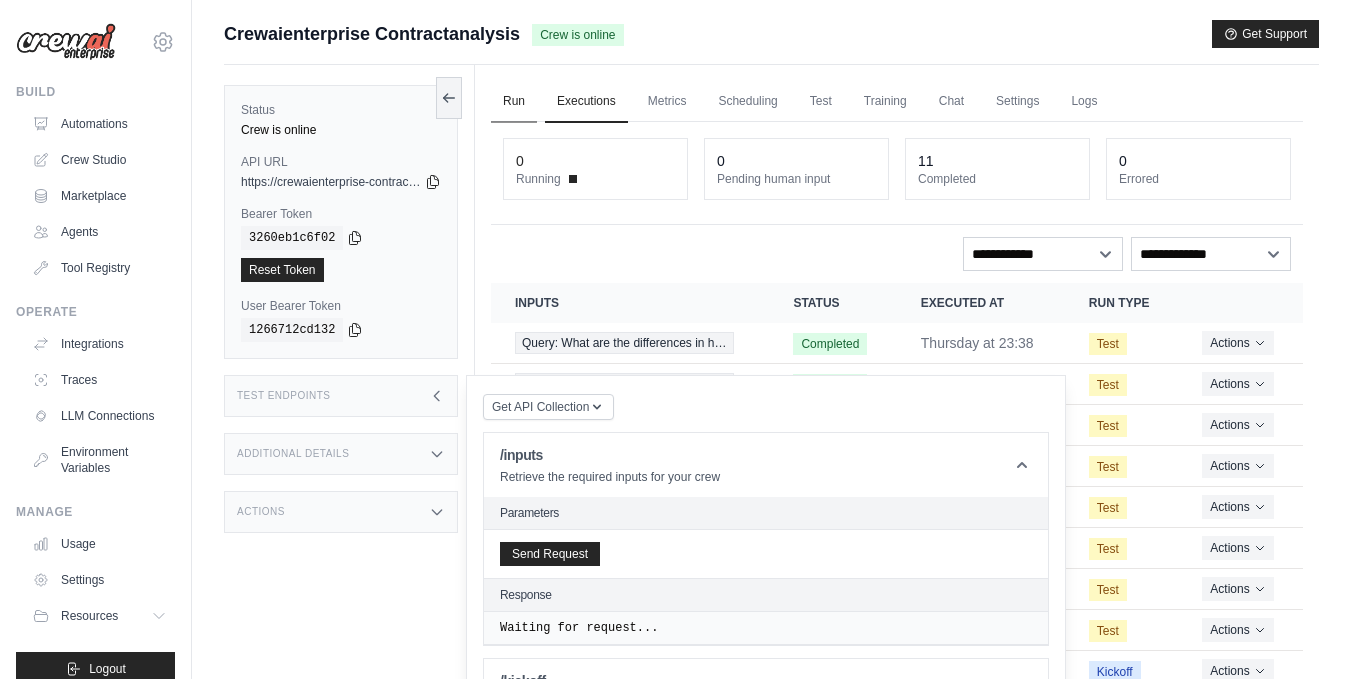 click on "Run" at bounding box center (514, 102) 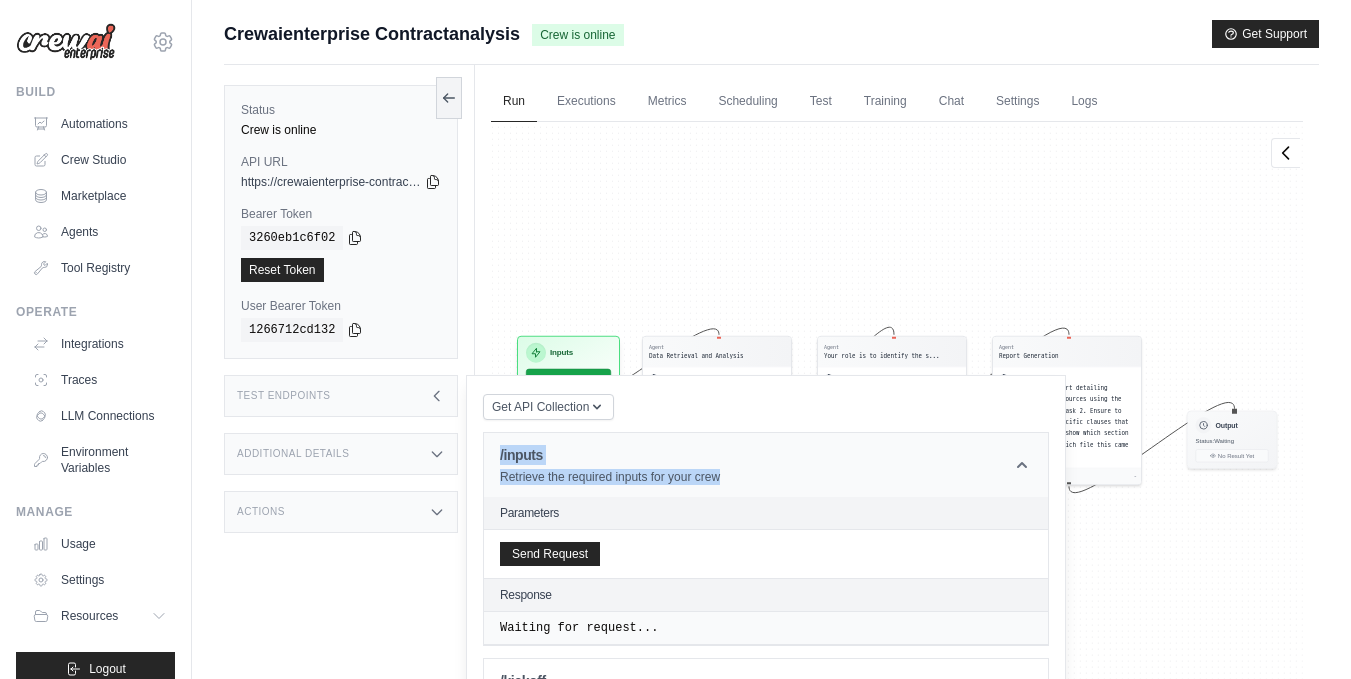 drag, startPoint x: 766, startPoint y: 400, endPoint x: 722, endPoint y: 488, distance: 98.38699 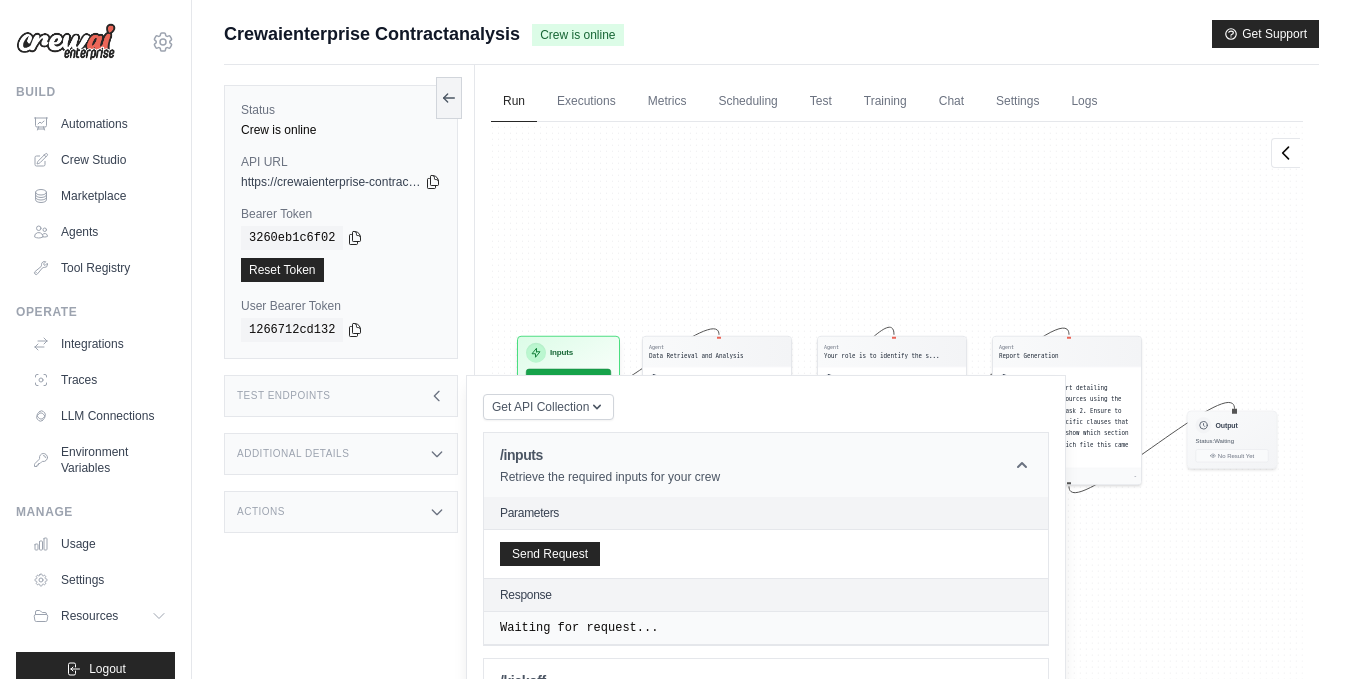 click 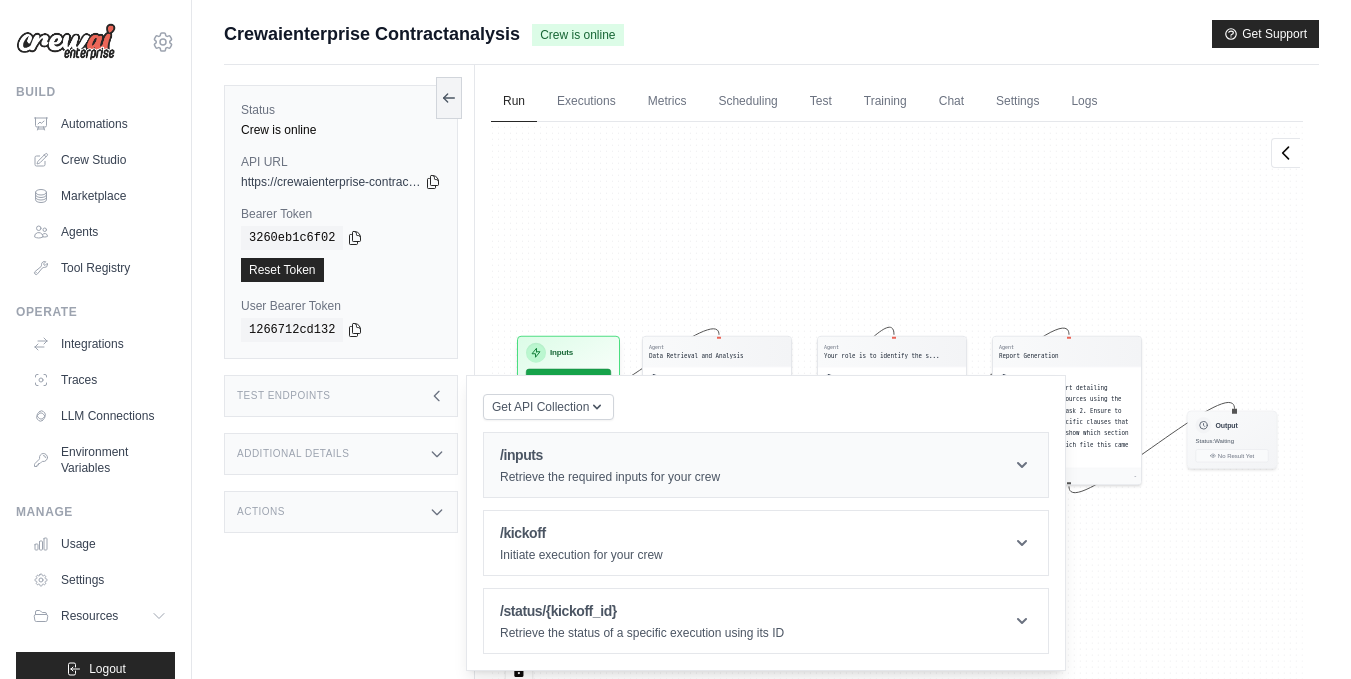 click 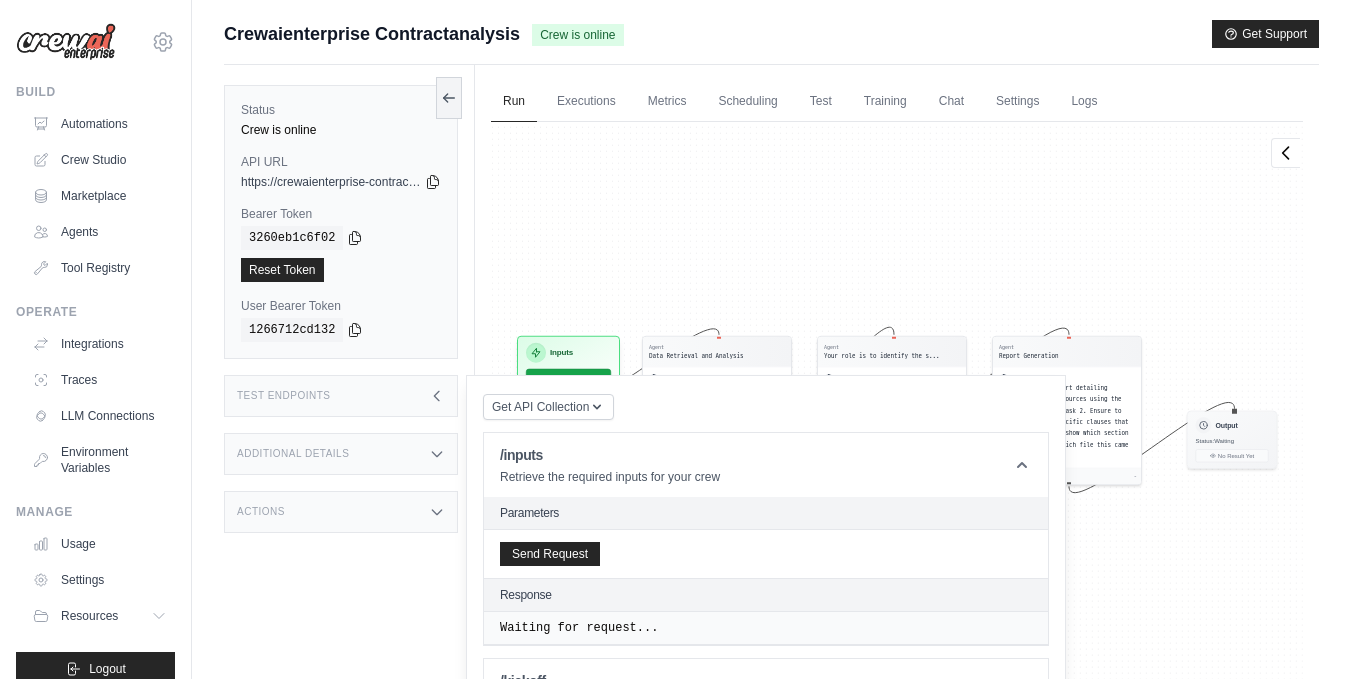 click 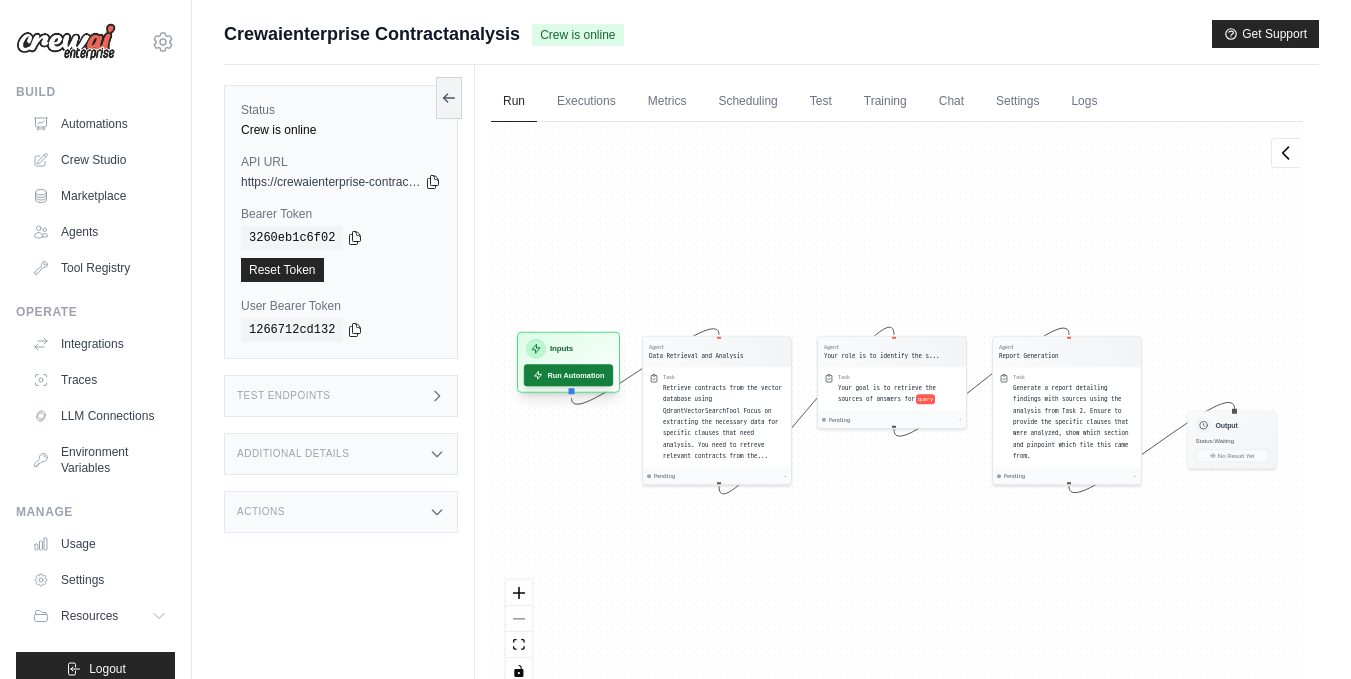 click on "Run Automation" at bounding box center (568, 375) 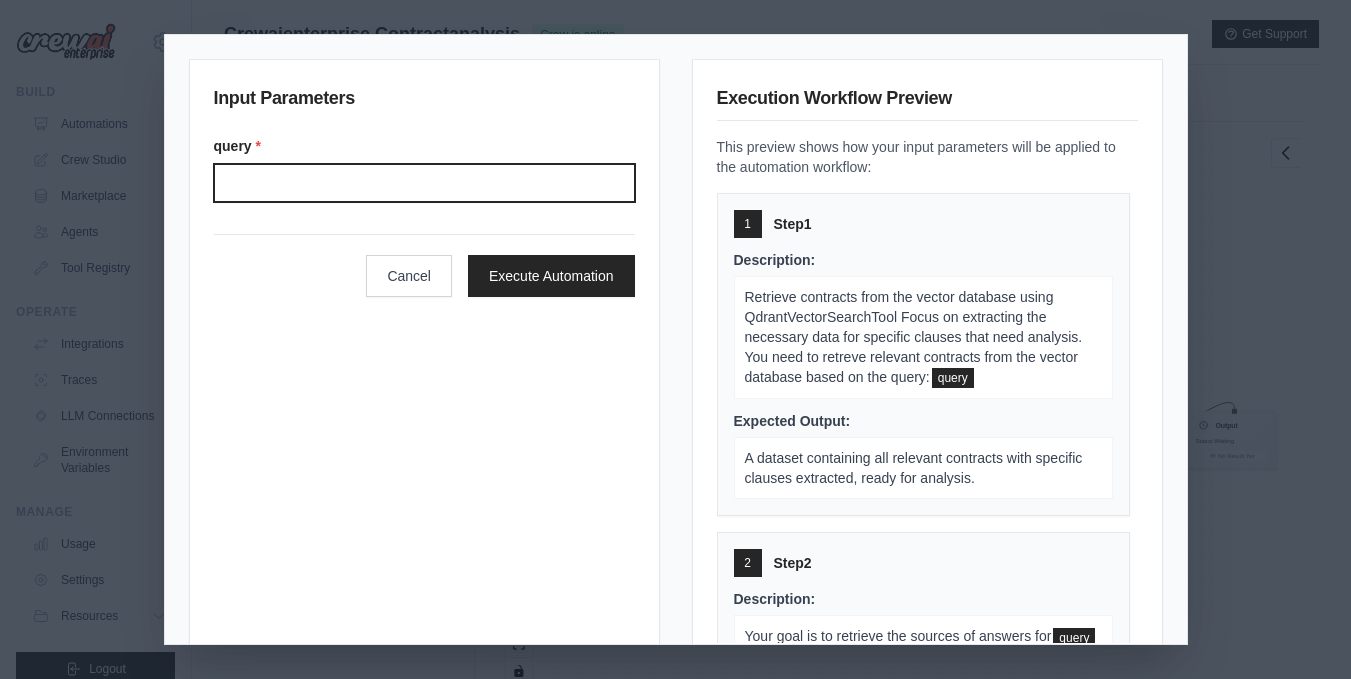 click on "Query" at bounding box center [424, 183] 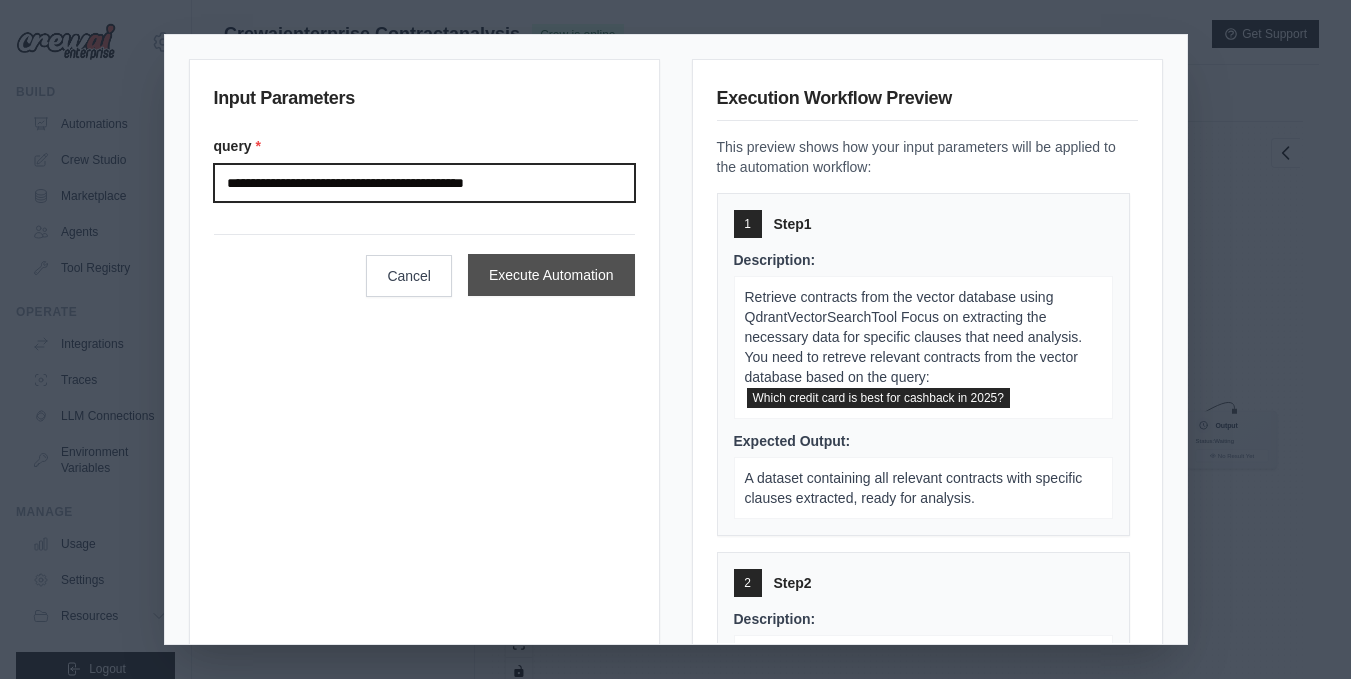 type on "**********" 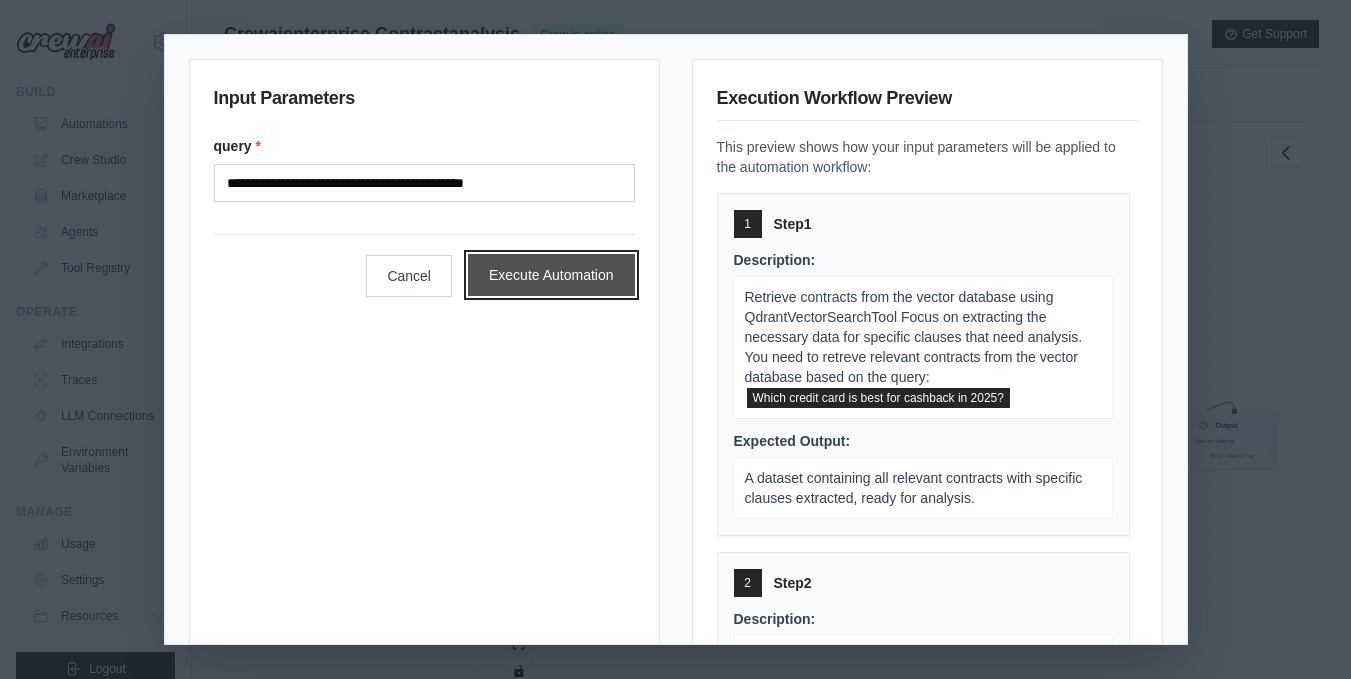 click on "Execute Automation" at bounding box center [551, 275] 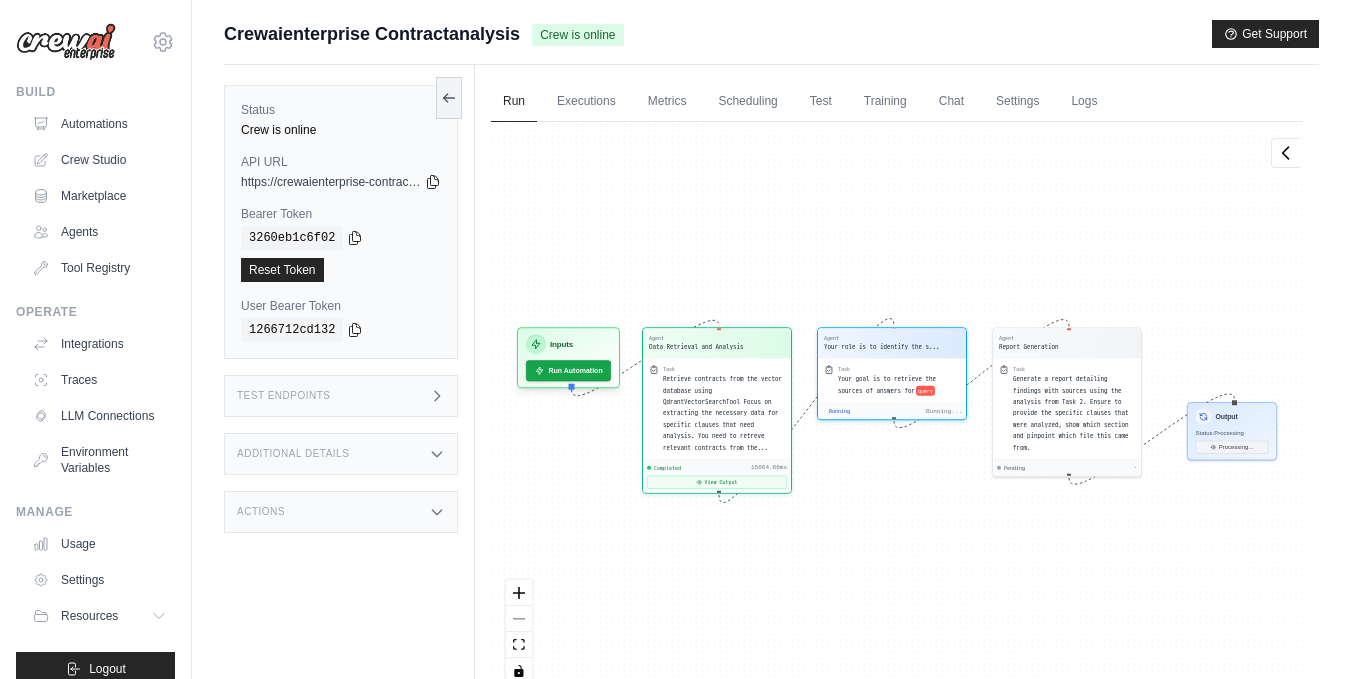 scroll, scrollTop: 971, scrollLeft: 0, axis: vertical 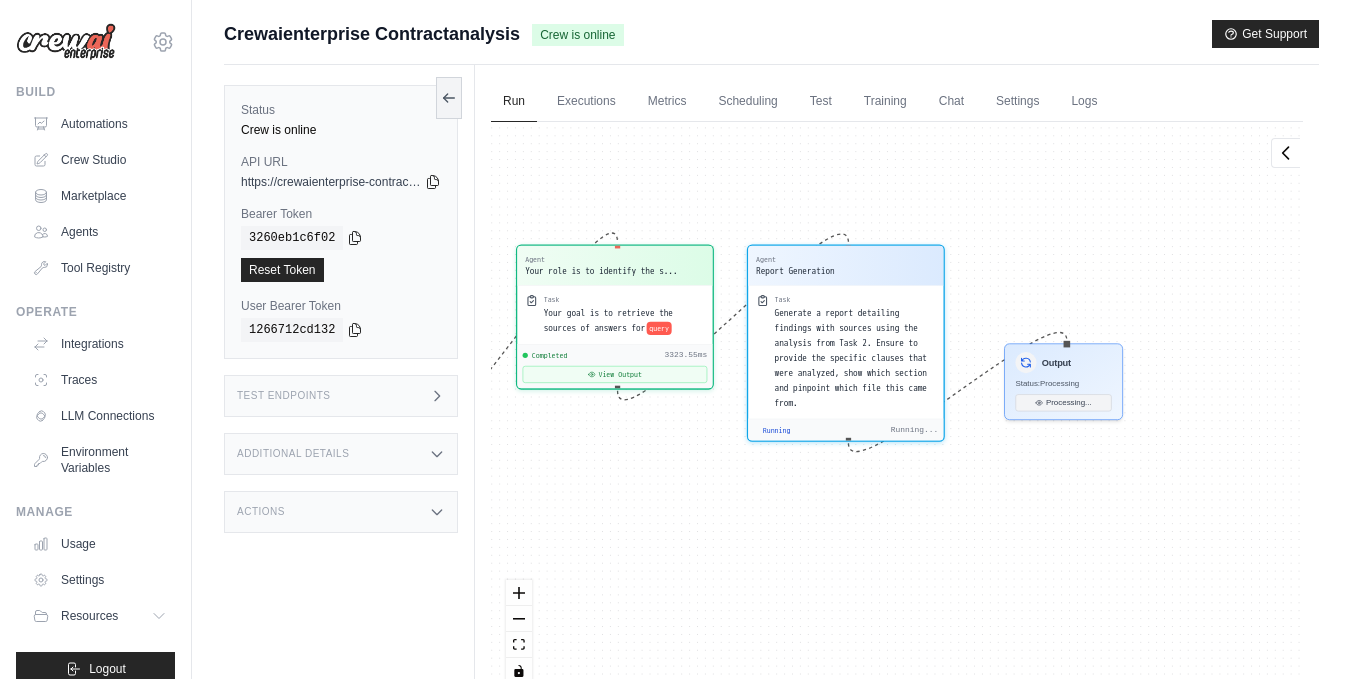 drag, startPoint x: 984, startPoint y: 529, endPoint x: 692, endPoint y: 500, distance: 293.43652 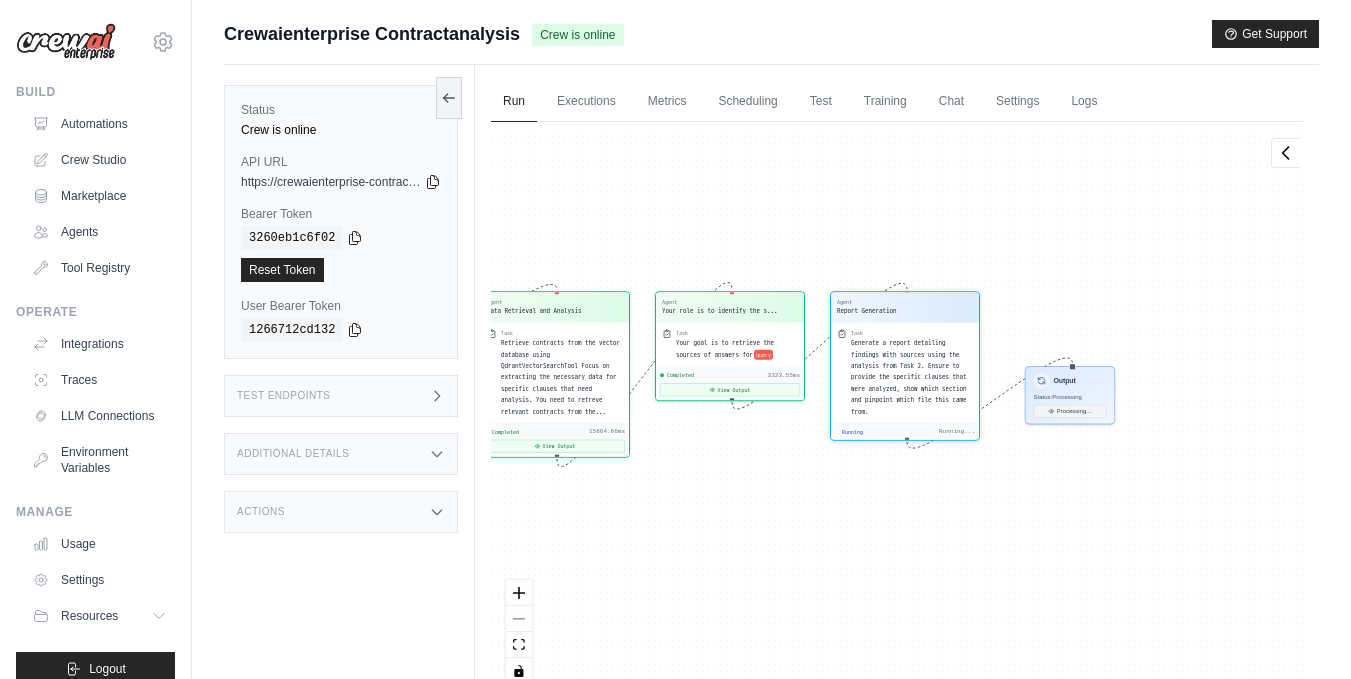 drag, startPoint x: 989, startPoint y: 540, endPoint x: 827, endPoint y: 504, distance: 165.9518 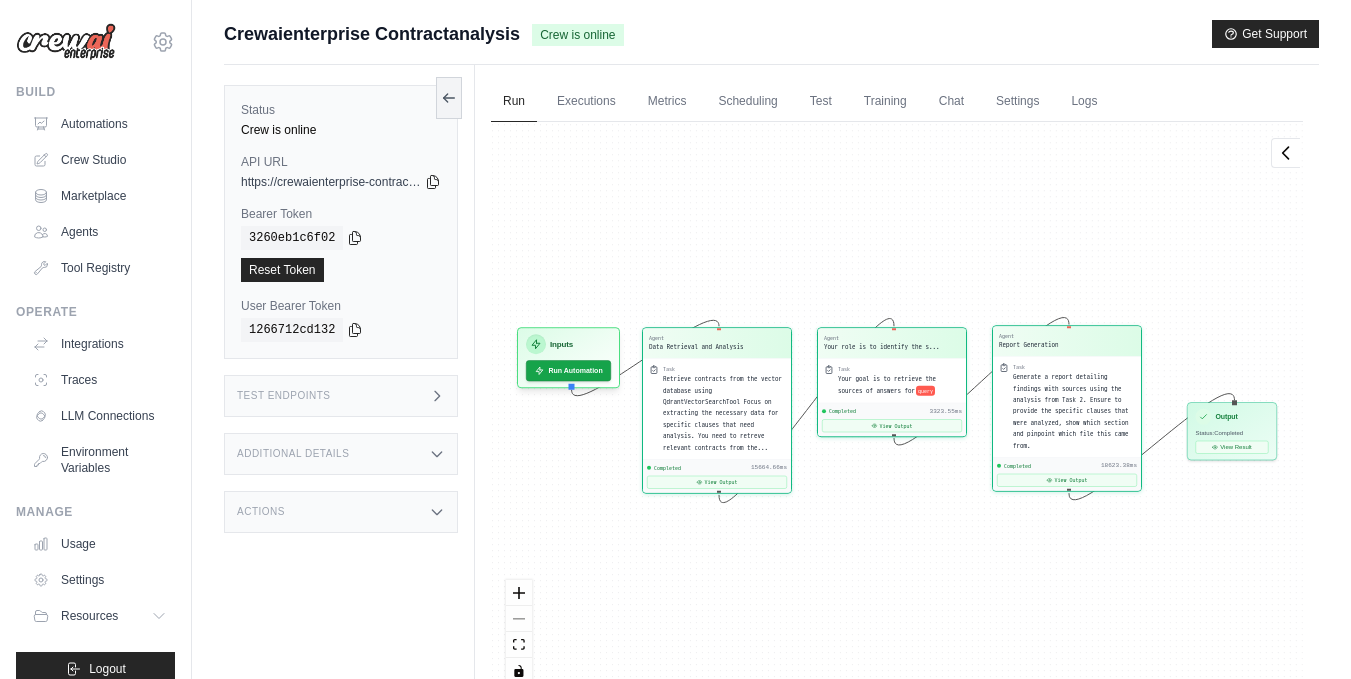 scroll, scrollTop: 7373, scrollLeft: 0, axis: vertical 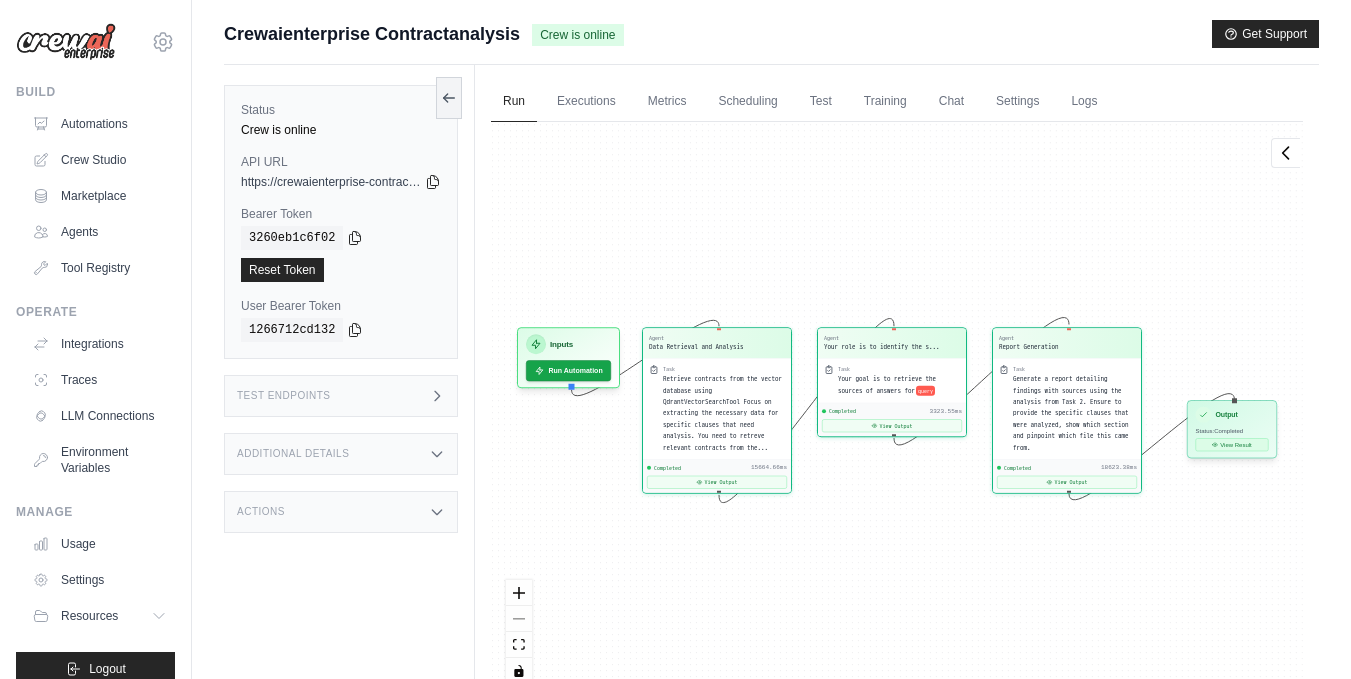 click on "View Result" at bounding box center [1232, 444] 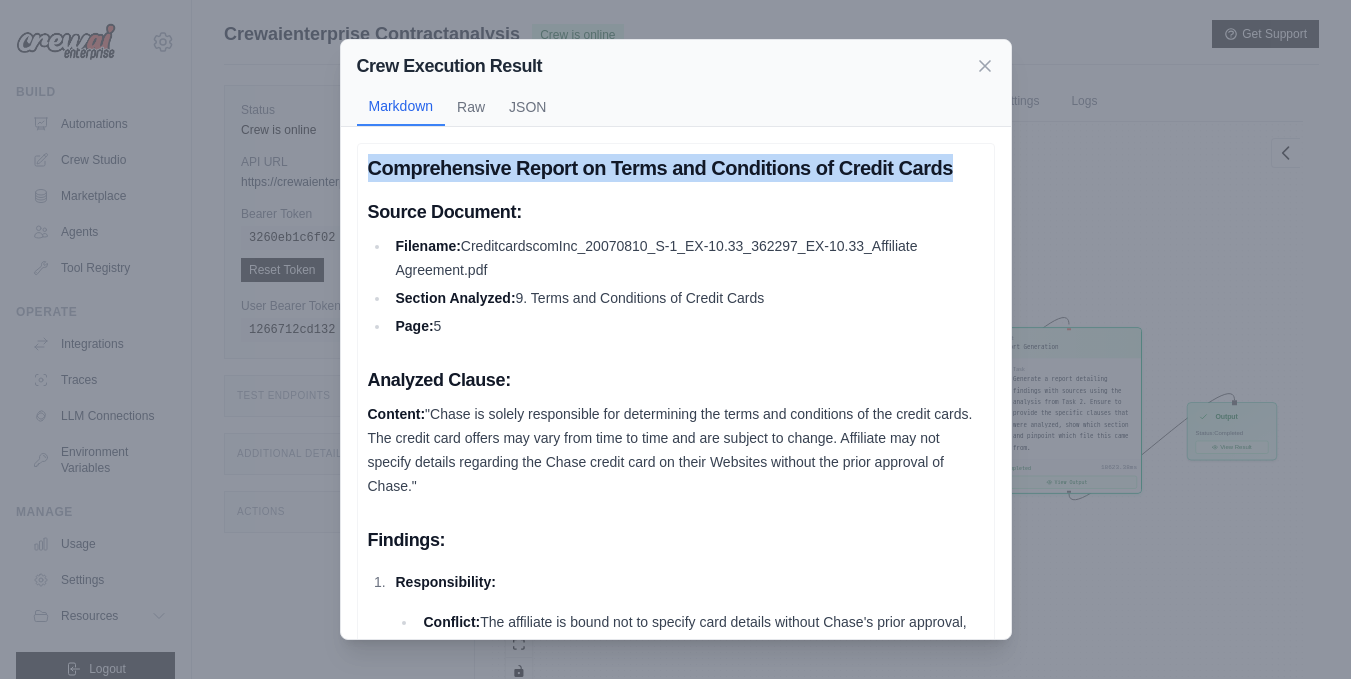 drag, startPoint x: 372, startPoint y: 165, endPoint x: 952, endPoint y: 165, distance: 580 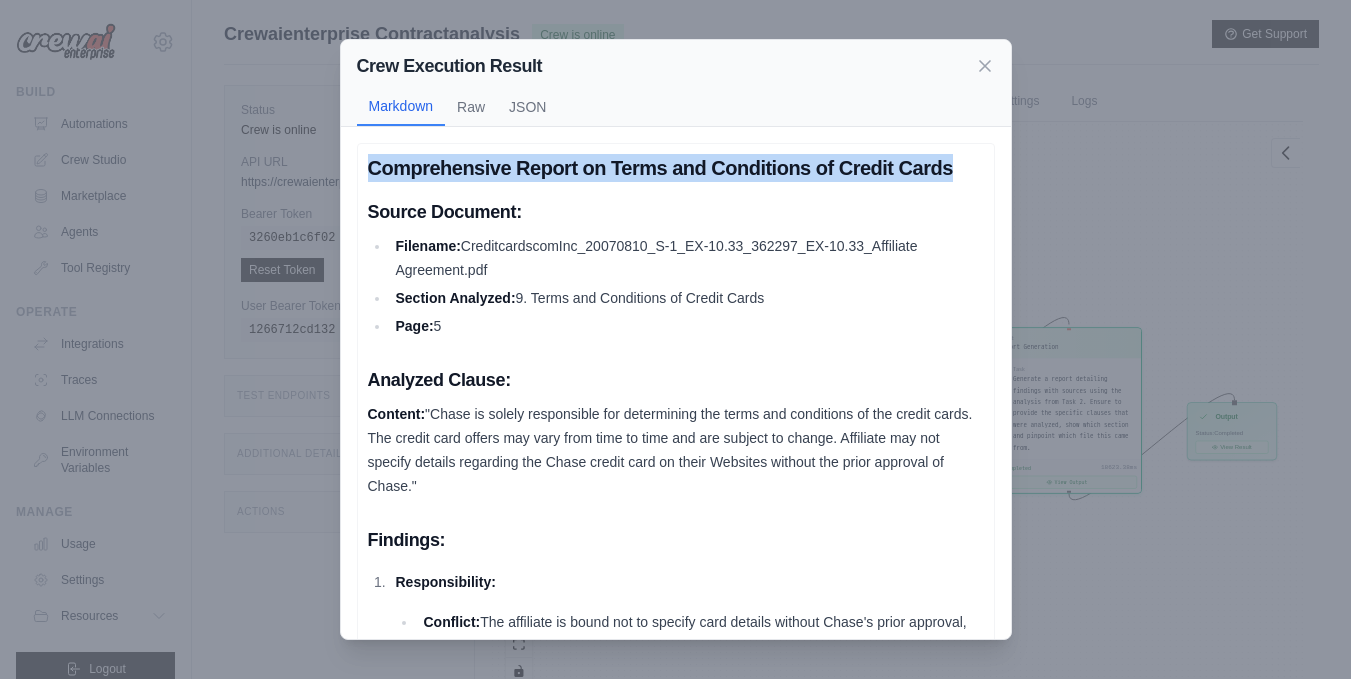 click on "Comprehensive Report on Terms and Conditions of Credit Cards" at bounding box center [676, 168] 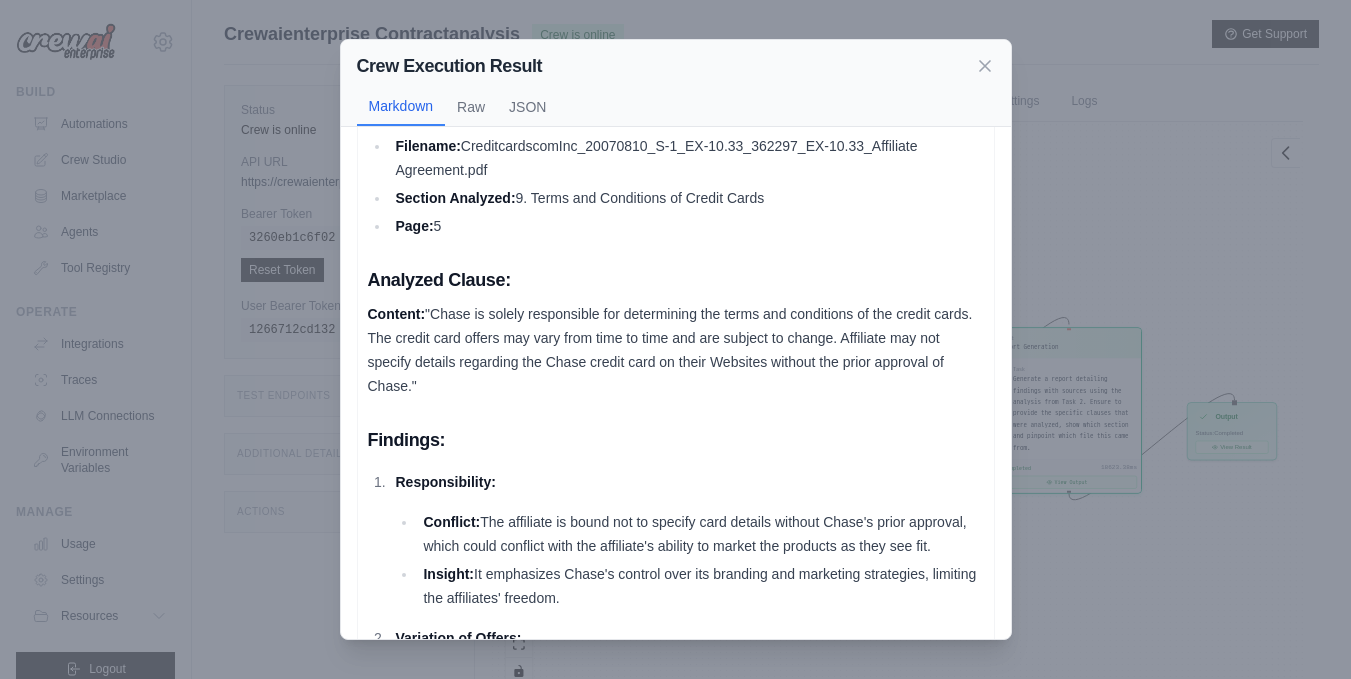 scroll, scrollTop: 0, scrollLeft: 0, axis: both 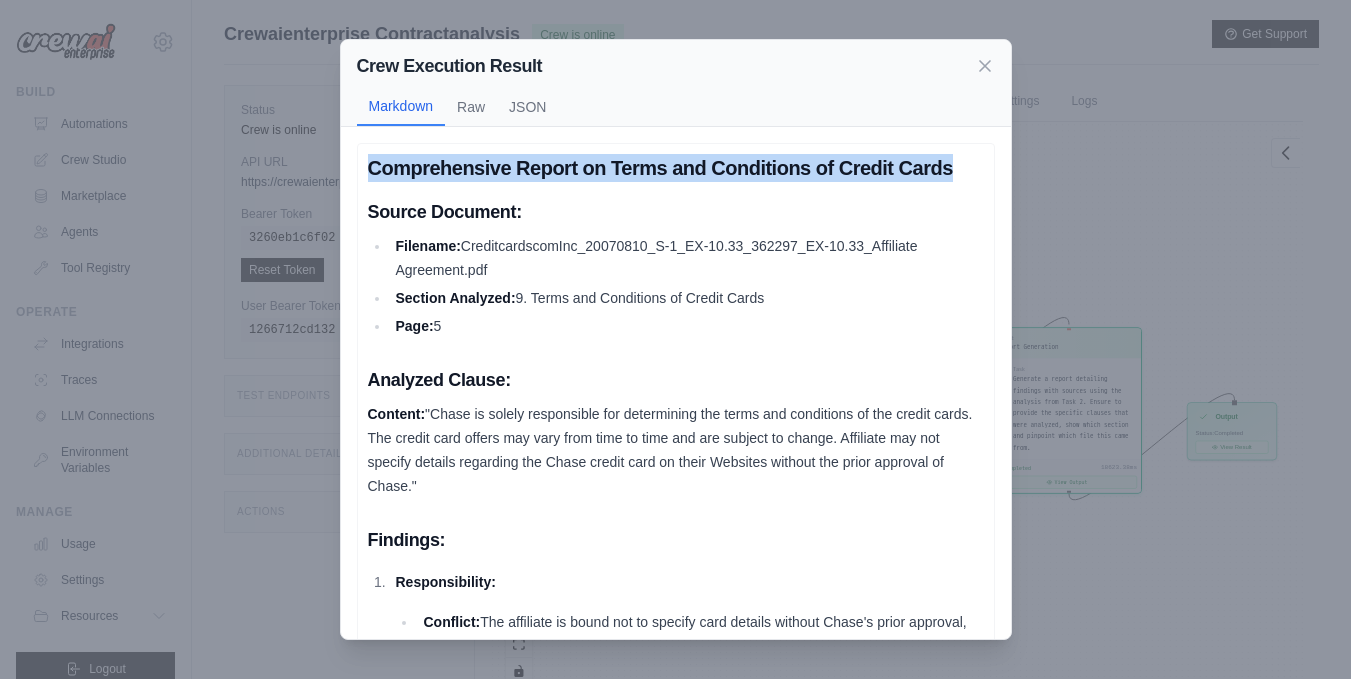 drag, startPoint x: 447, startPoint y: 326, endPoint x: 396, endPoint y: 314, distance: 52.392746 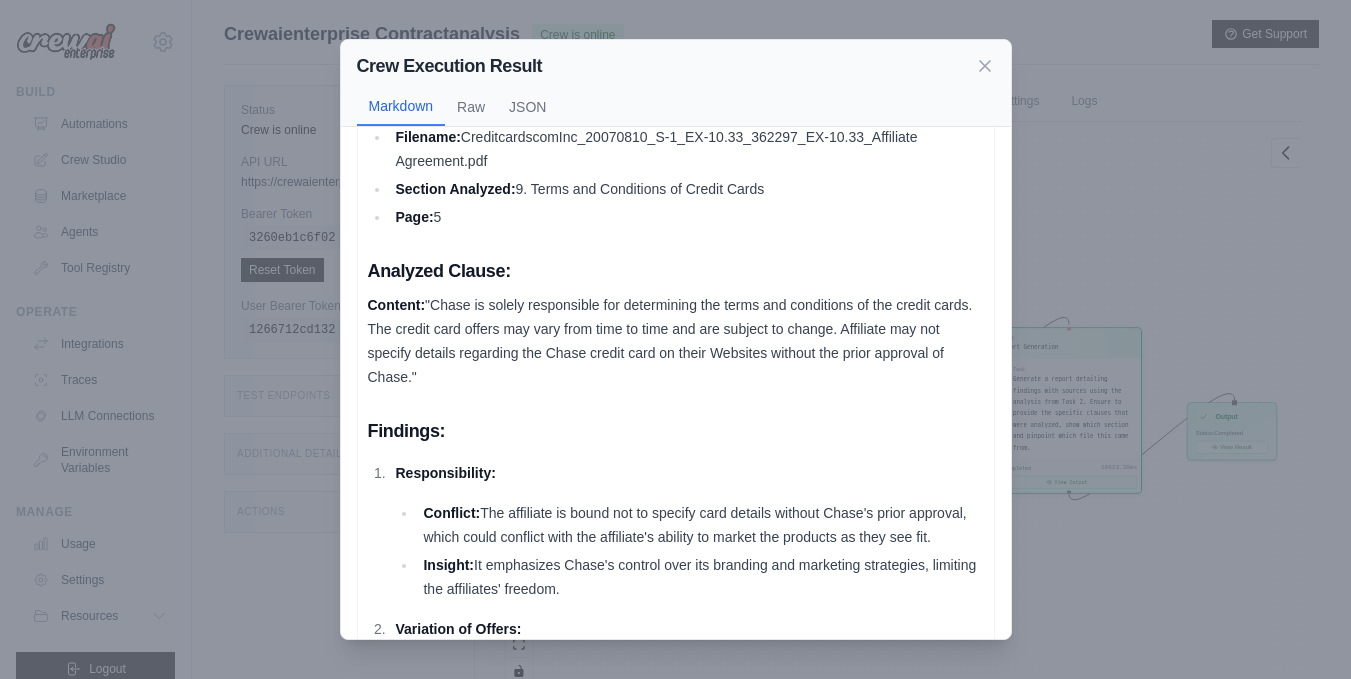 scroll, scrollTop: 121, scrollLeft: 0, axis: vertical 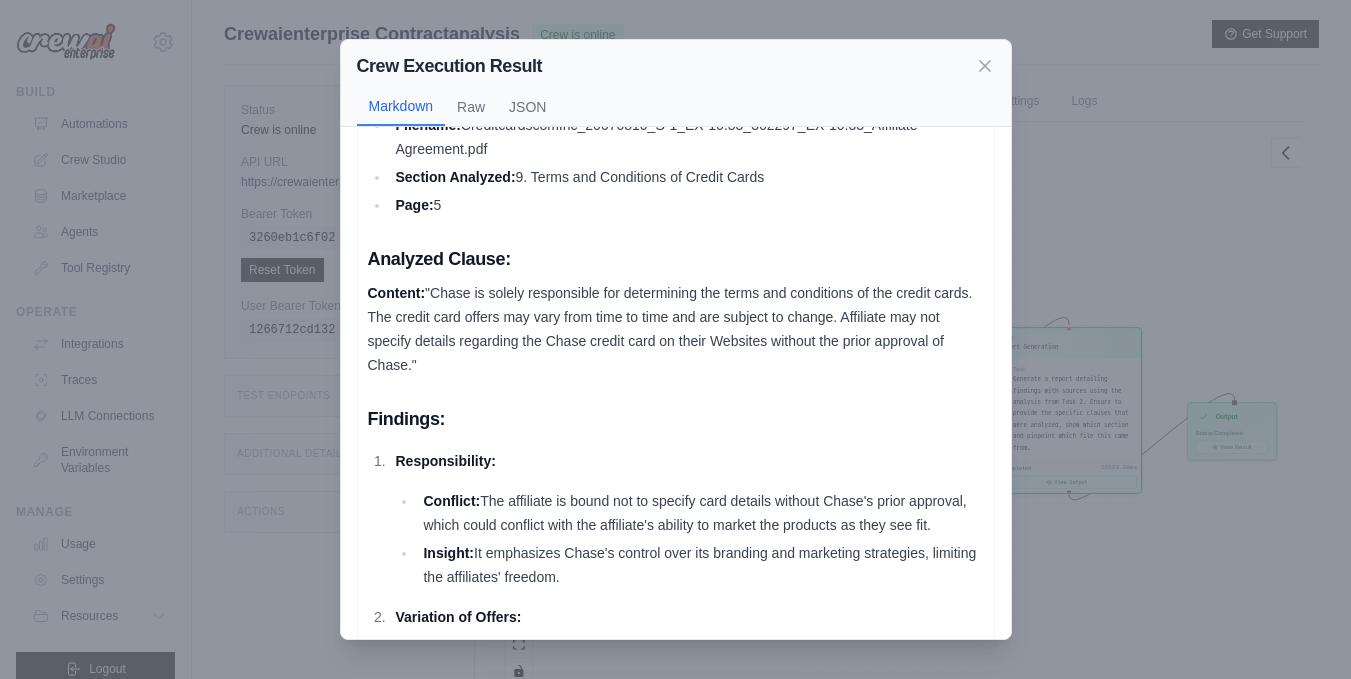 drag, startPoint x: 457, startPoint y: 370, endPoint x: 352, endPoint y: 261, distance: 151.34729 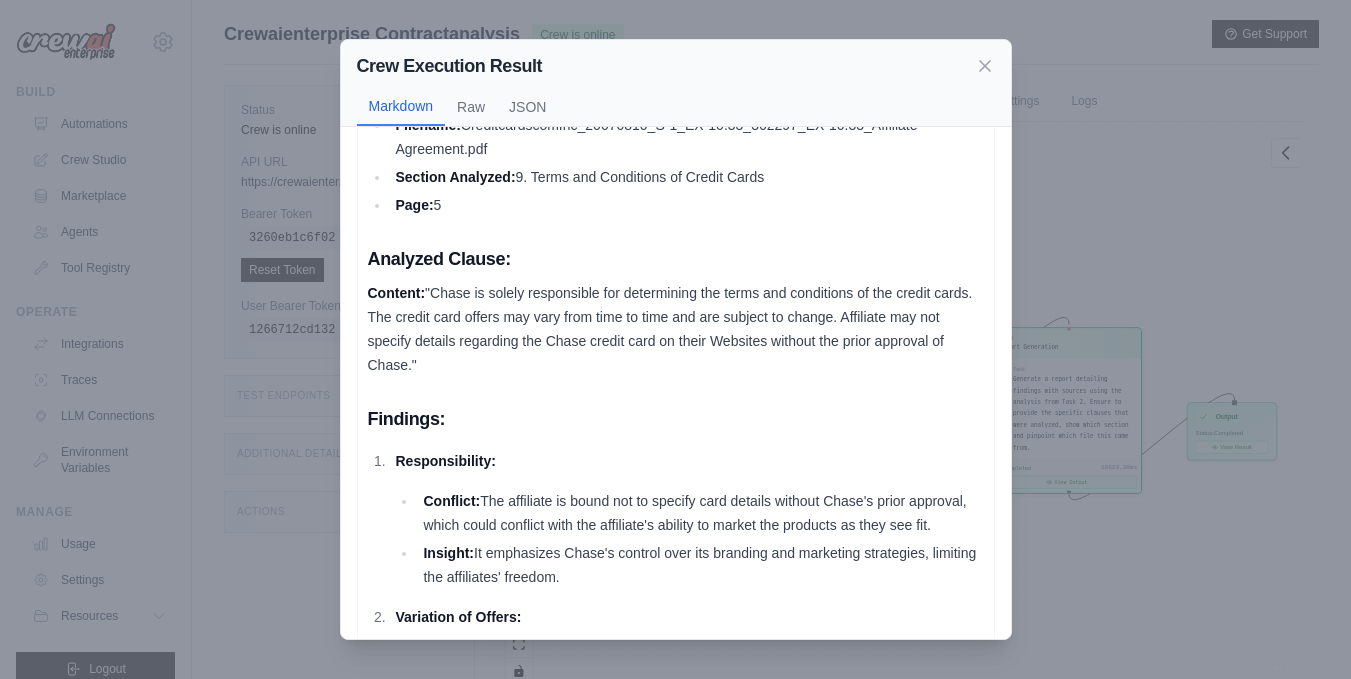 click on "Comprehensive Report on Terms and Conditions of Credit Cards
Source Document:
Filename:  CreditcardscomInc_20070810_S-1_EX-10.33_362297_EX-10.33_Affiliate Agreement.pdf
Section Analyzed:  9. Terms and Conditions of Credit Cards
Page:  5
Analyzed Clause:
Content:
"Chase is solely responsible for determining the terms and conditions of the credit cards. The credit card offers may vary from time to time and are subject to change. Affiliate may not specify details regarding the Chase credit card on their Websites without the prior approval of Chase."
Findings:
Responsibility:
Conflict:  The affiliate is bound not to specify card details without Chase's prior approval, which could conflict with the affiliate's ability to market the products as they see fit.
Insight:  It emphasizes Chase's control over its branding and marketing strategies, limiting the affiliates' freedom.
Variation of Offers:
Difference:
Strategy Insight:
Subject to Change:
Similarity:" at bounding box center (676, 382) 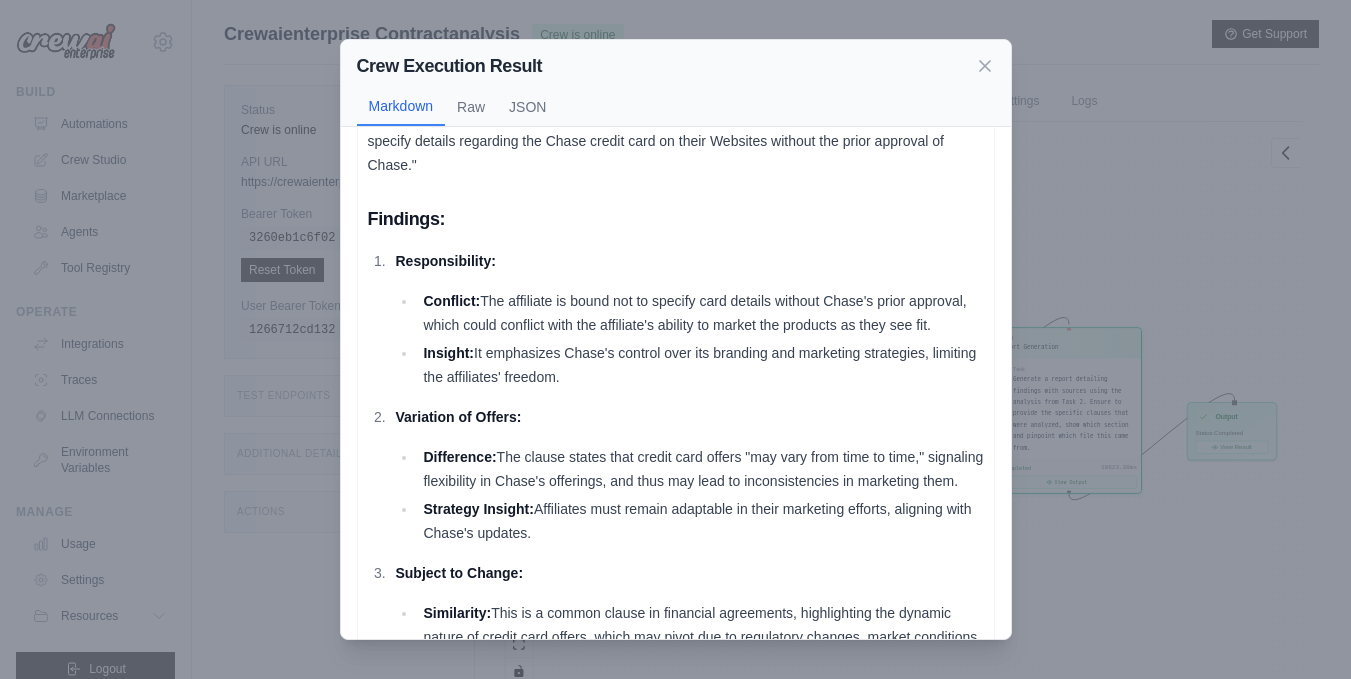 scroll, scrollTop: 421, scrollLeft: 0, axis: vertical 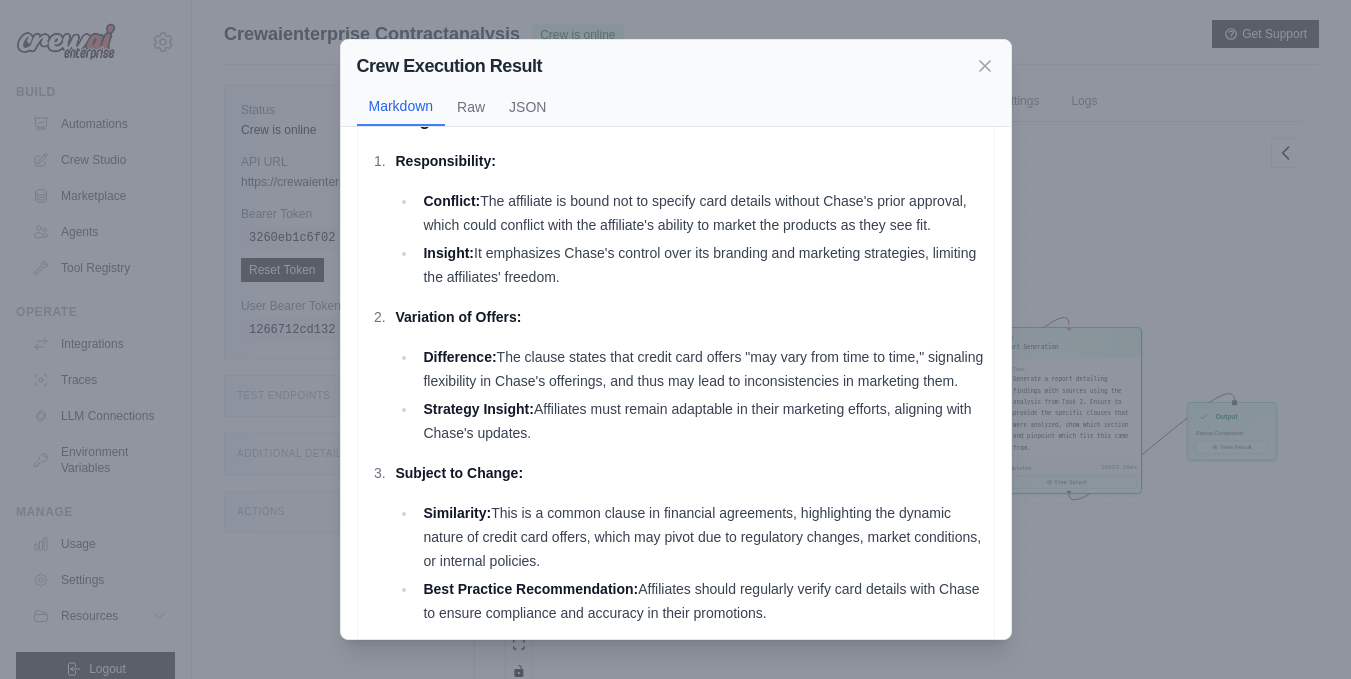 drag, startPoint x: 489, startPoint y: 199, endPoint x: 518, endPoint y: 249, distance: 57.801384 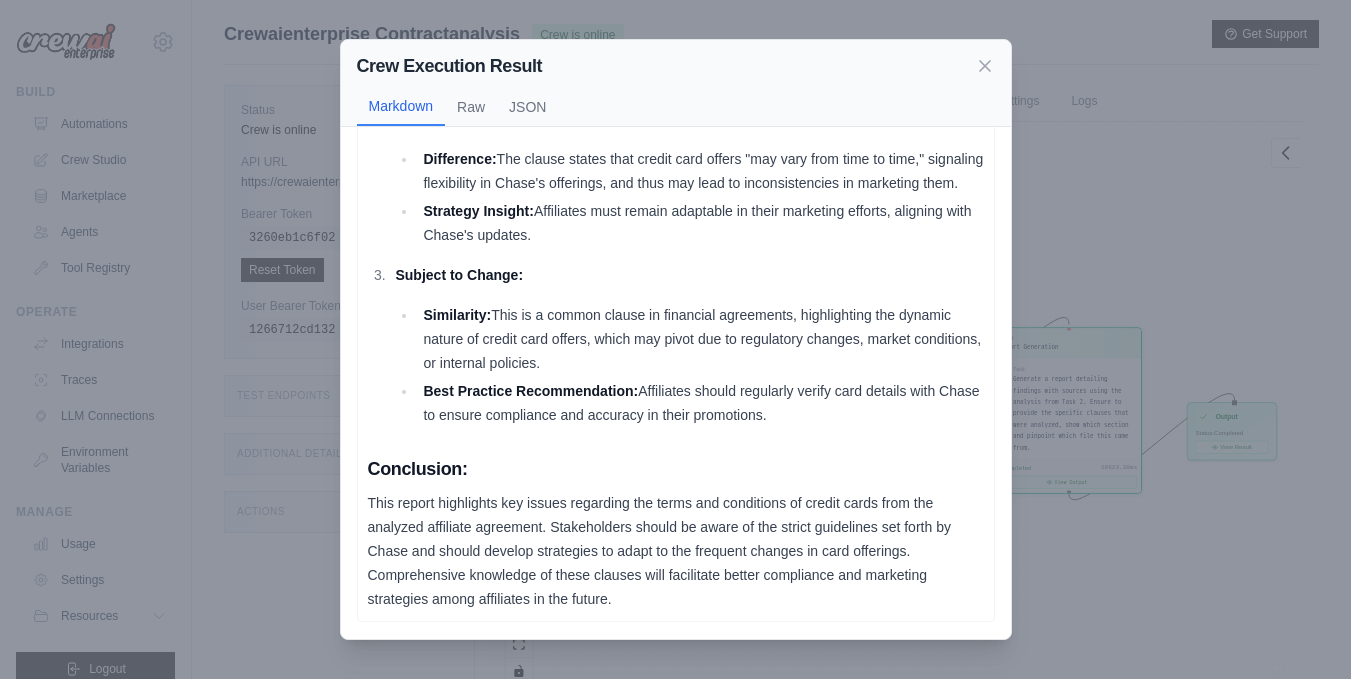scroll, scrollTop: 666, scrollLeft: 0, axis: vertical 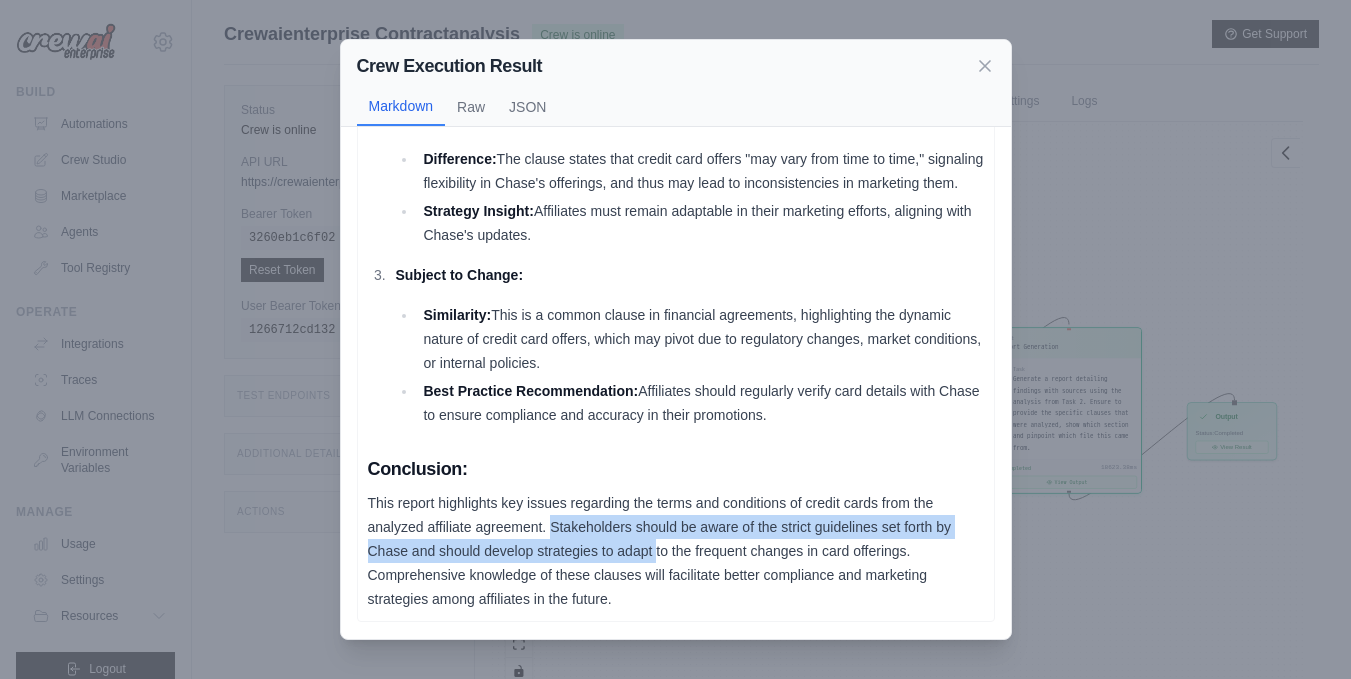 drag, startPoint x: 552, startPoint y: 527, endPoint x: 656, endPoint y: 559, distance: 108.81177 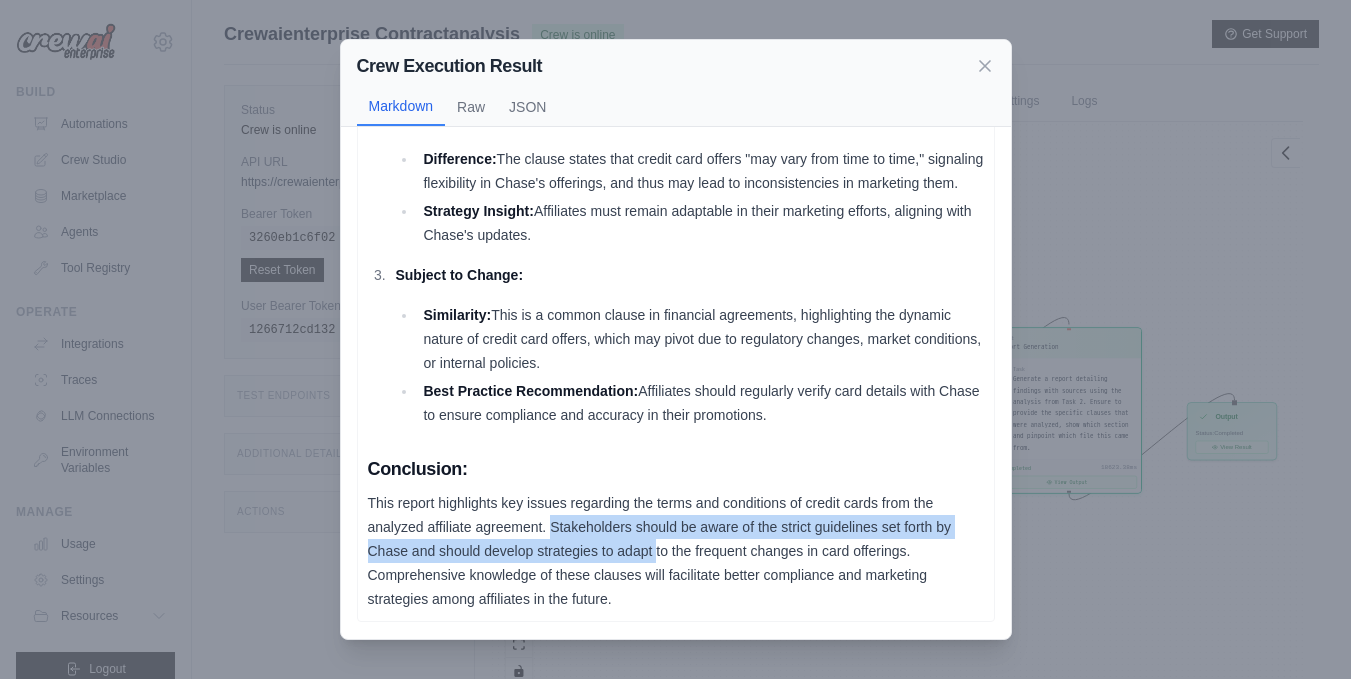 click on "This report highlights key issues regarding the terms and conditions of credit cards from the analyzed affiliate agreement. Stakeholders should be aware of the strict guidelines set forth by Chase and should develop strategies to adapt to the frequent changes in card offerings. Comprehensive knowledge of these clauses will facilitate better compliance and marketing strategies among affiliates in the future." at bounding box center [676, 551] 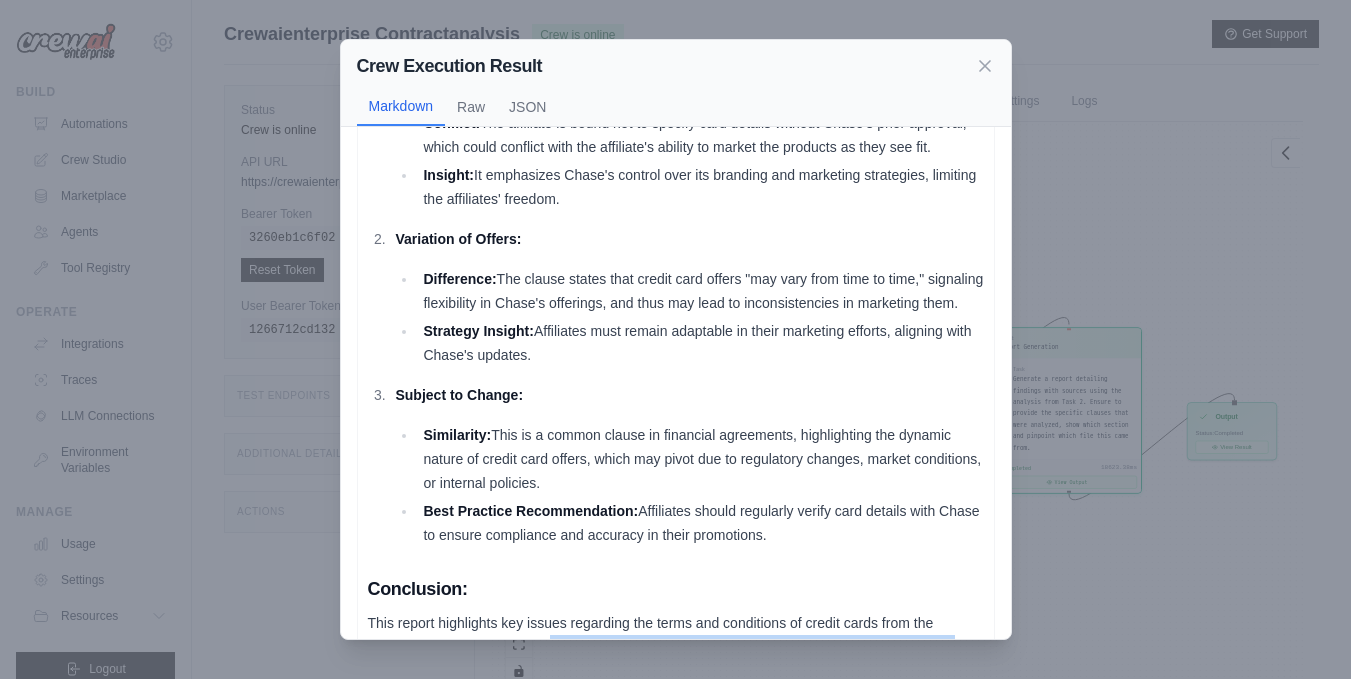 scroll, scrollTop: 500, scrollLeft: 0, axis: vertical 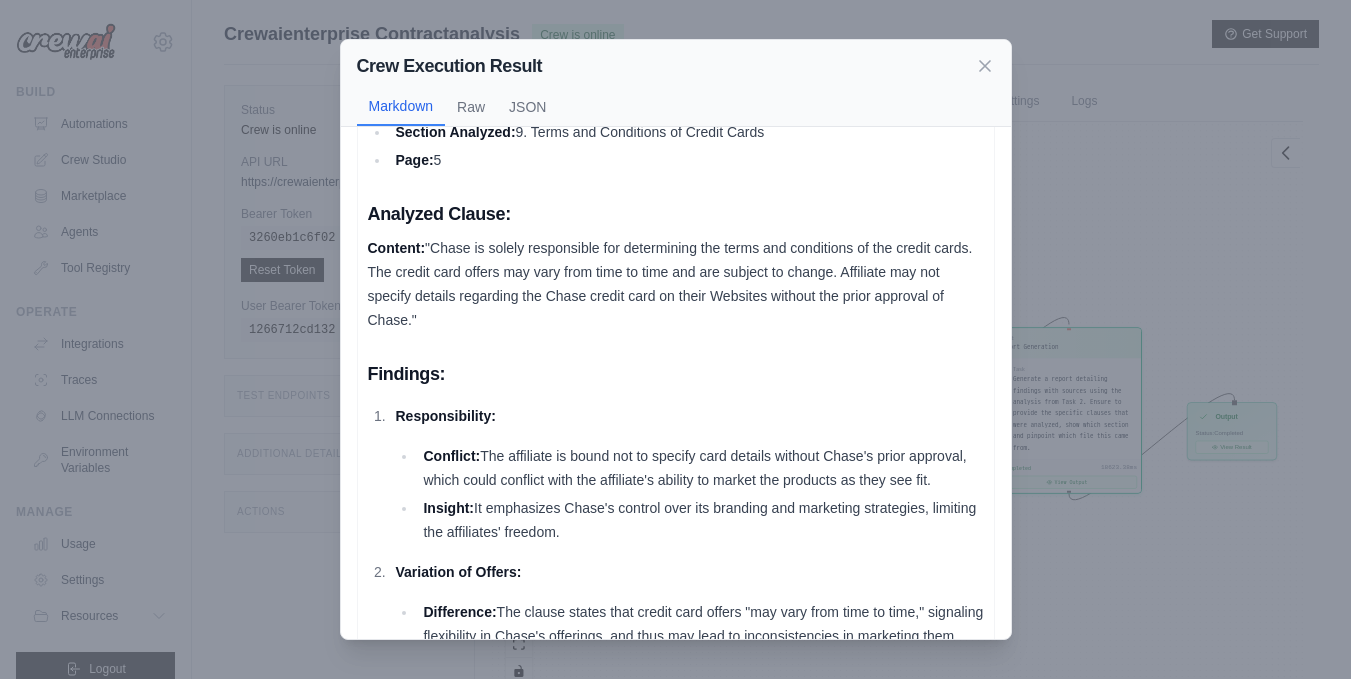 drag, startPoint x: 615, startPoint y: 557, endPoint x: 352, endPoint y: 399, distance: 306.811 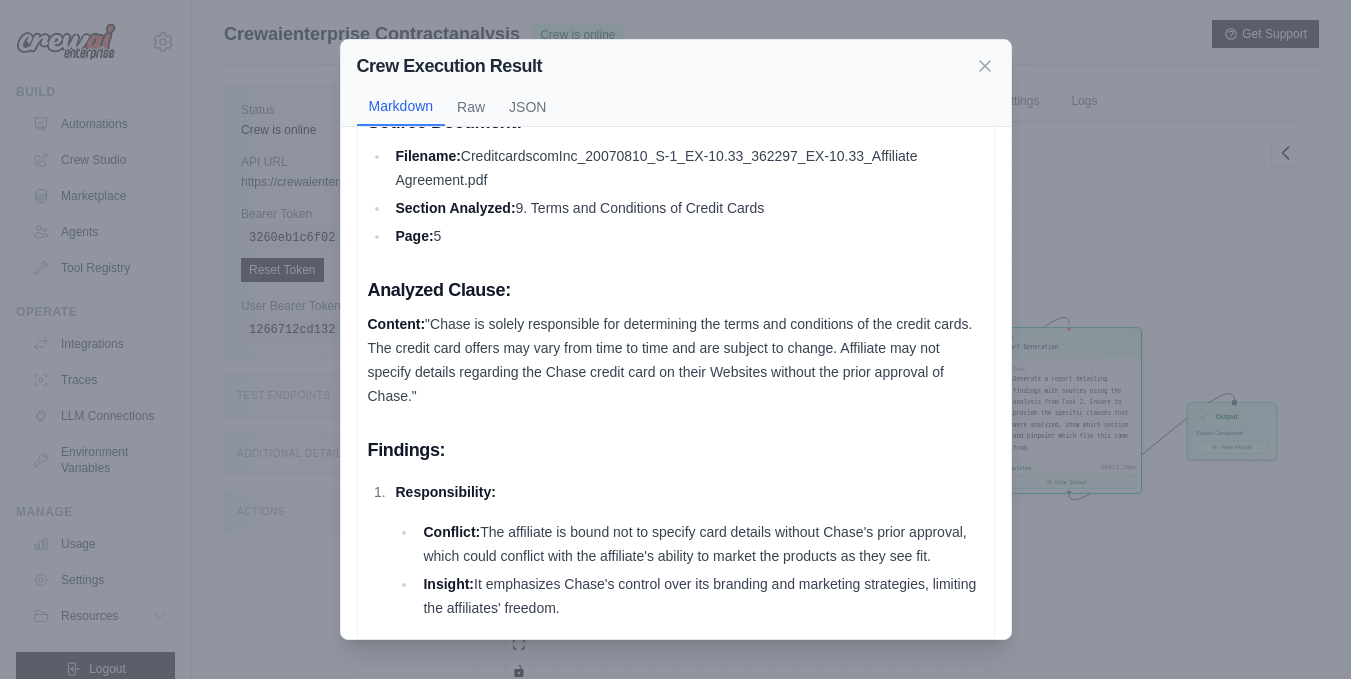scroll, scrollTop: 0, scrollLeft: 0, axis: both 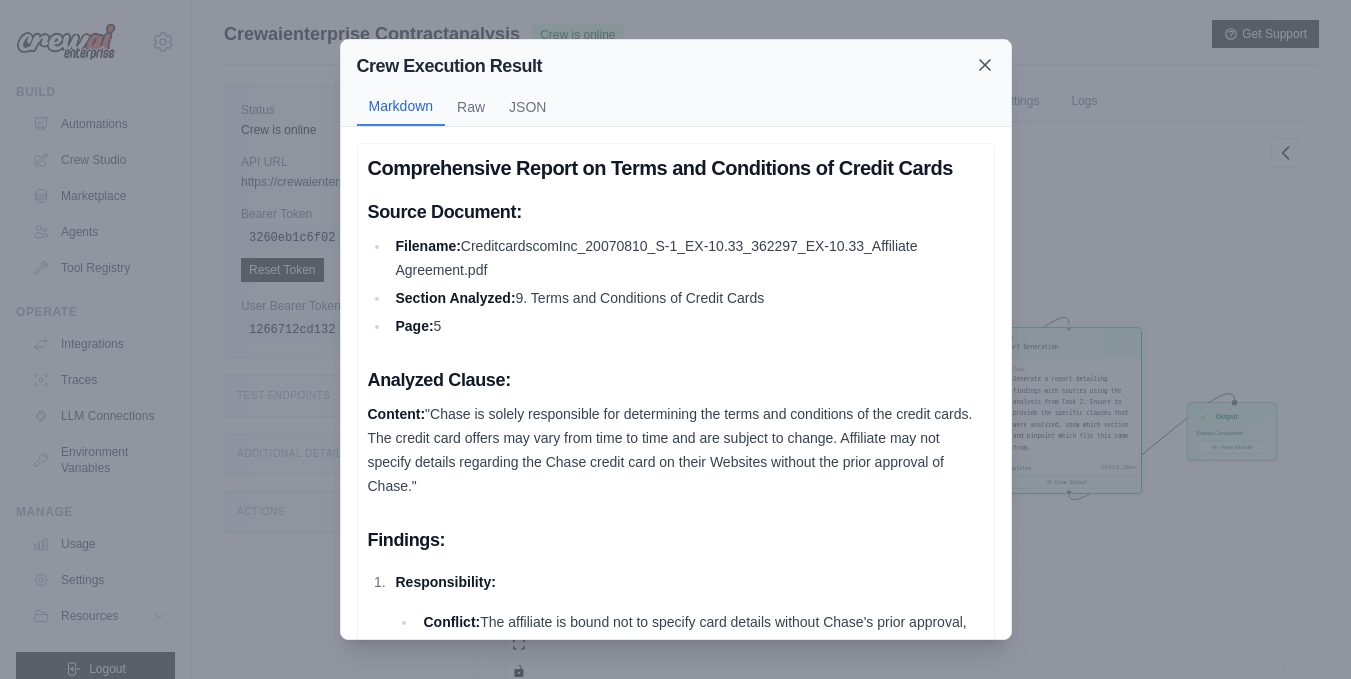 click 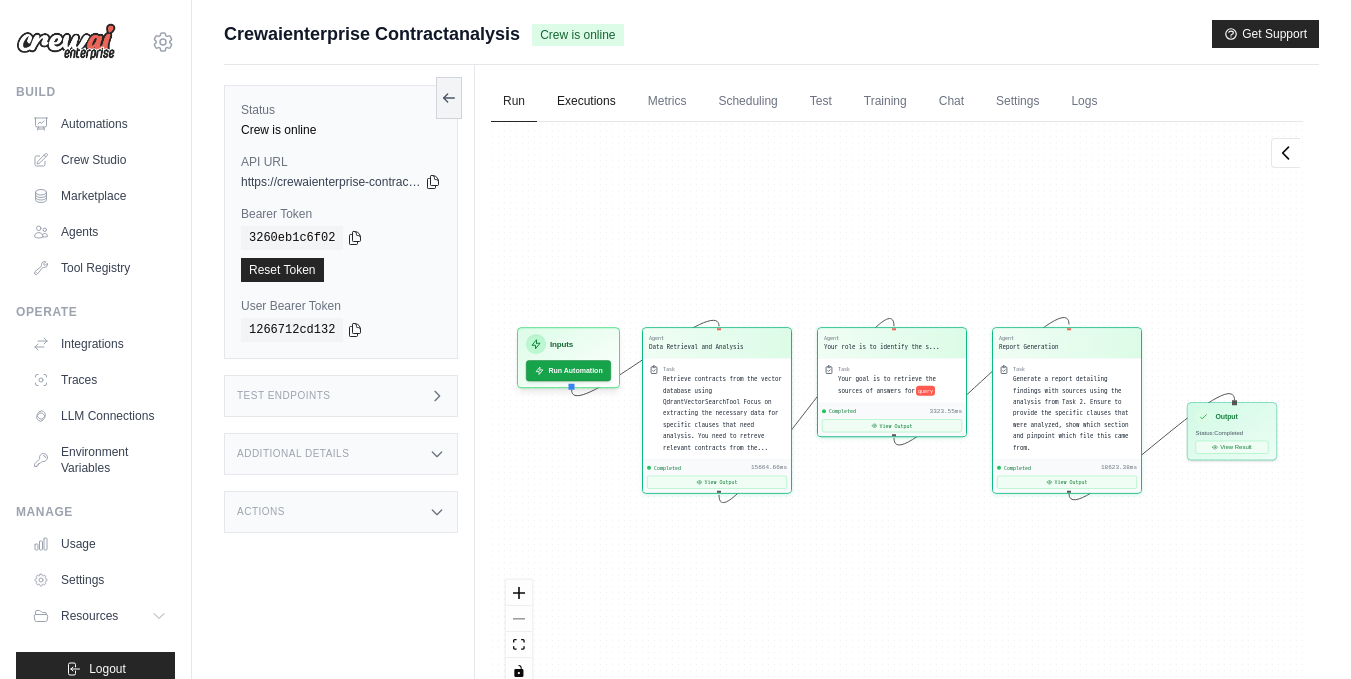 click on "Executions" at bounding box center [586, 102] 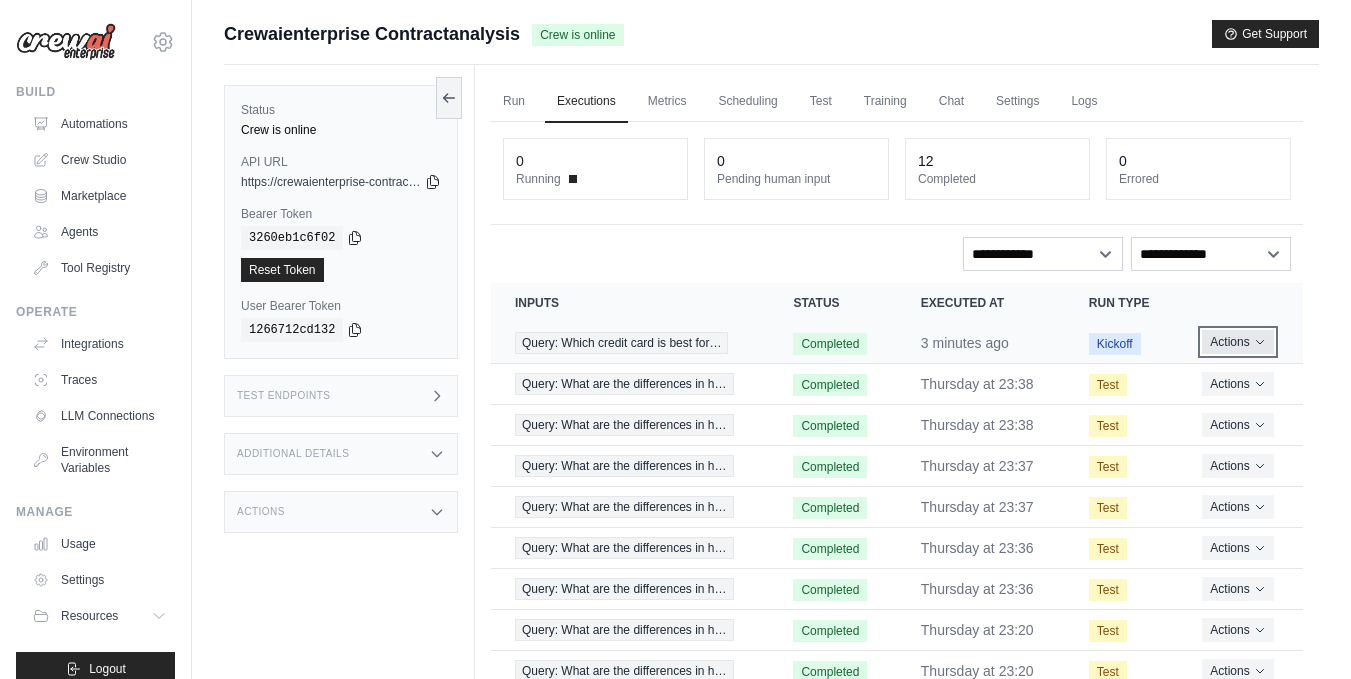 click on "Actions" at bounding box center [1237, 342] 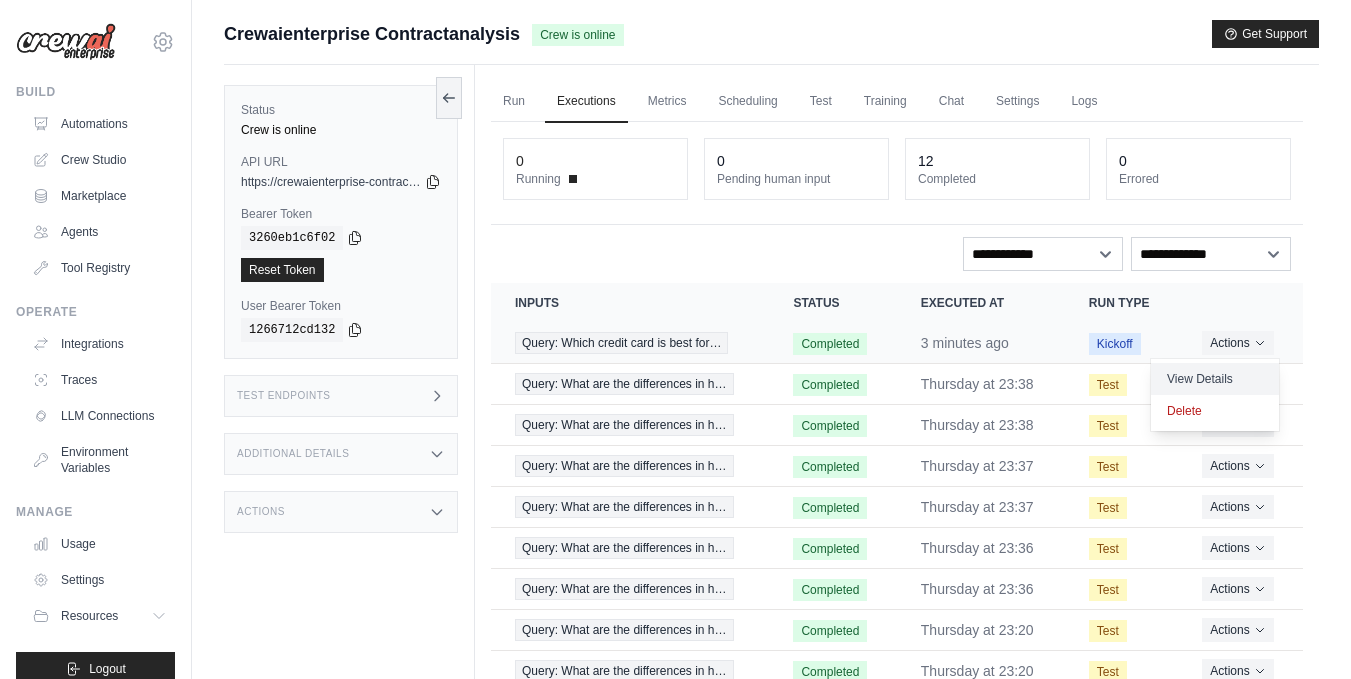 click on "View Details" at bounding box center [1215, 379] 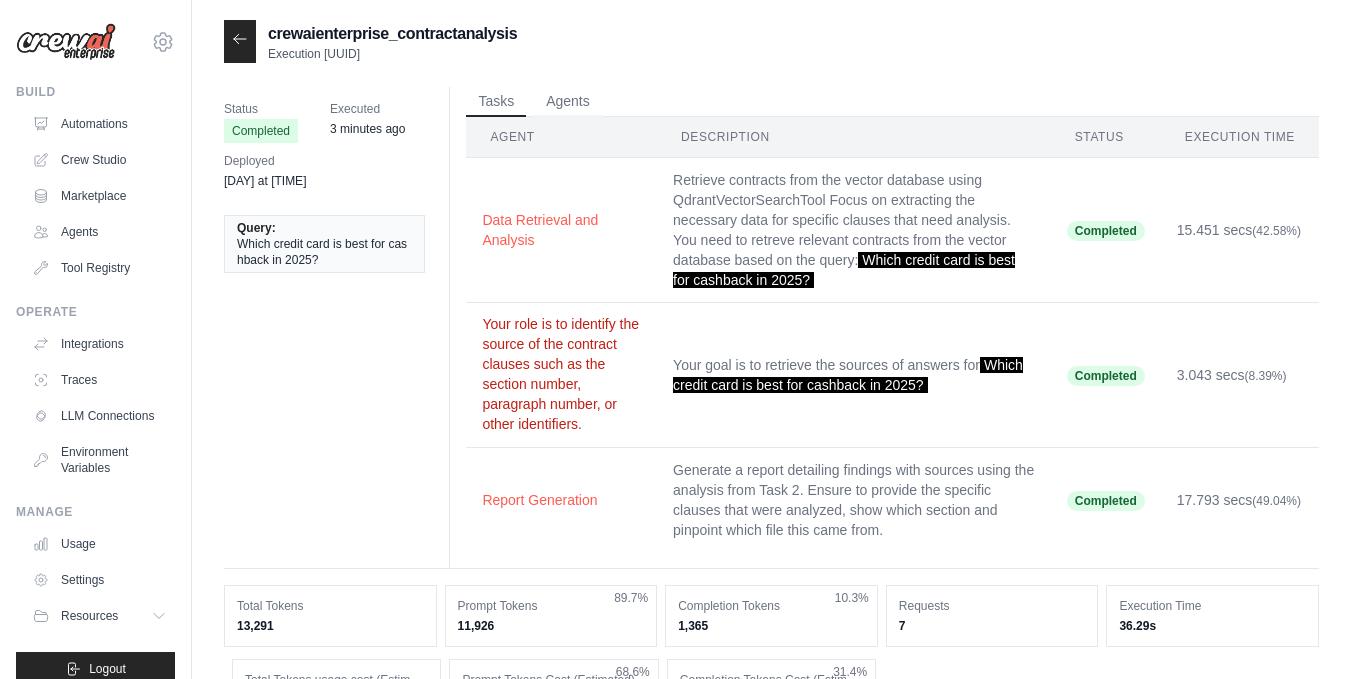 scroll, scrollTop: 0, scrollLeft: 0, axis: both 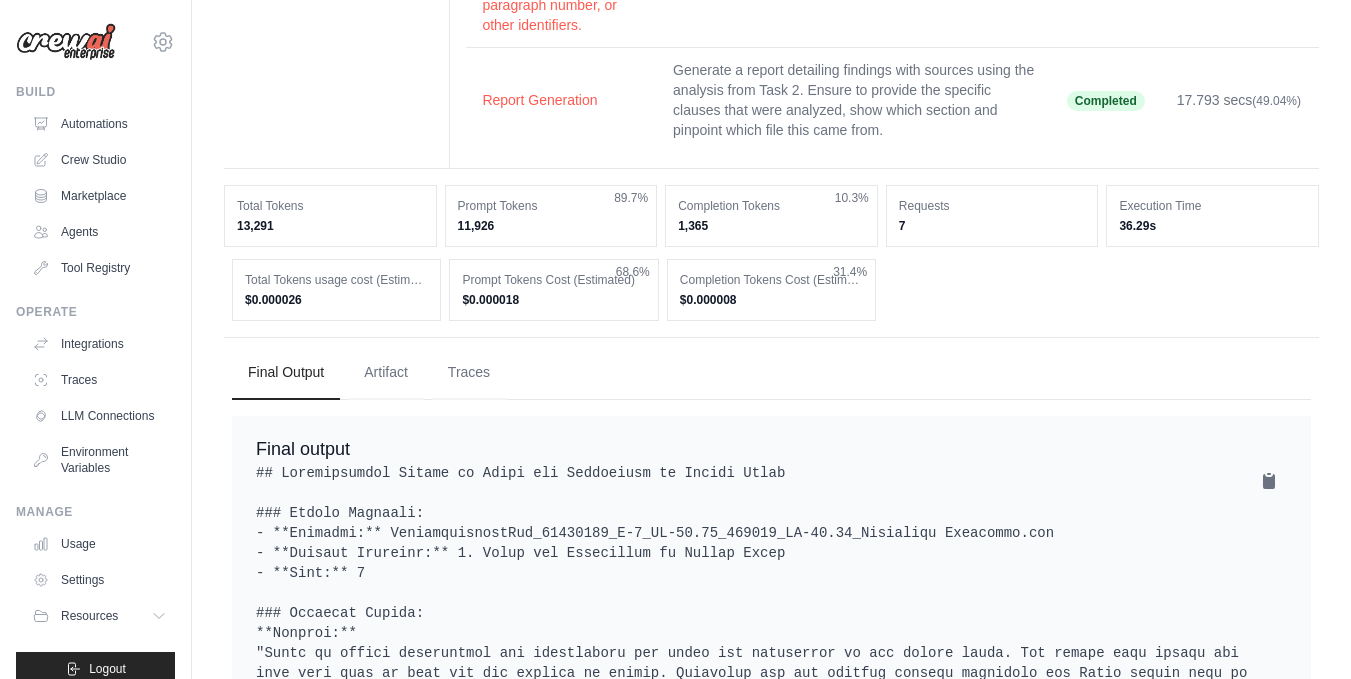 drag, startPoint x: 284, startPoint y: 224, endPoint x: 226, endPoint y: 224, distance: 58 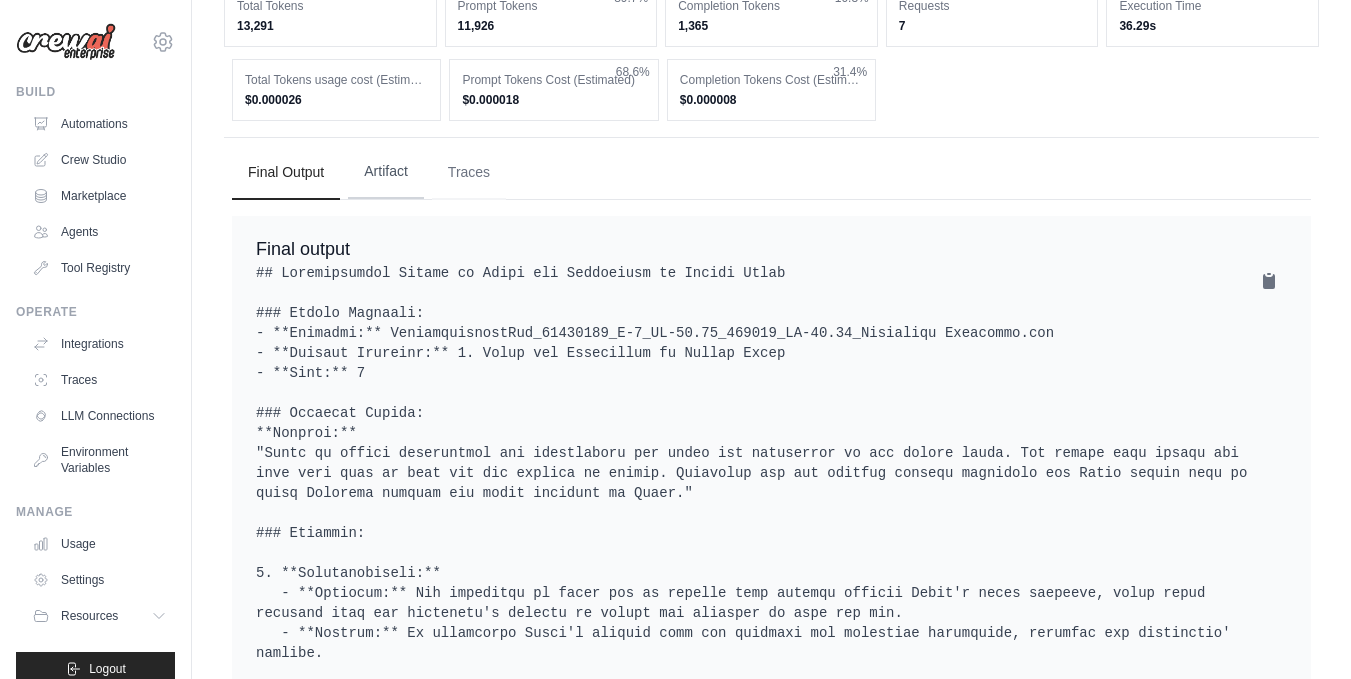 click on "Artifact" at bounding box center [386, 172] 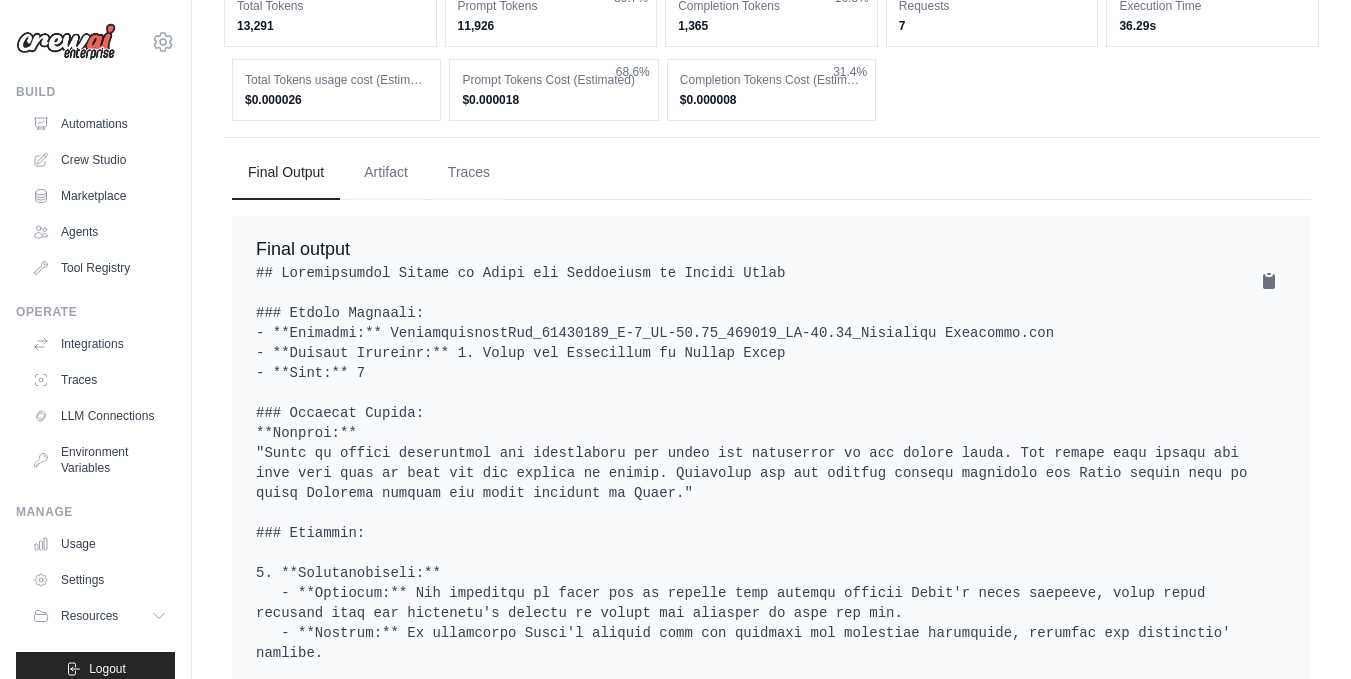 scroll, scrollTop: 221, scrollLeft: 0, axis: vertical 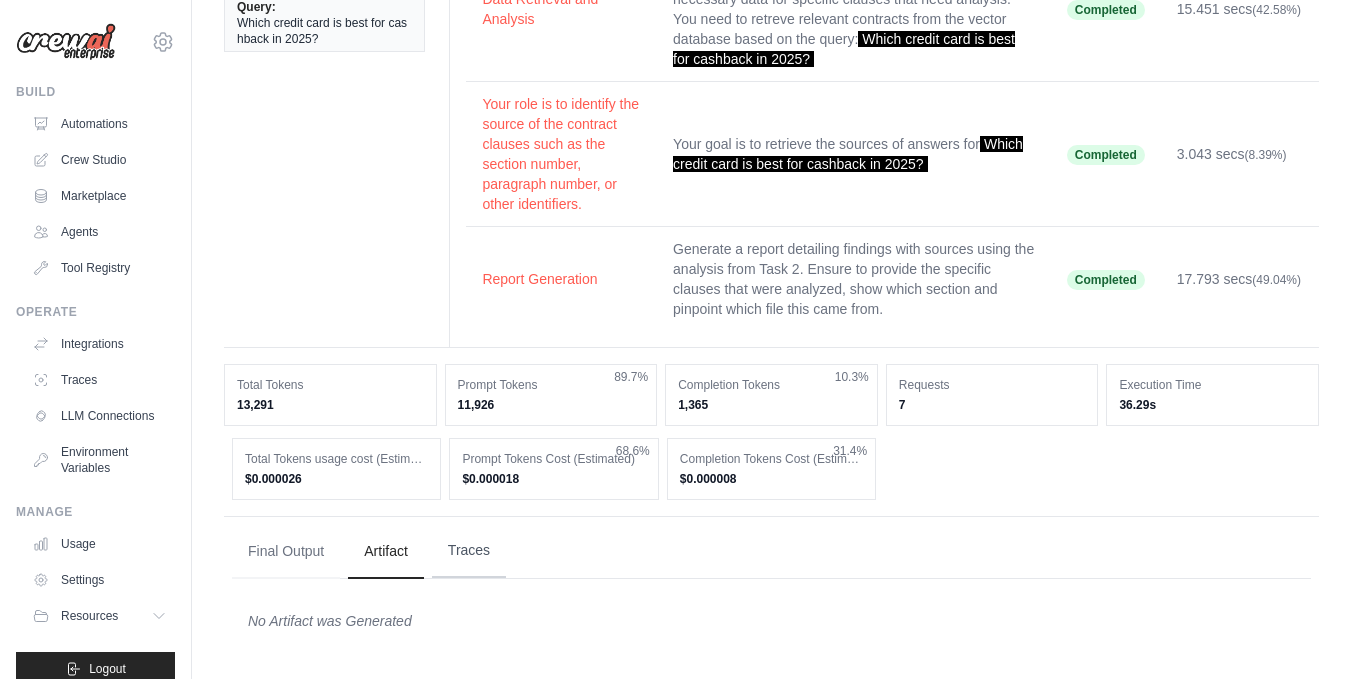 click on "Traces" at bounding box center [469, 551] 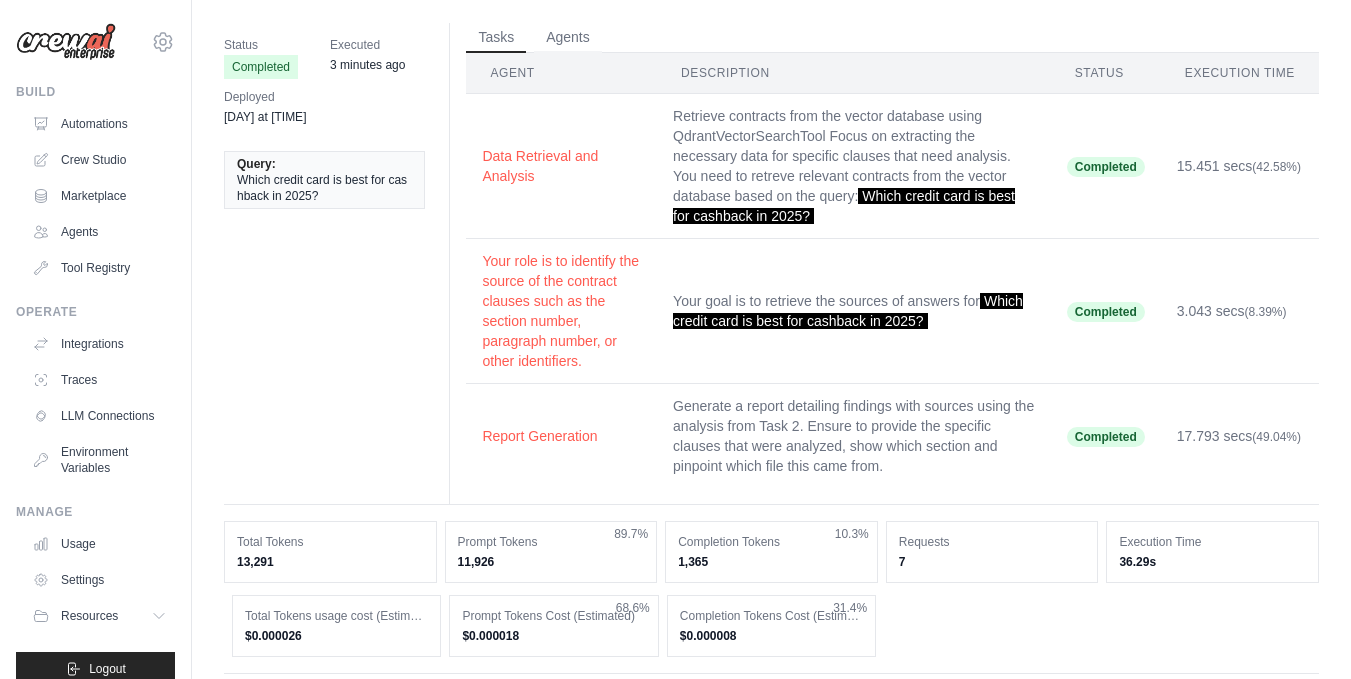 scroll, scrollTop: 0, scrollLeft: 0, axis: both 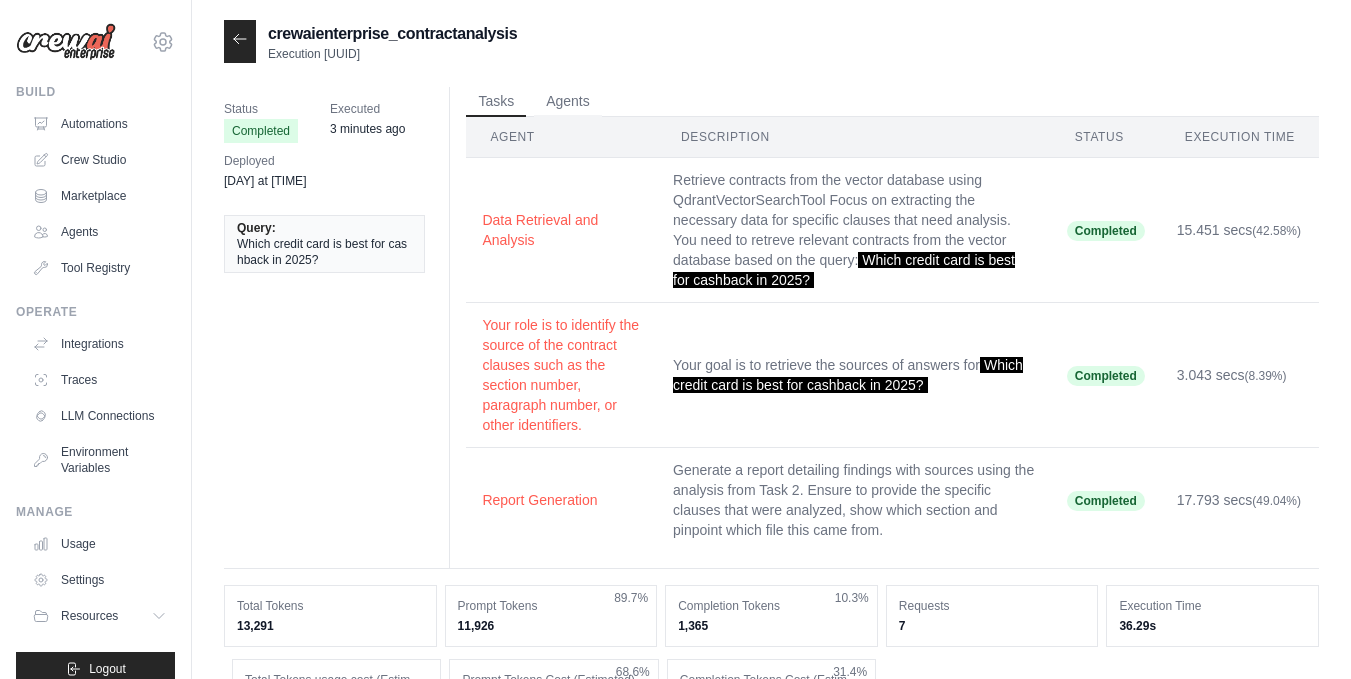 click 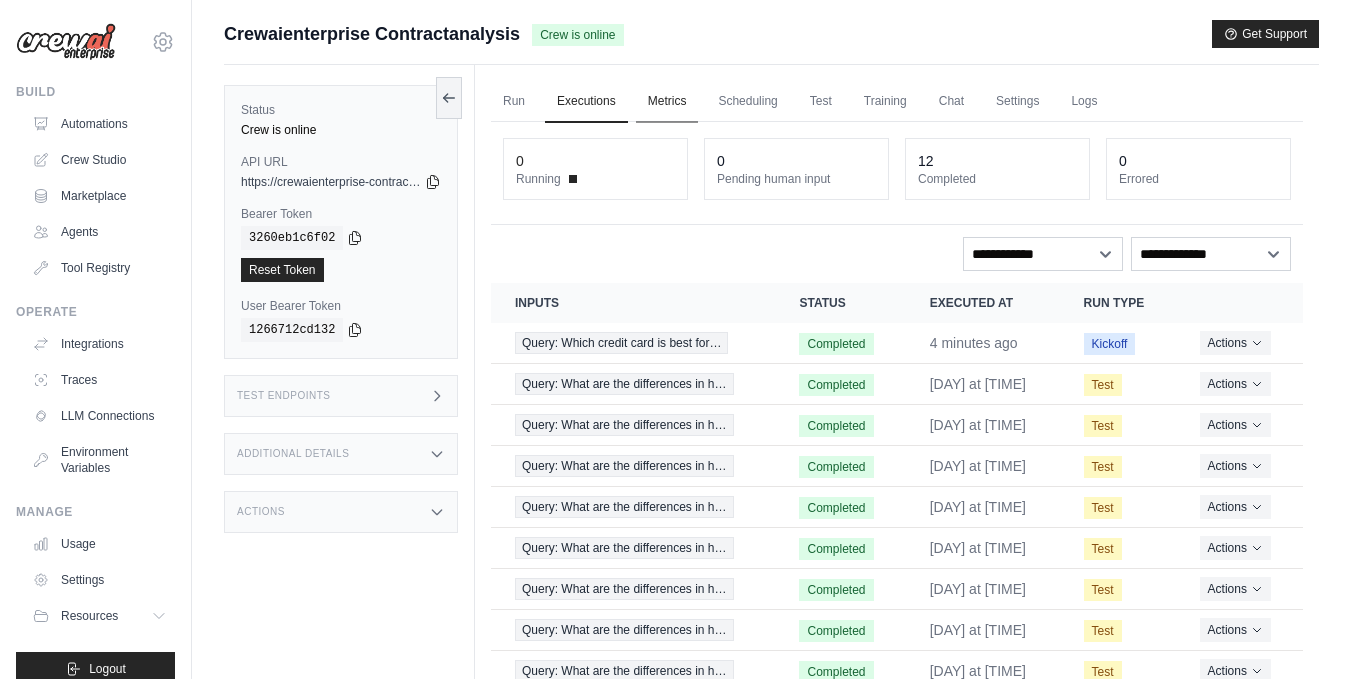 click on "Metrics" at bounding box center [667, 102] 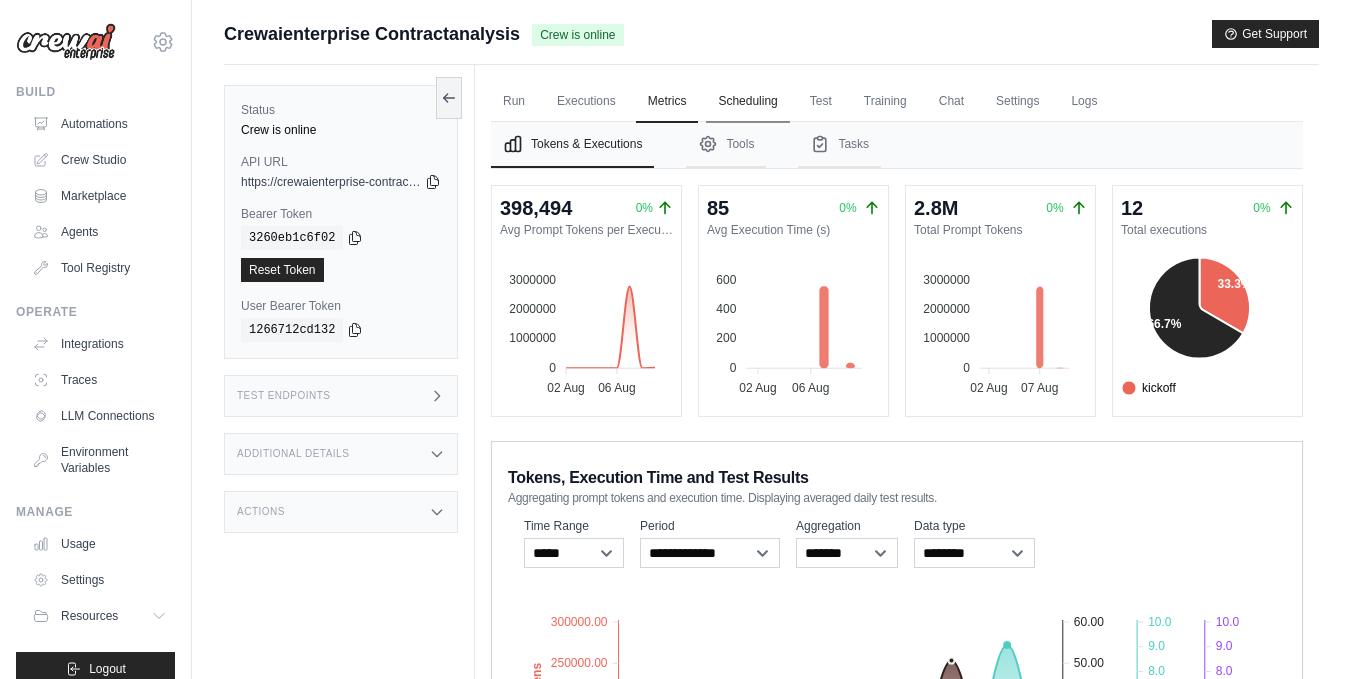 click on "Scheduling" at bounding box center [747, 102] 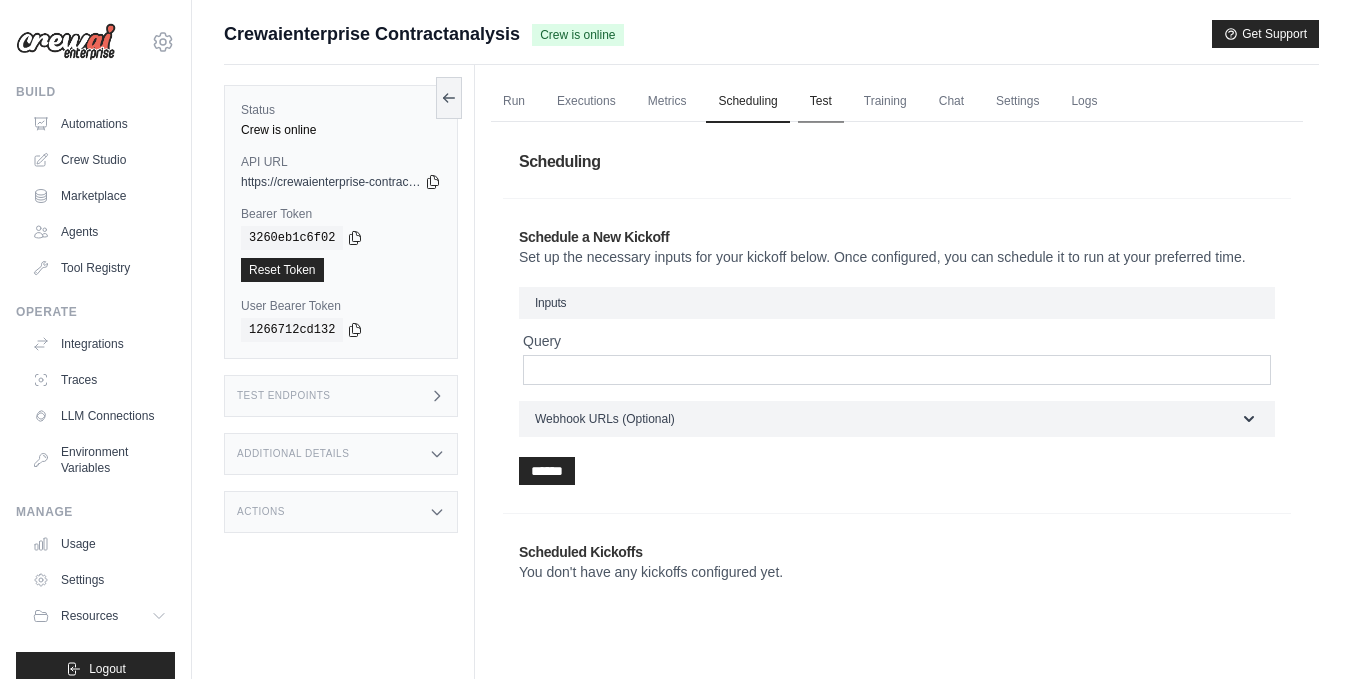 click on "Test" at bounding box center [821, 102] 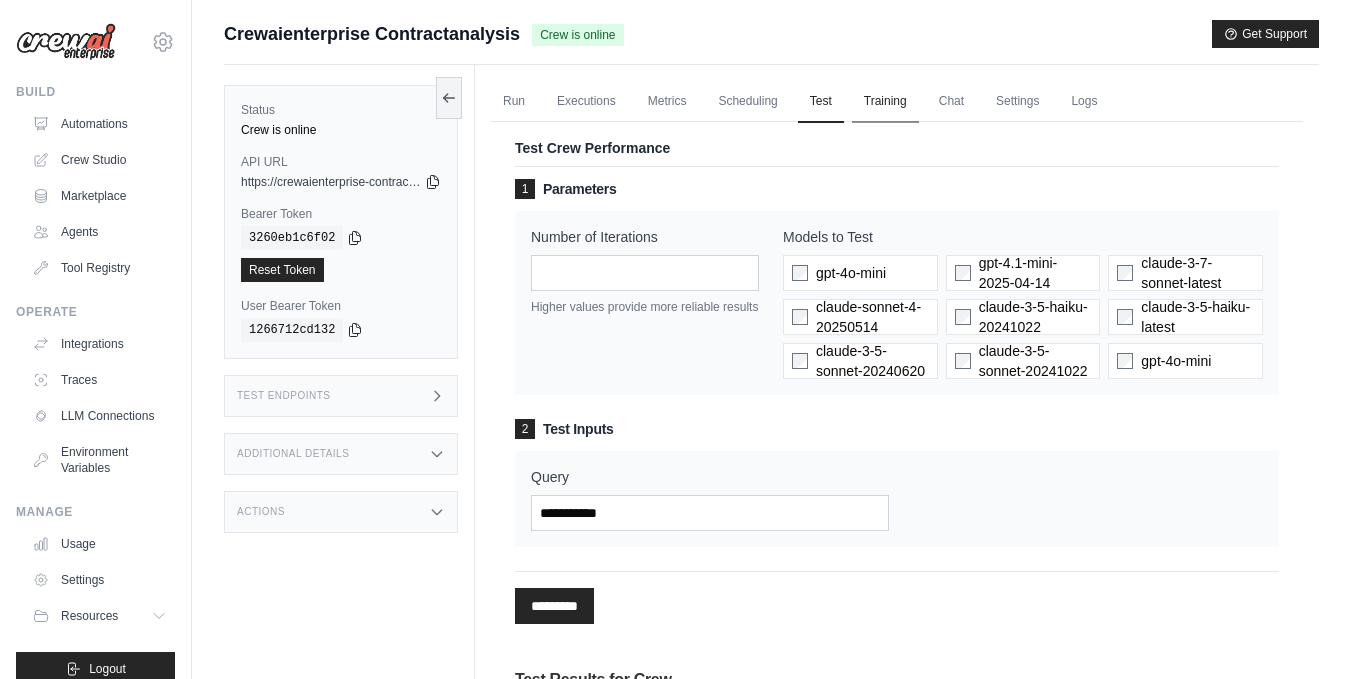click on "Training" at bounding box center [885, 102] 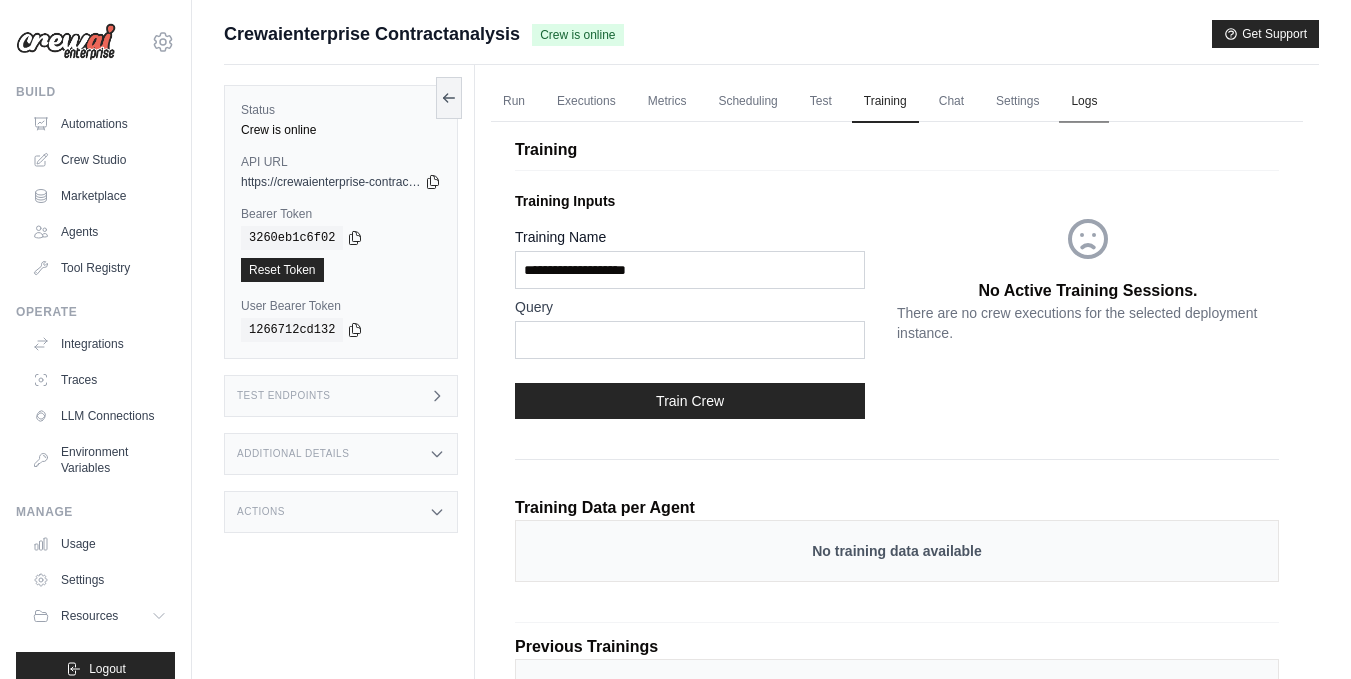 click on "Logs" at bounding box center [1084, 102] 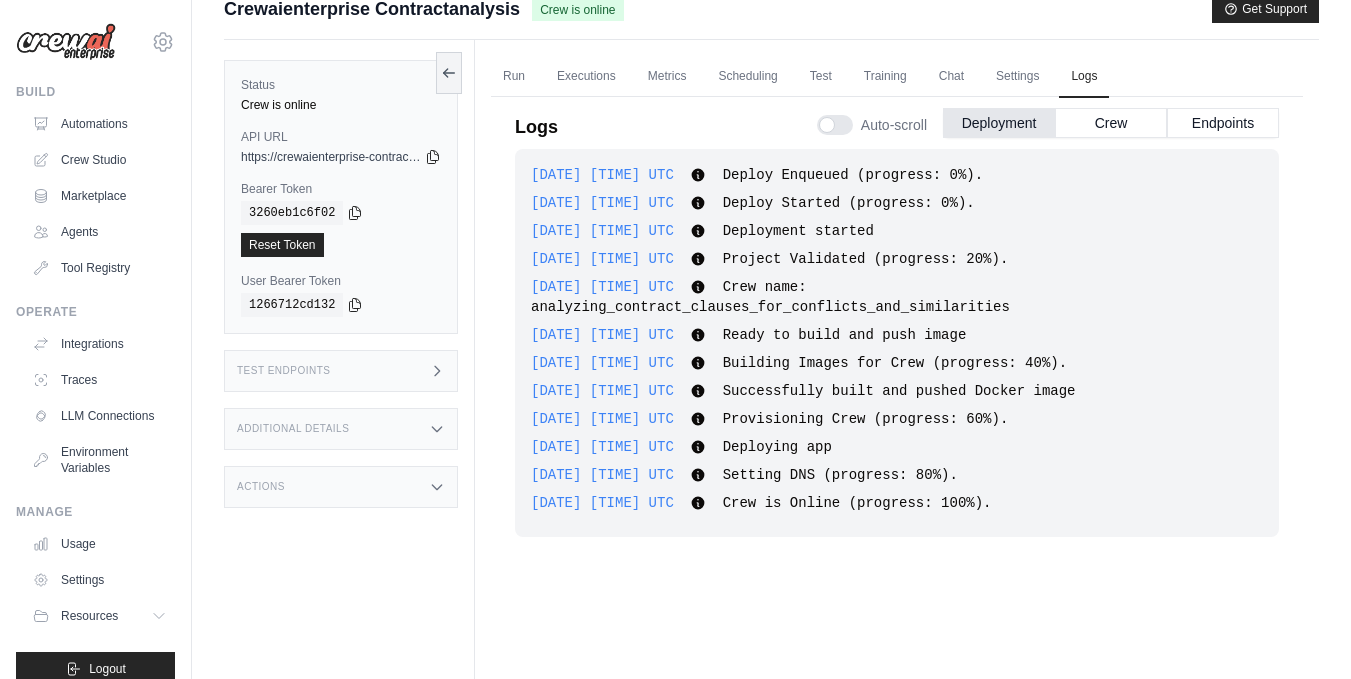 scroll, scrollTop: 0, scrollLeft: 0, axis: both 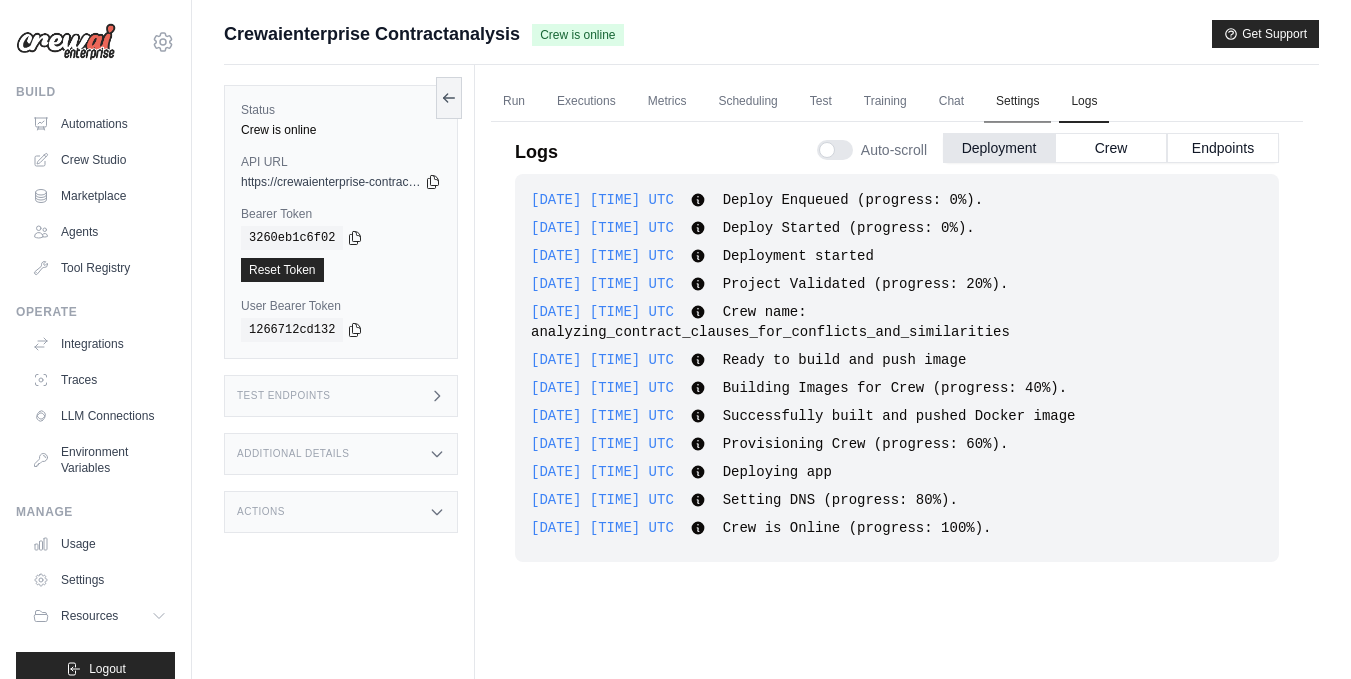 click on "Settings" at bounding box center (1017, 102) 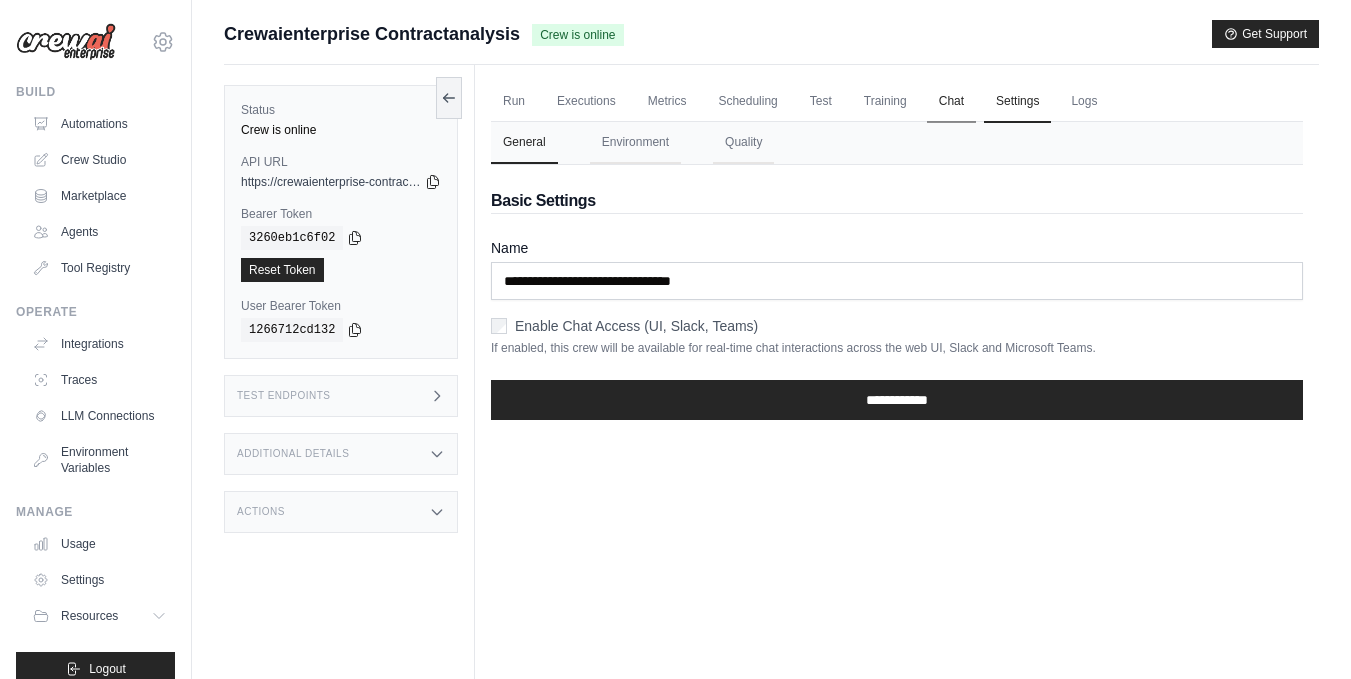 click on "Chat" at bounding box center (951, 102) 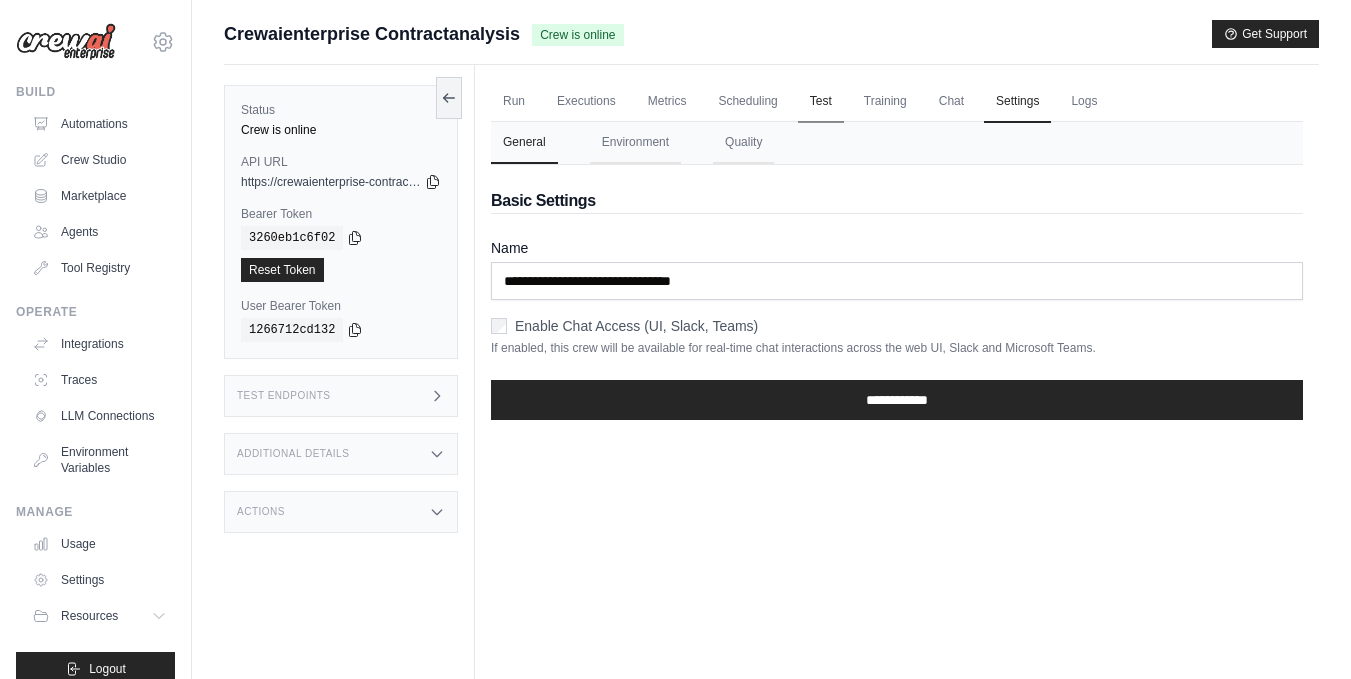 click on "Test" at bounding box center [821, 102] 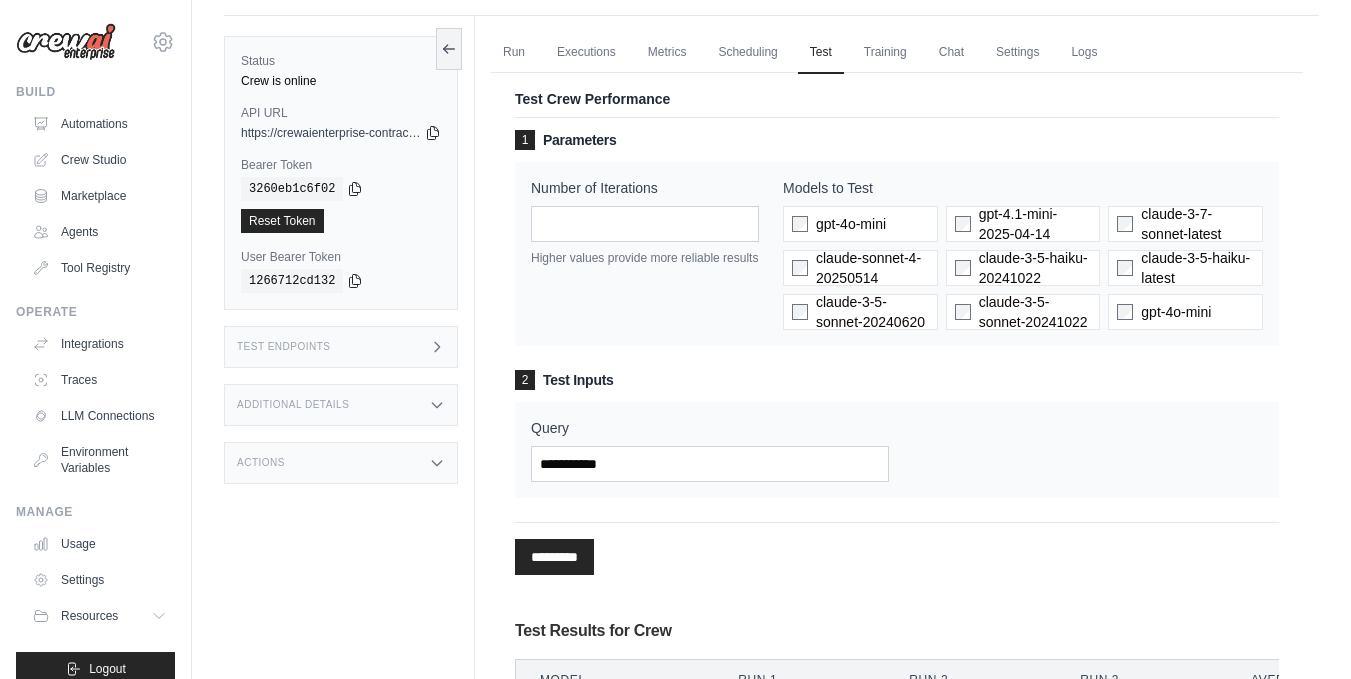scroll, scrollTop: 0, scrollLeft: 0, axis: both 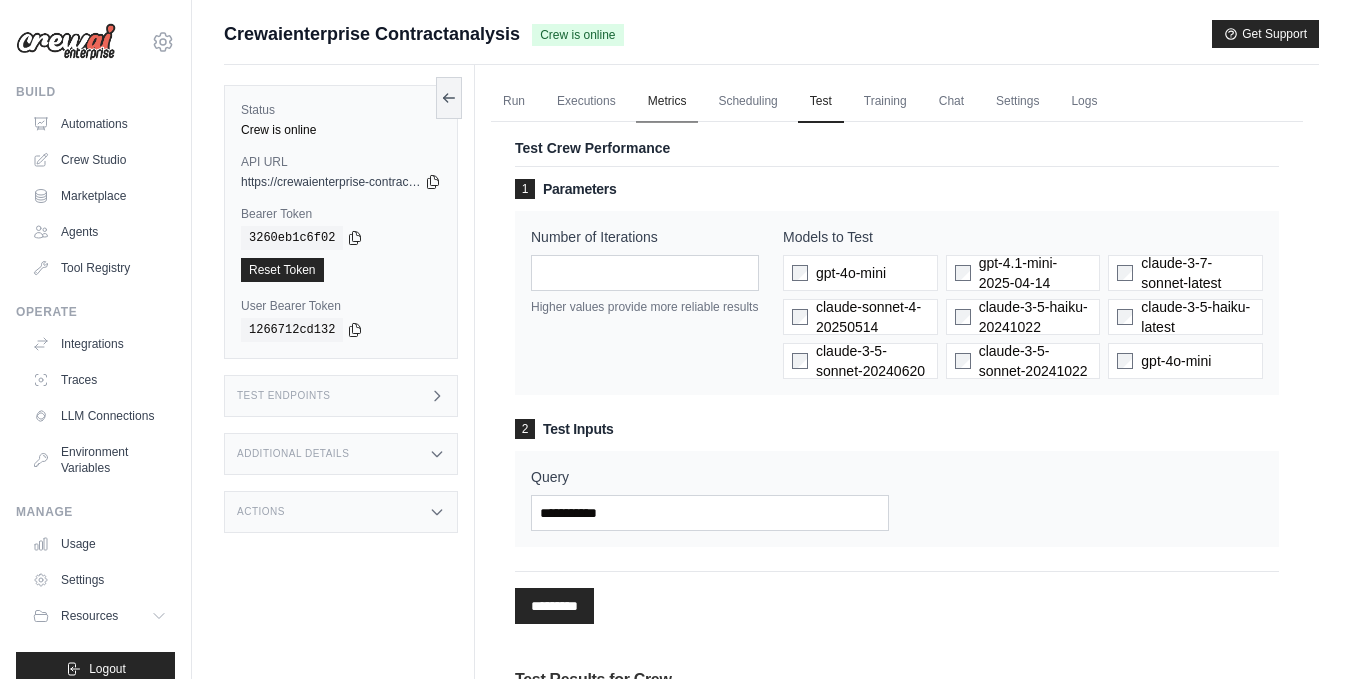 click on "Metrics" at bounding box center (667, 102) 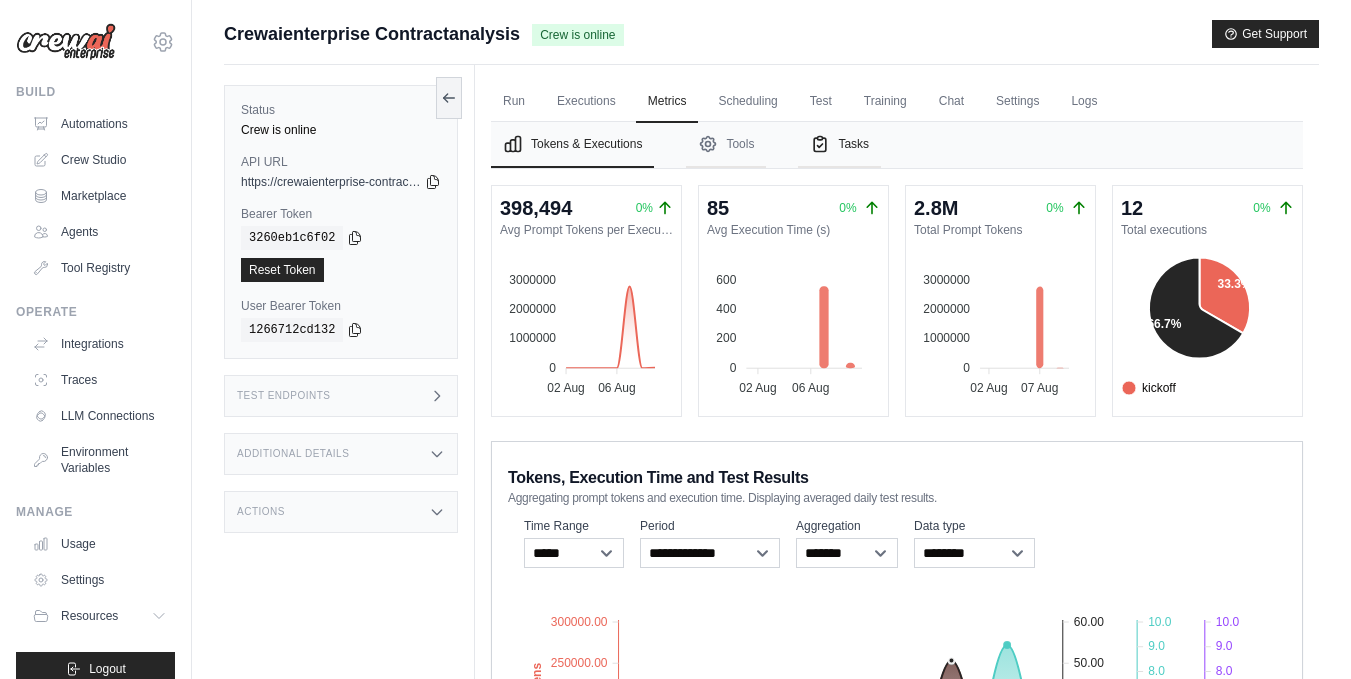 click on "Tasks" at bounding box center (839, 145) 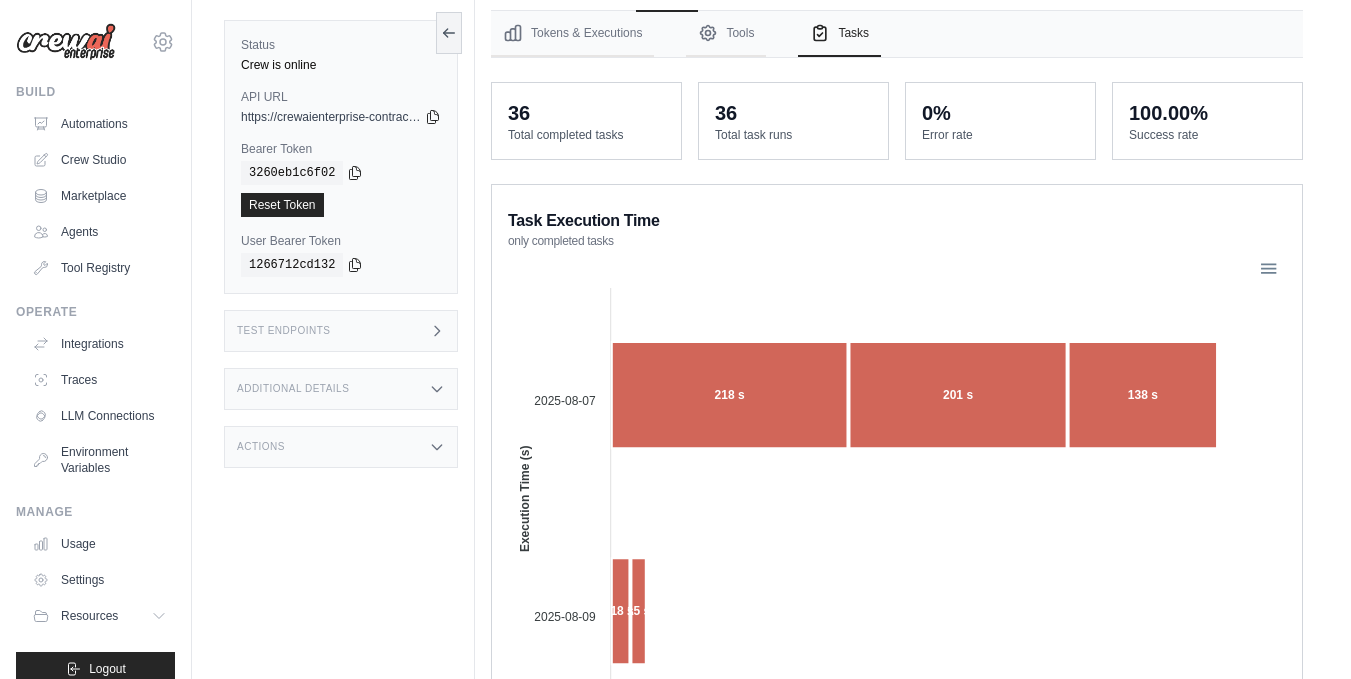 scroll, scrollTop: 0, scrollLeft: 0, axis: both 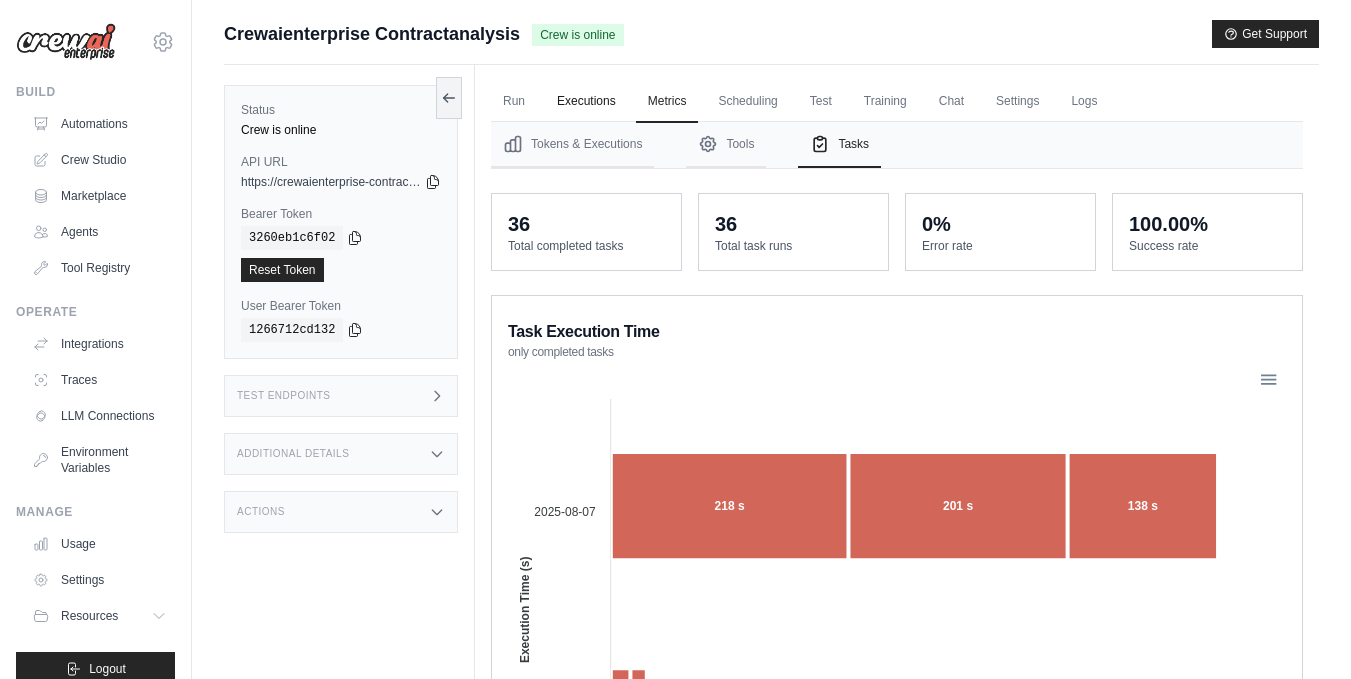 click on "Executions" at bounding box center (586, 102) 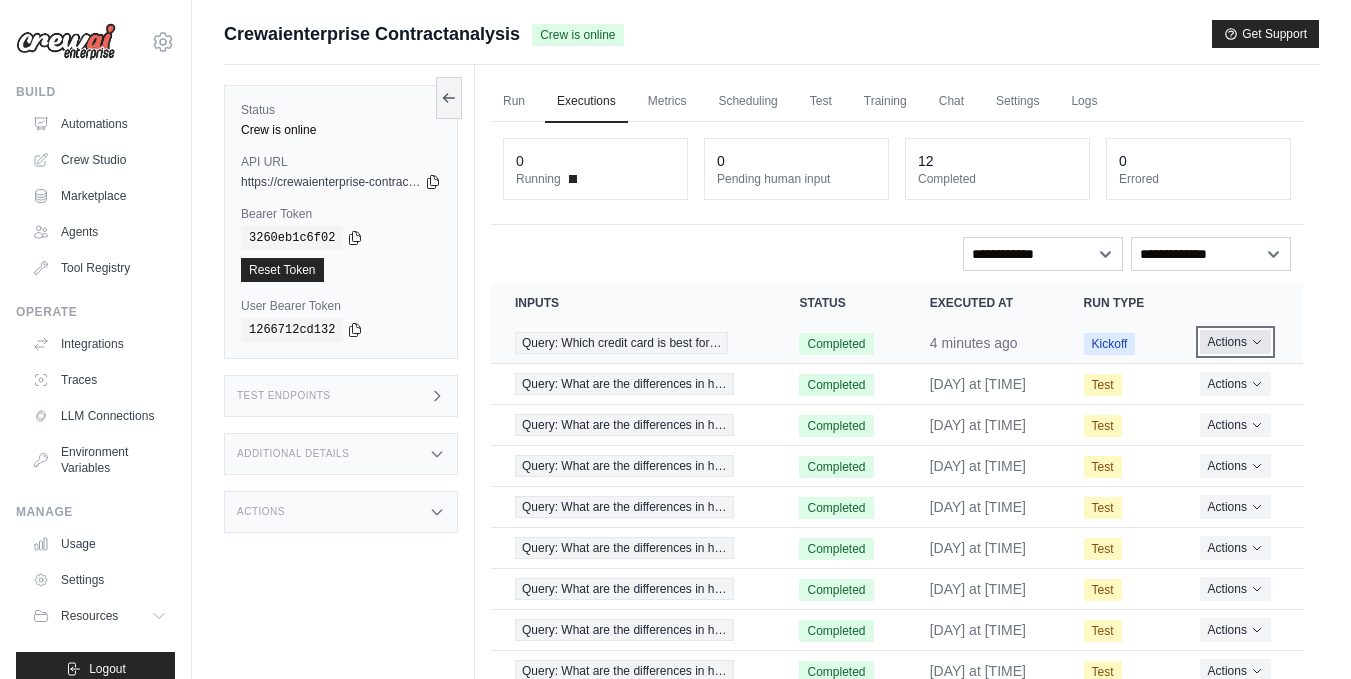 click on "Actions" at bounding box center (1235, 342) 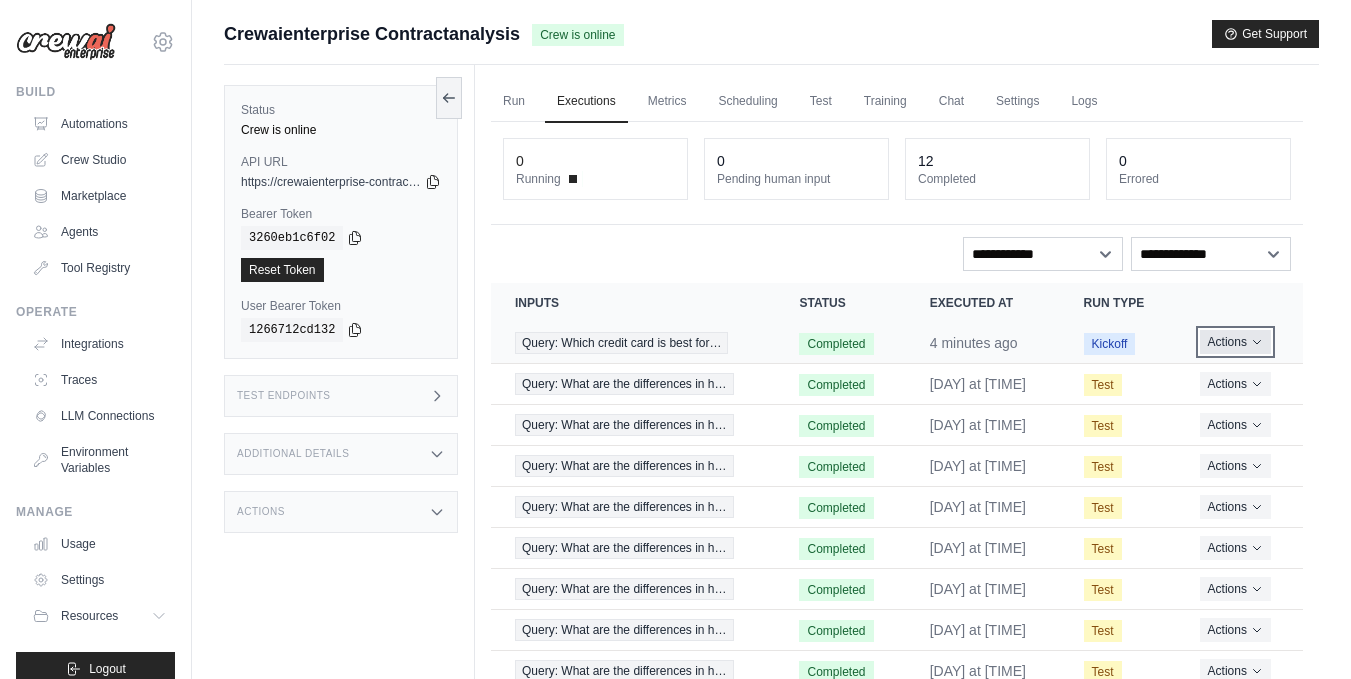 click on "Actions" at bounding box center [1235, 342] 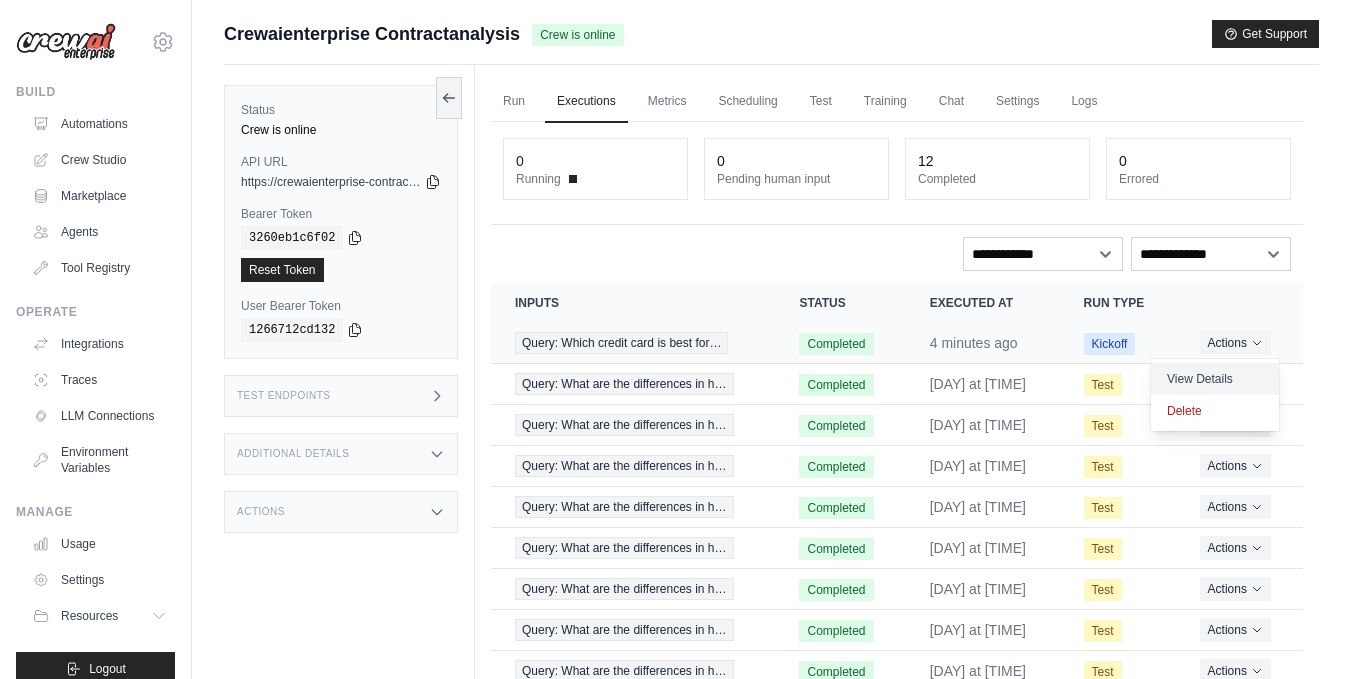 click on "View Details" at bounding box center (1215, 379) 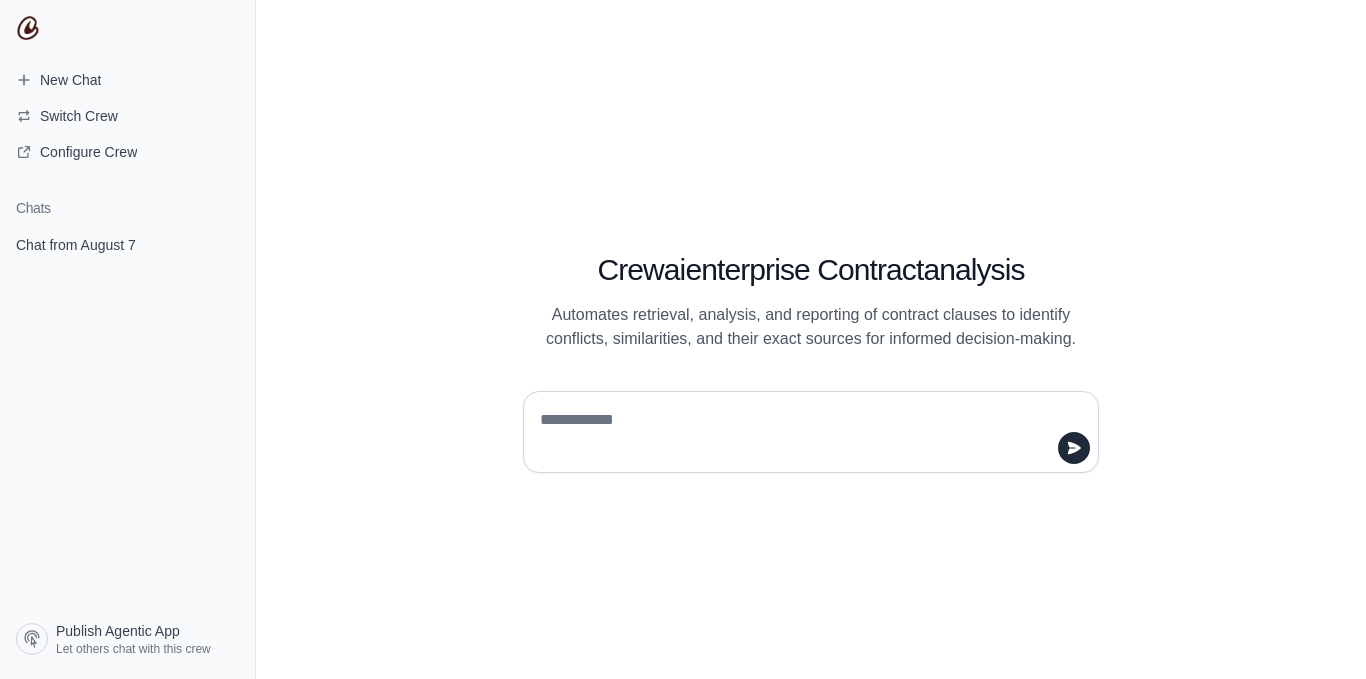scroll, scrollTop: 0, scrollLeft: 0, axis: both 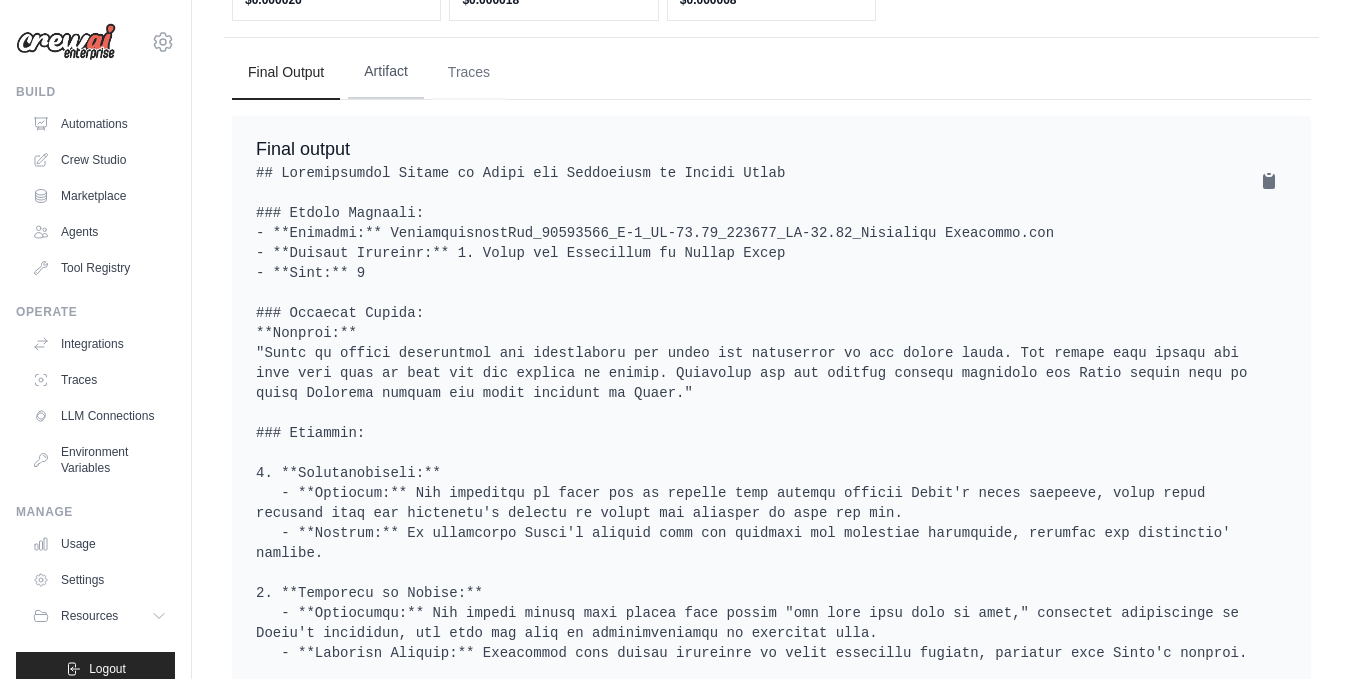 click on "Artifact" at bounding box center (386, 72) 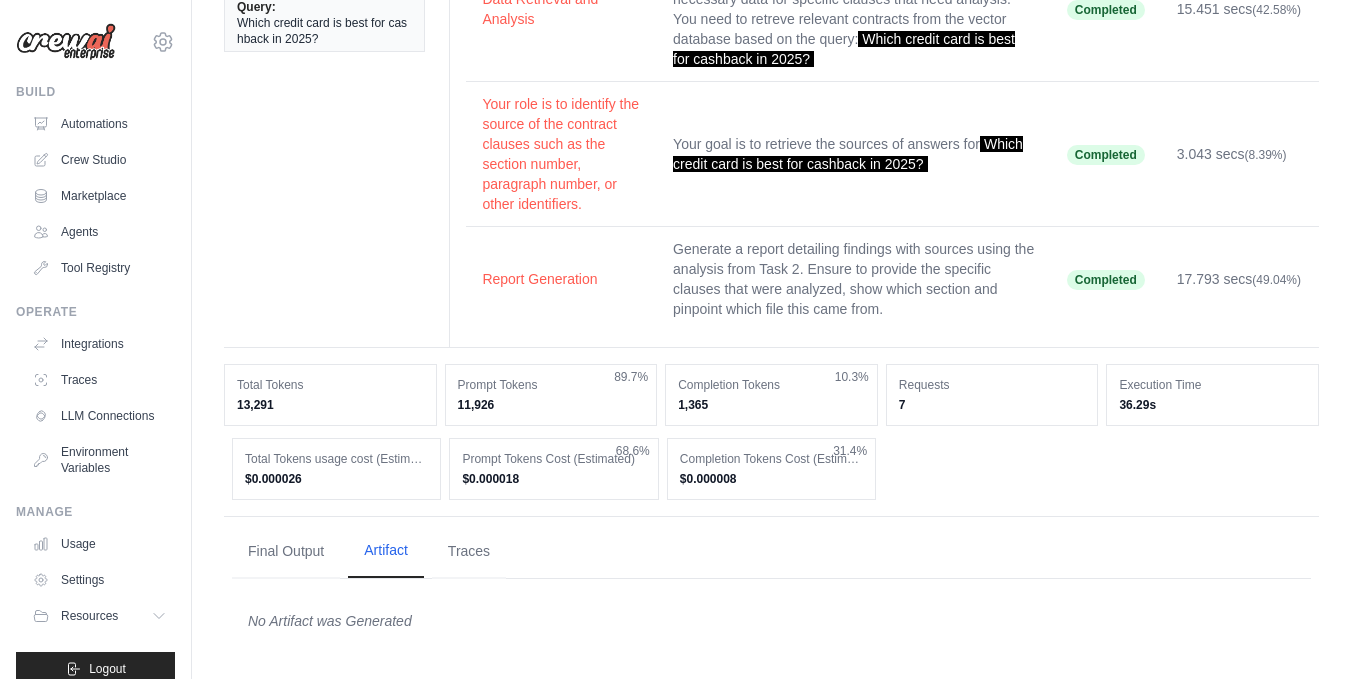 scroll, scrollTop: 221, scrollLeft: 0, axis: vertical 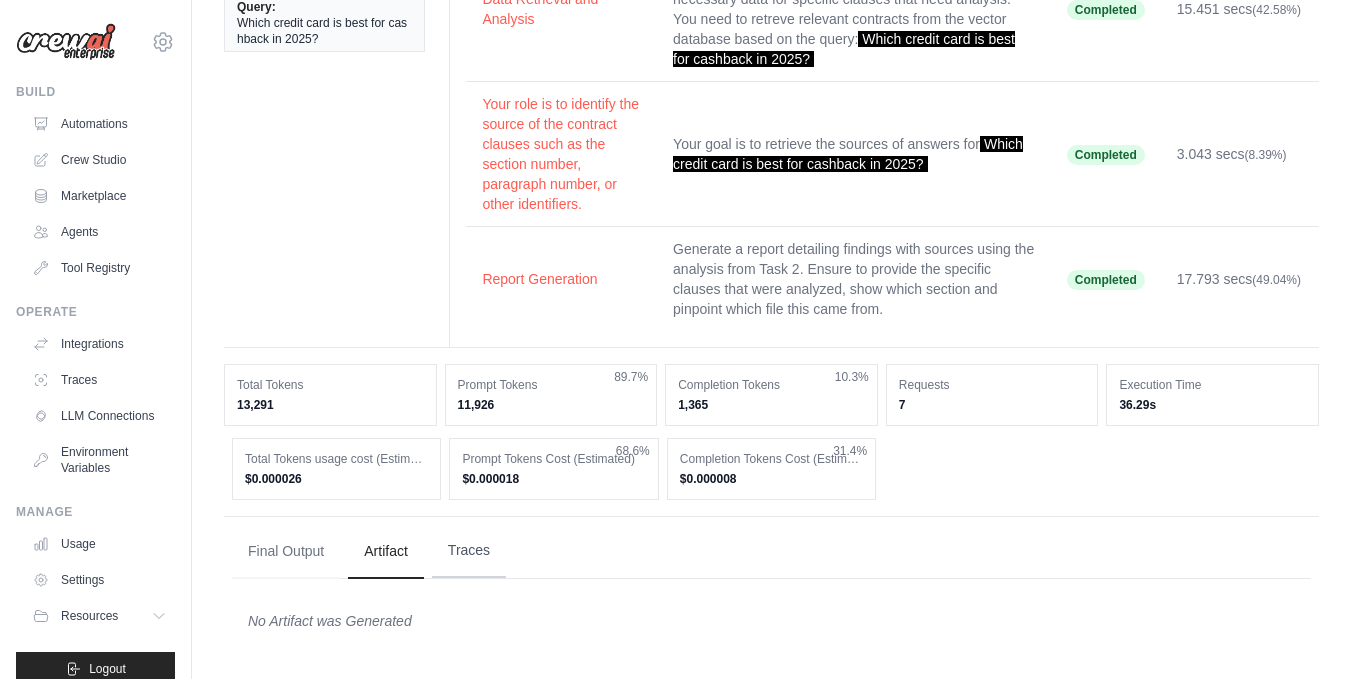 click on "Traces" at bounding box center [469, 551] 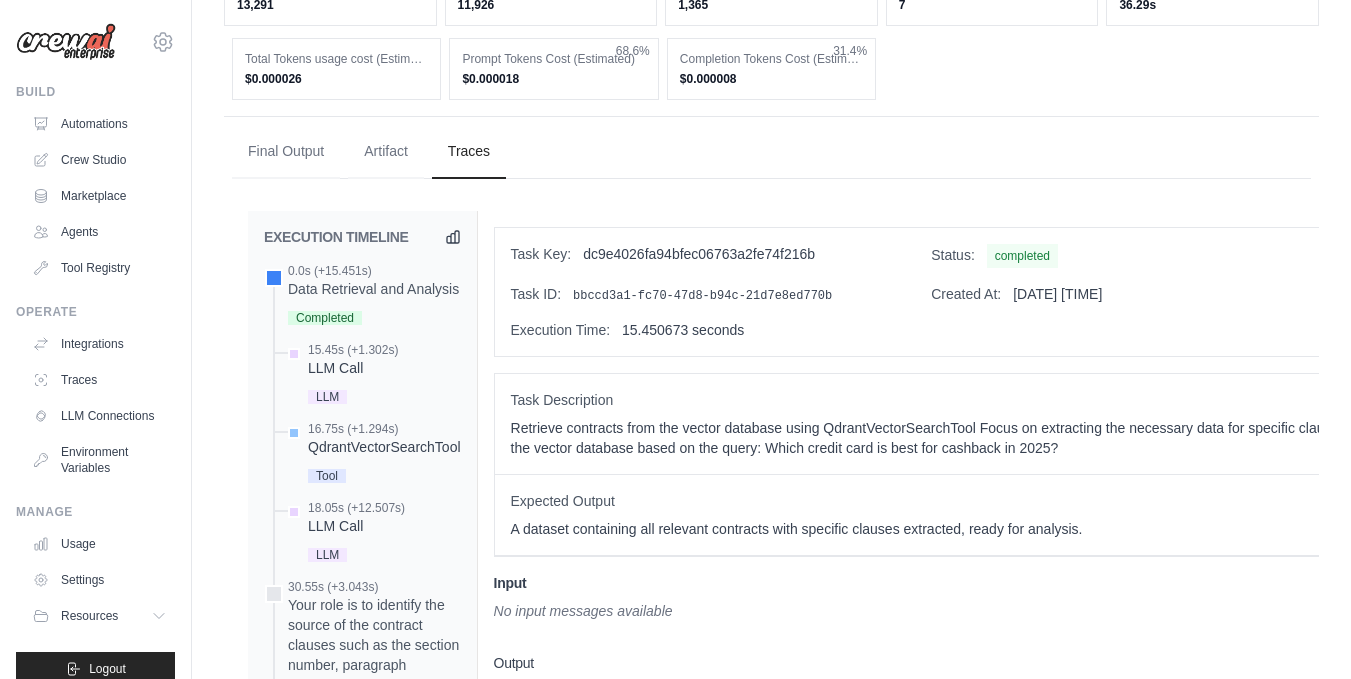 scroll, scrollTop: 721, scrollLeft: 0, axis: vertical 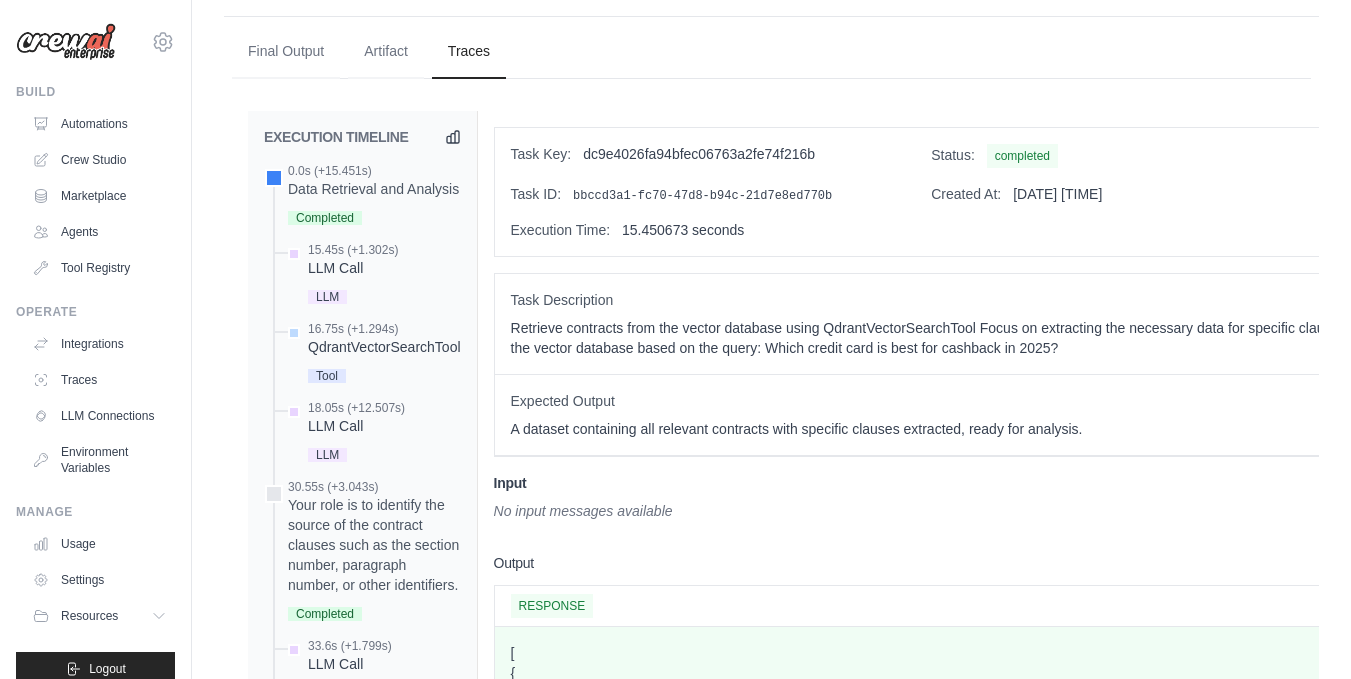 drag, startPoint x: 945, startPoint y: 198, endPoint x: 1107, endPoint y: 198, distance: 162 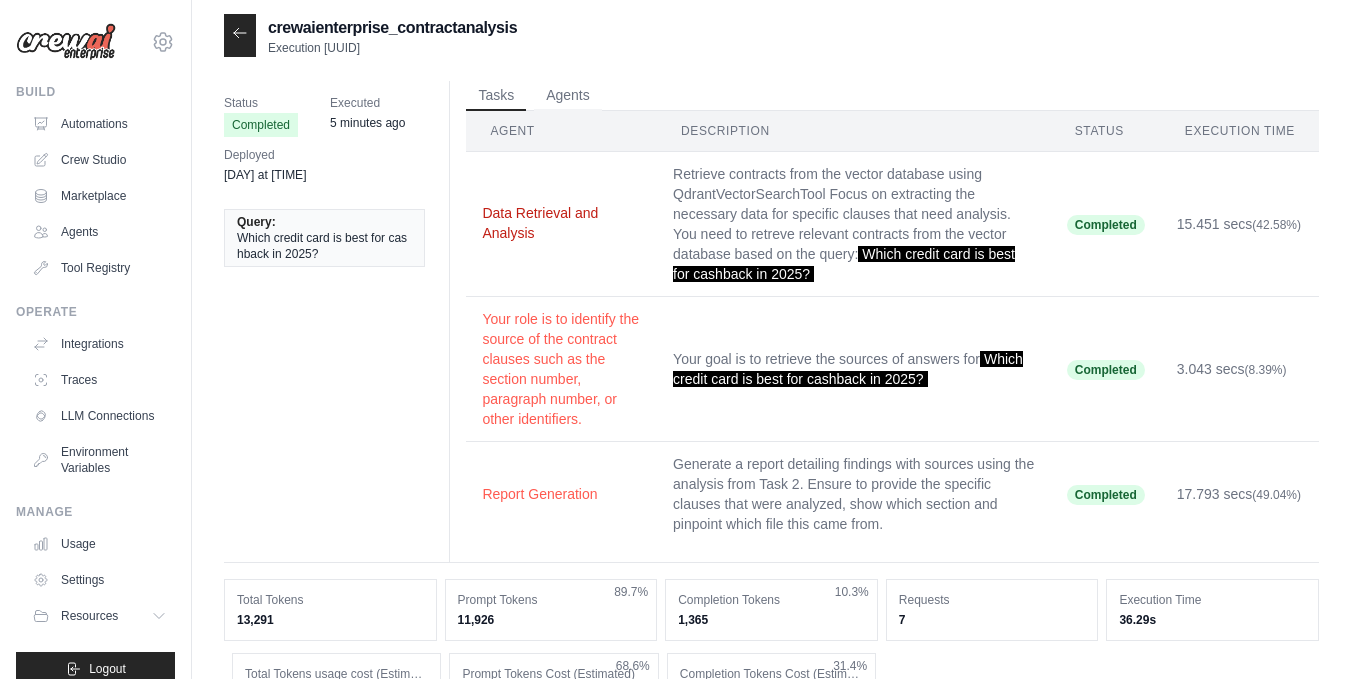 scroll, scrollTop: 0, scrollLeft: 0, axis: both 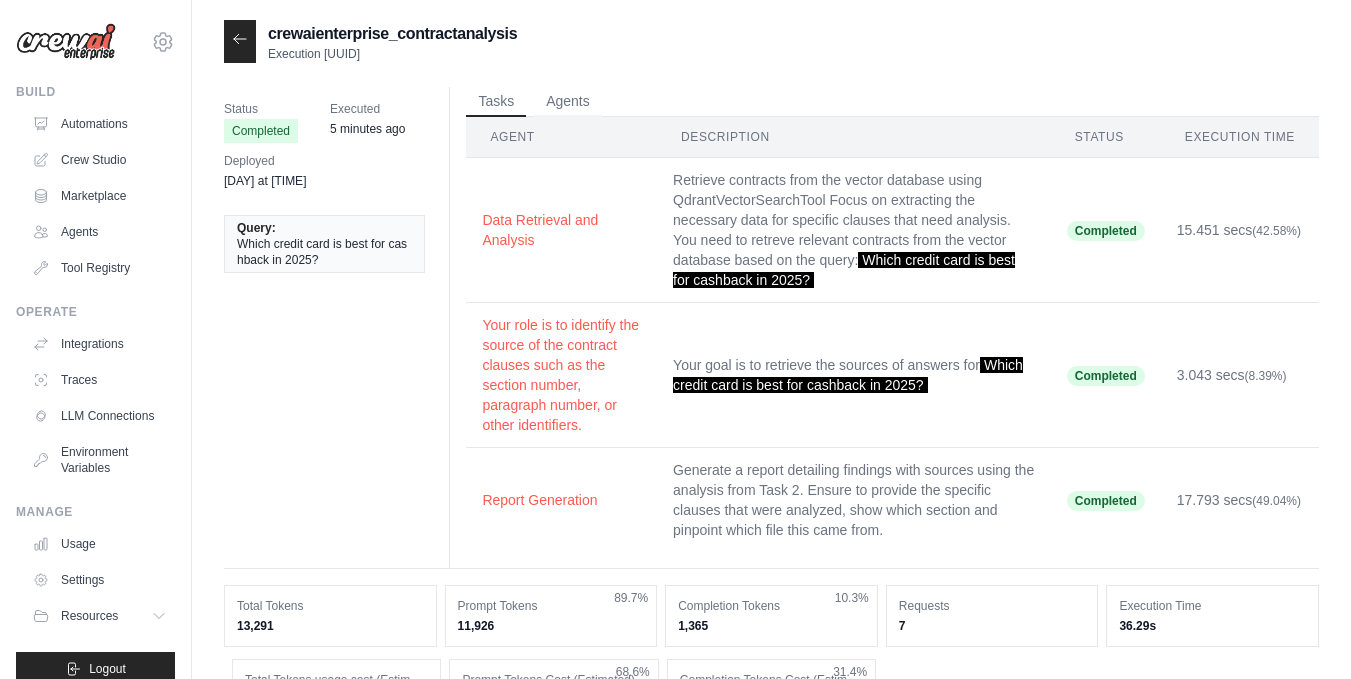 click 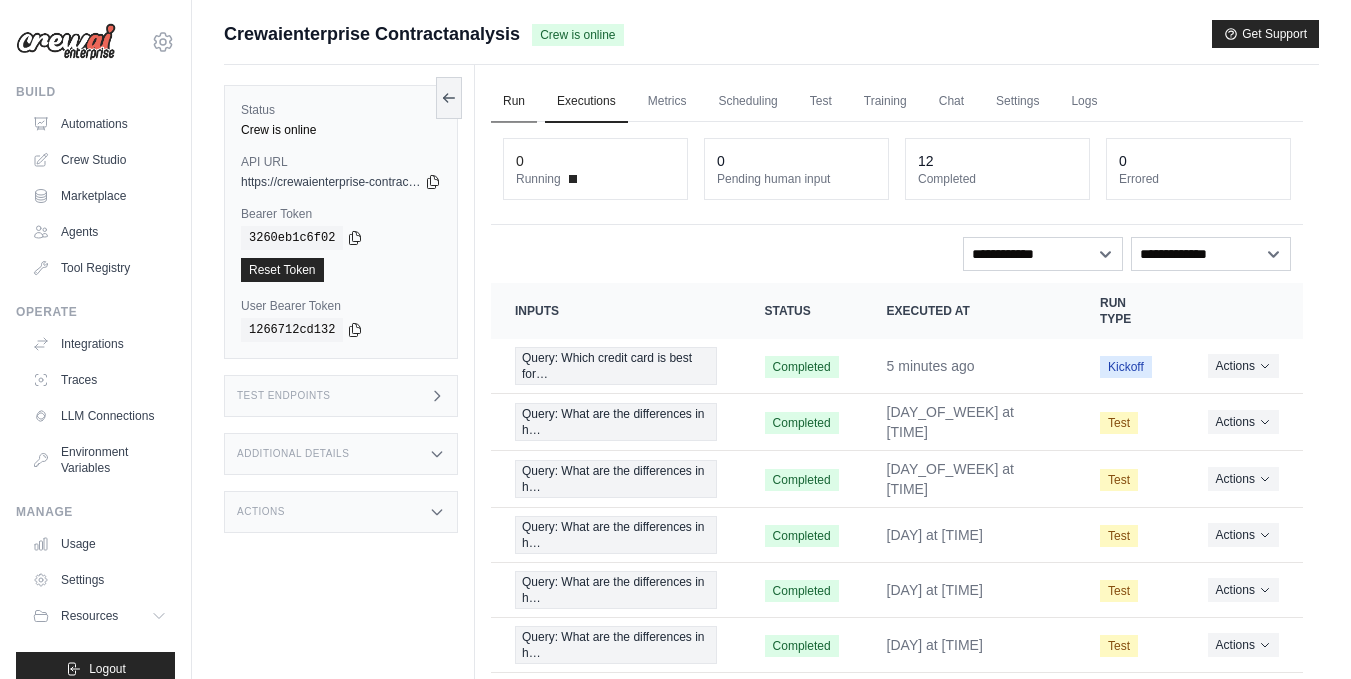 click on "Run" at bounding box center [514, 102] 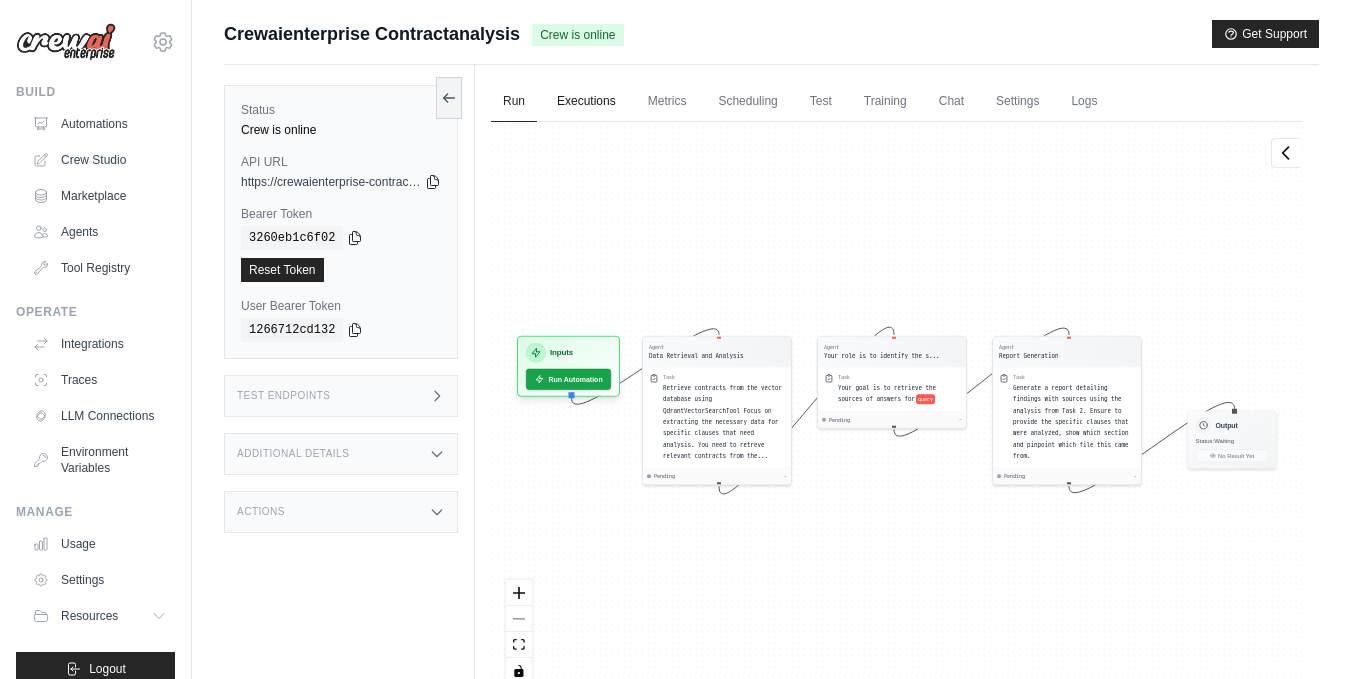 click on "Executions" at bounding box center [586, 102] 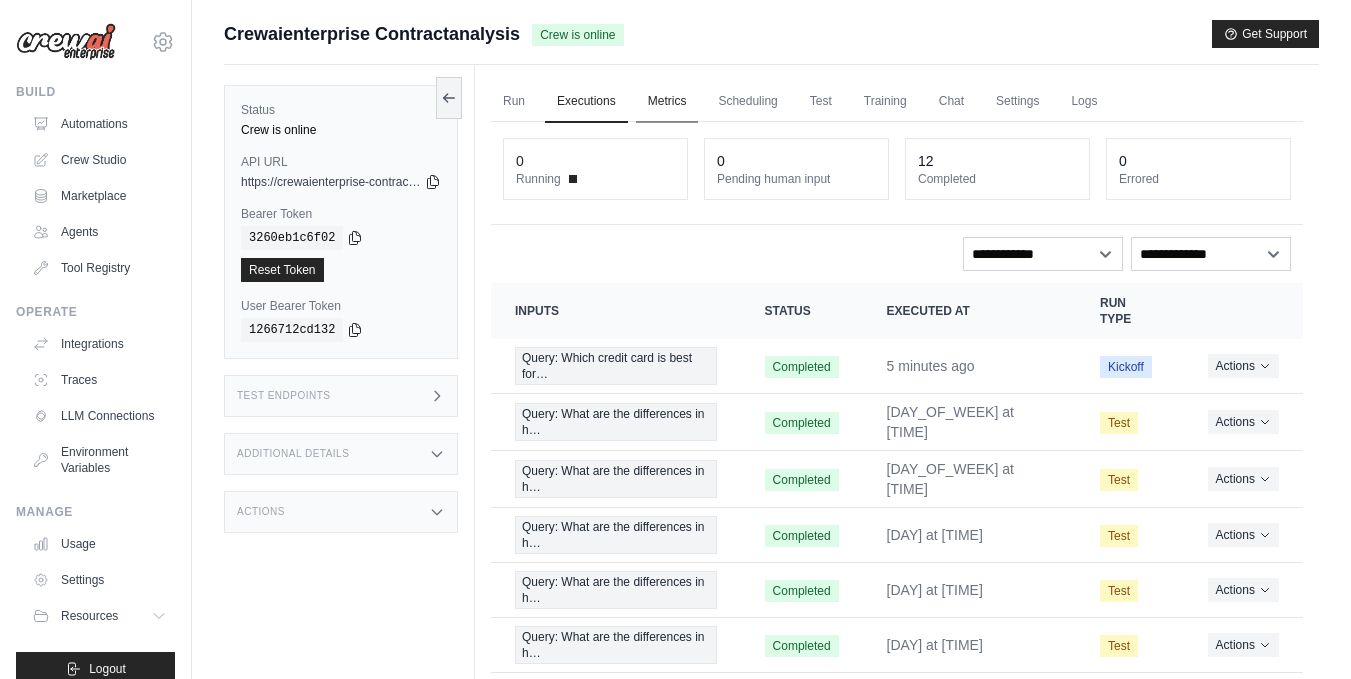 click on "Metrics" at bounding box center [667, 102] 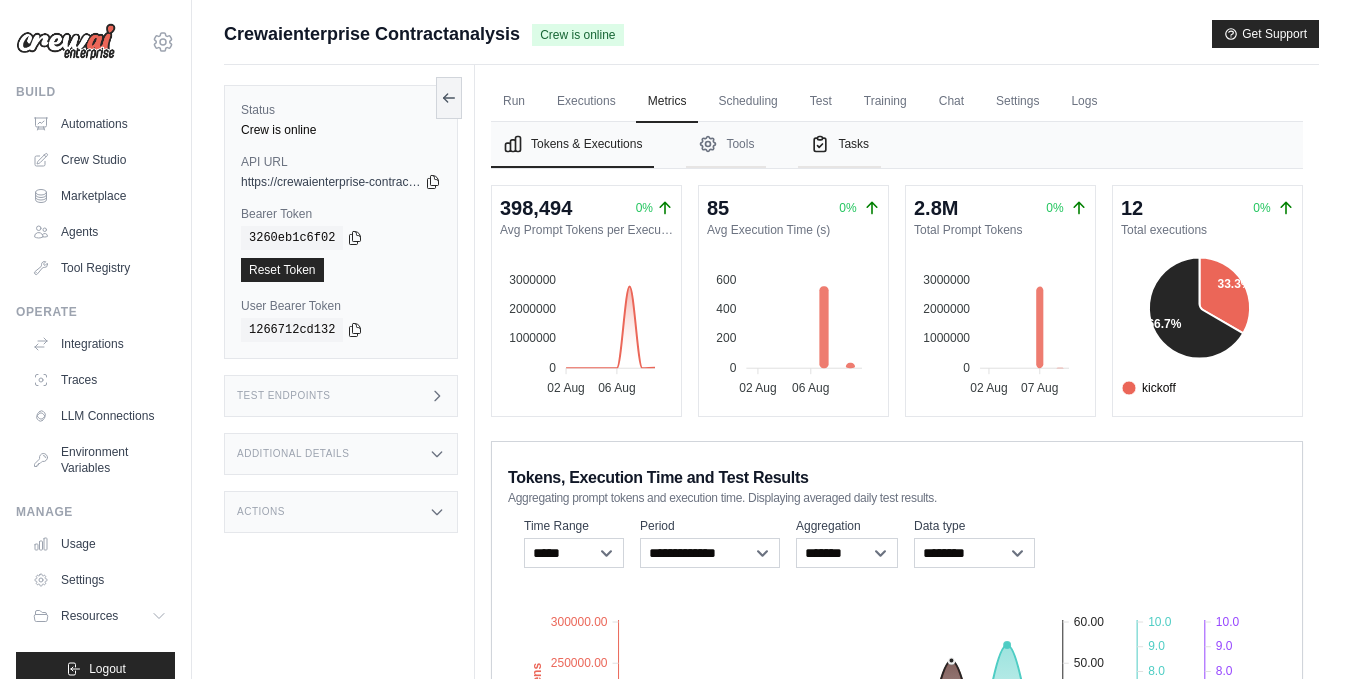 click on "Tasks" at bounding box center [839, 145] 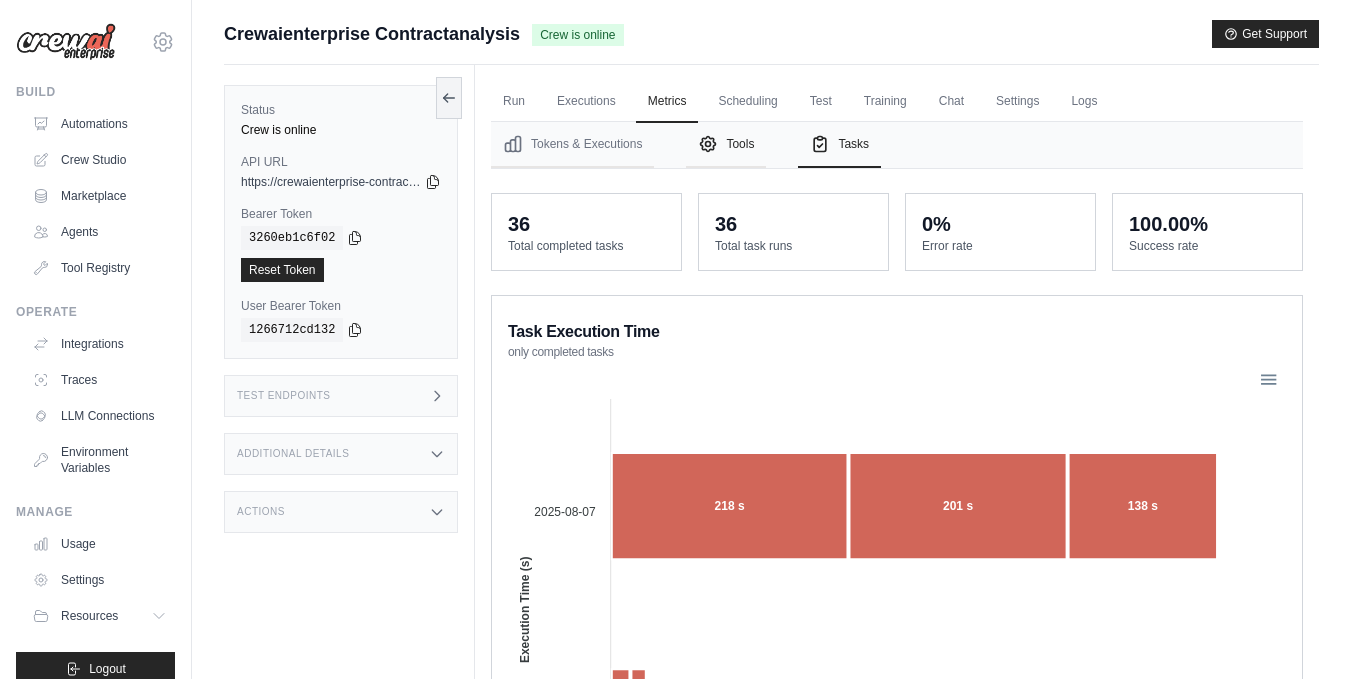 click on "Tools" at bounding box center (726, 145) 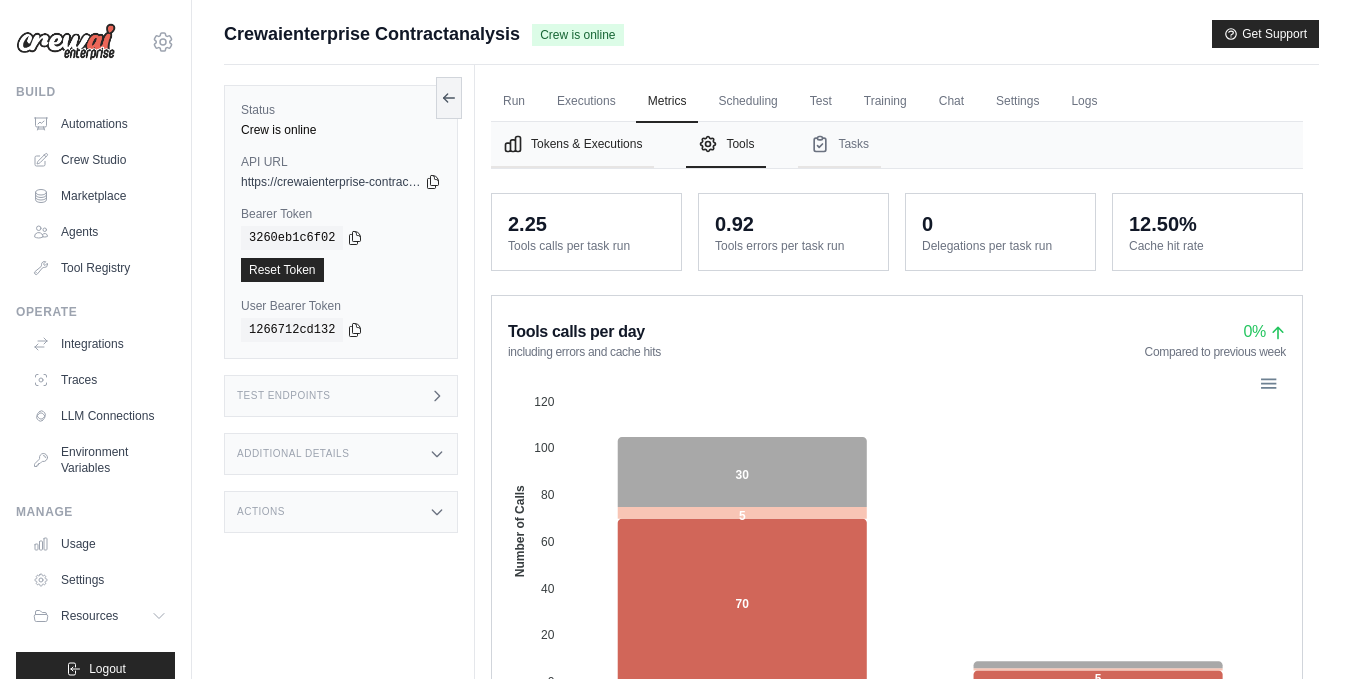 click on "Tokens & Executions" at bounding box center [572, 145] 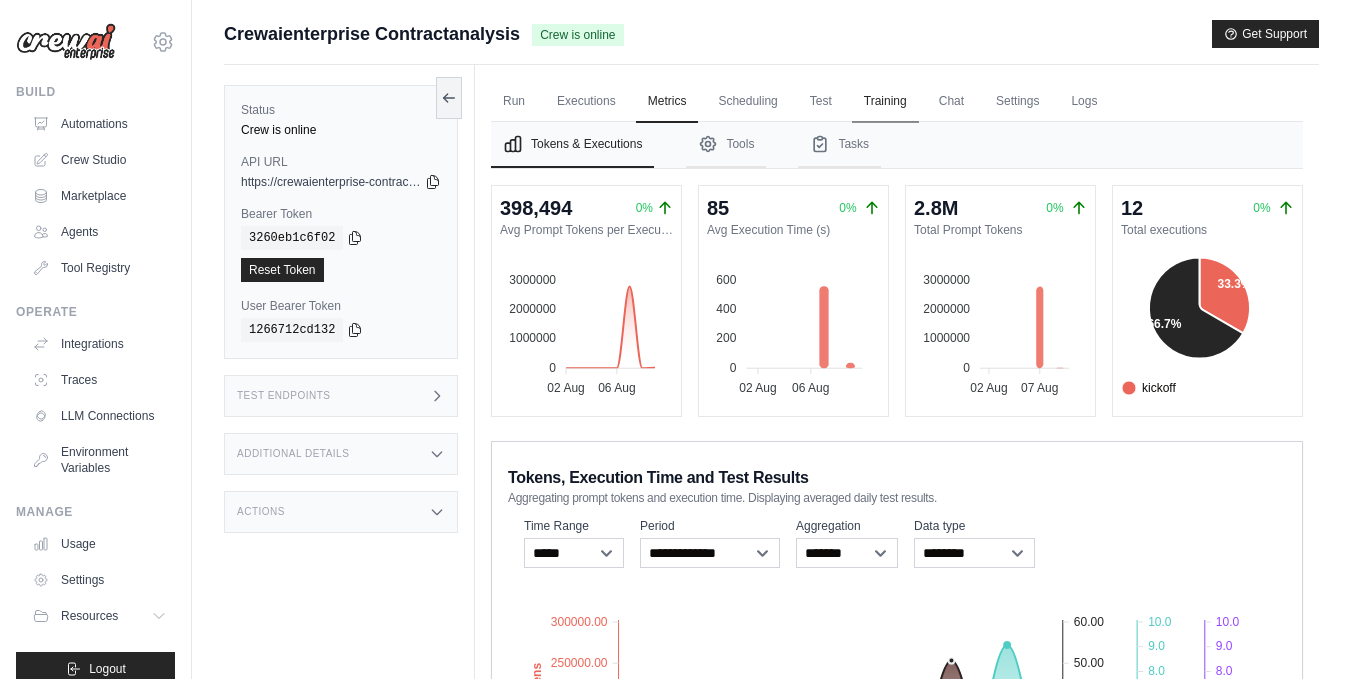 click on "Training" at bounding box center [885, 102] 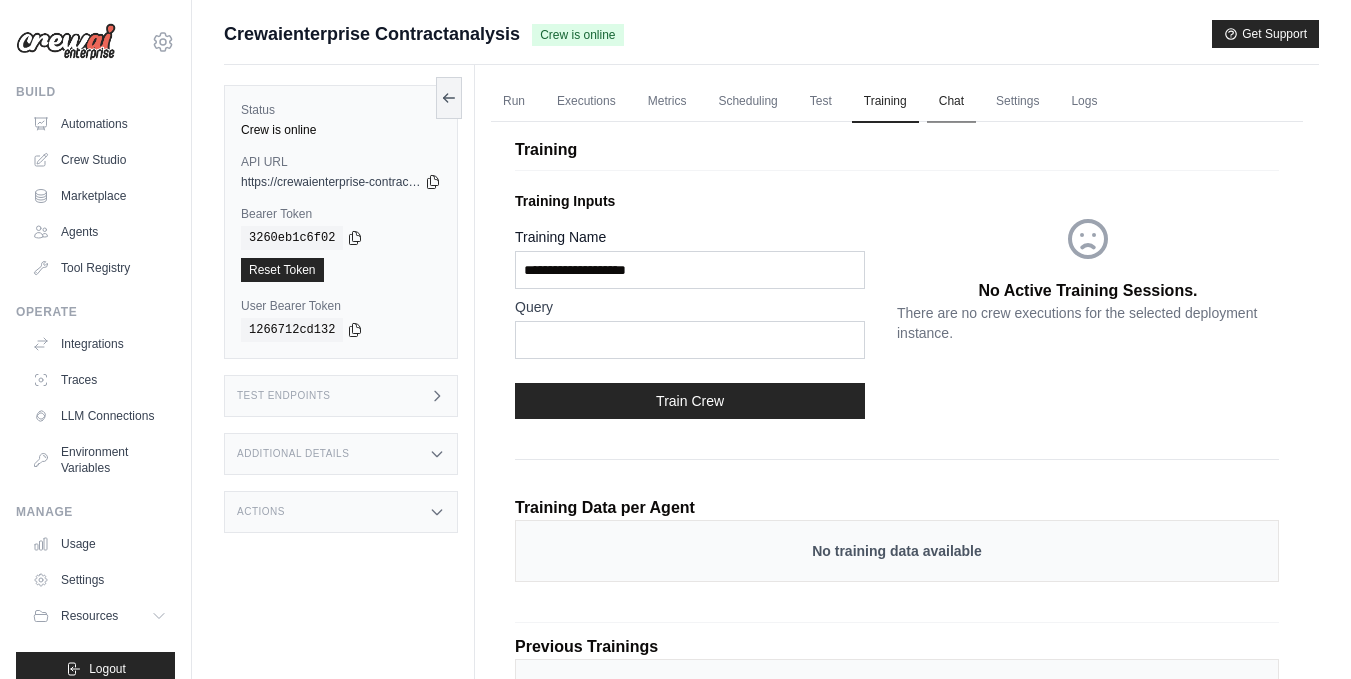 click on "Chat" at bounding box center (951, 102) 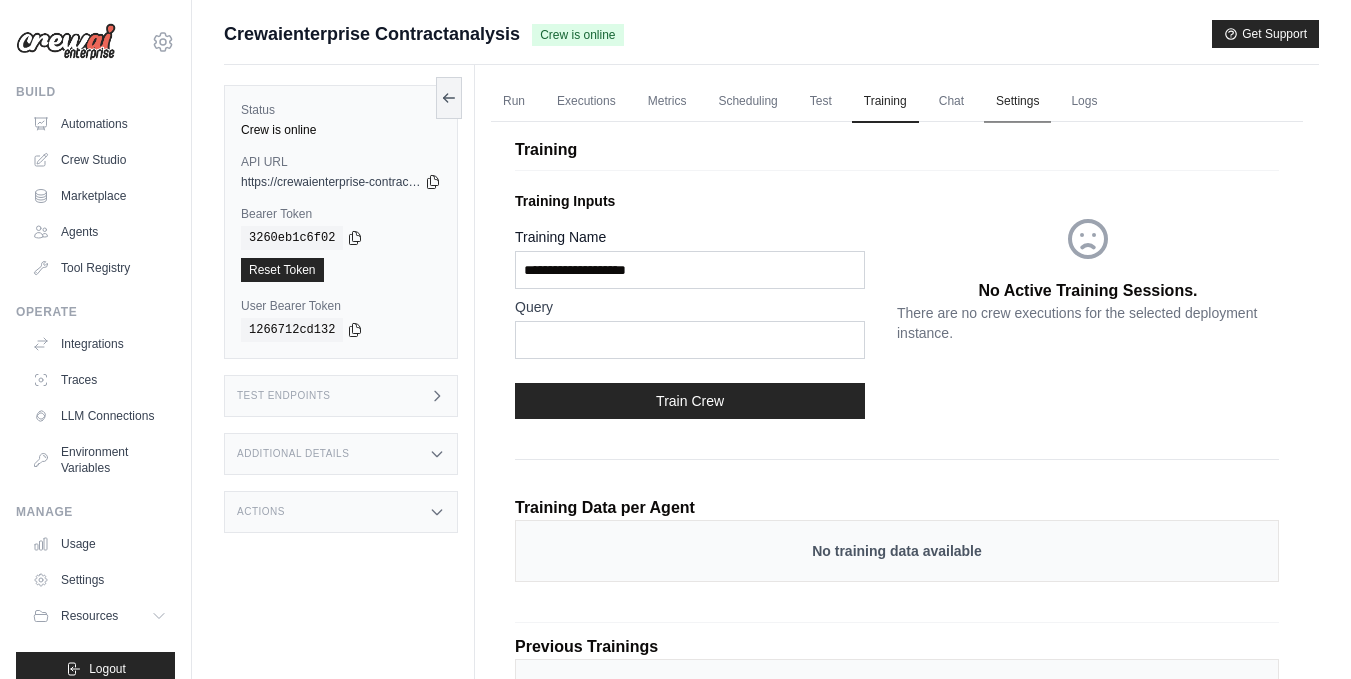 click on "Settings" at bounding box center (1017, 102) 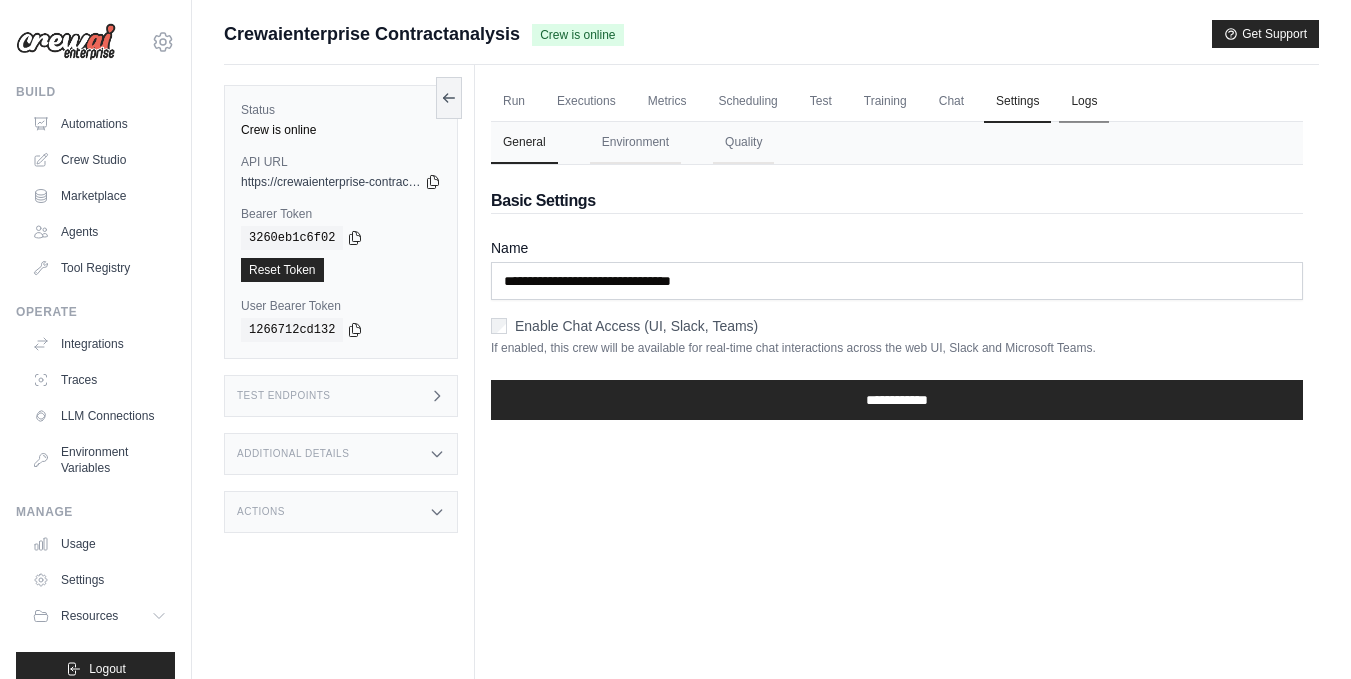 click on "Logs" at bounding box center [1084, 102] 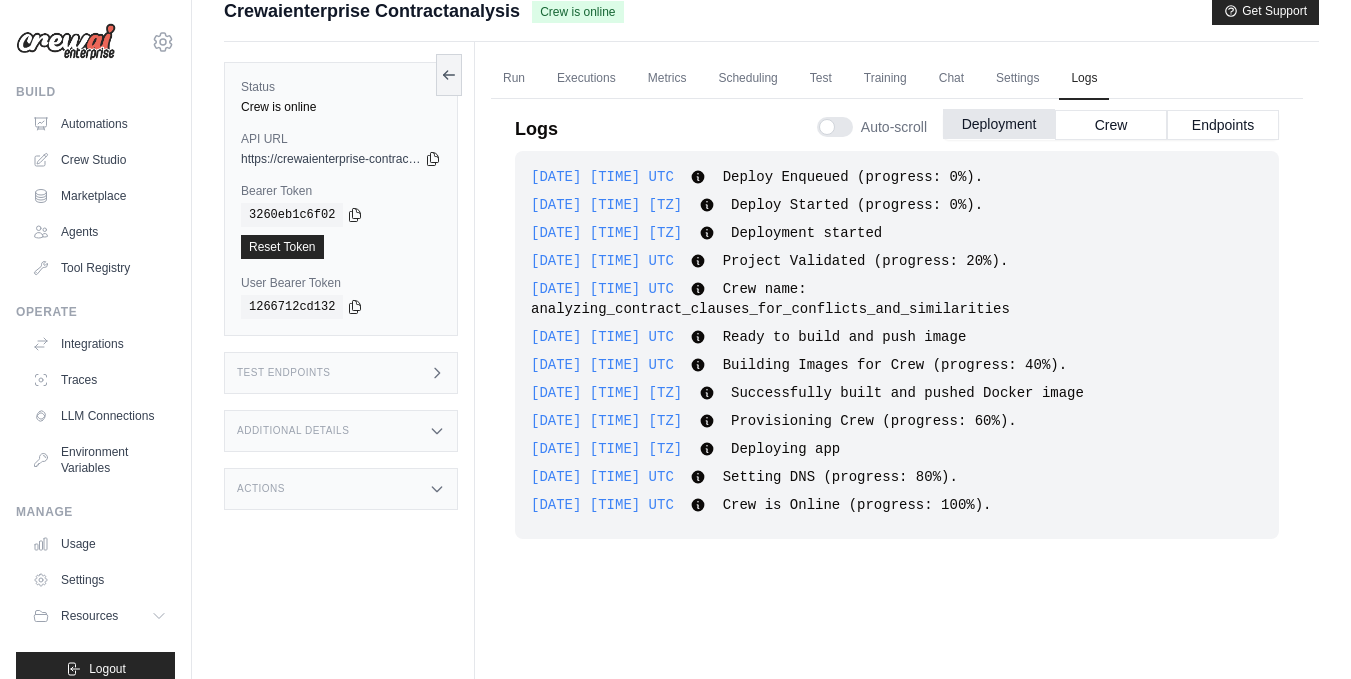 scroll, scrollTop: 0, scrollLeft: 0, axis: both 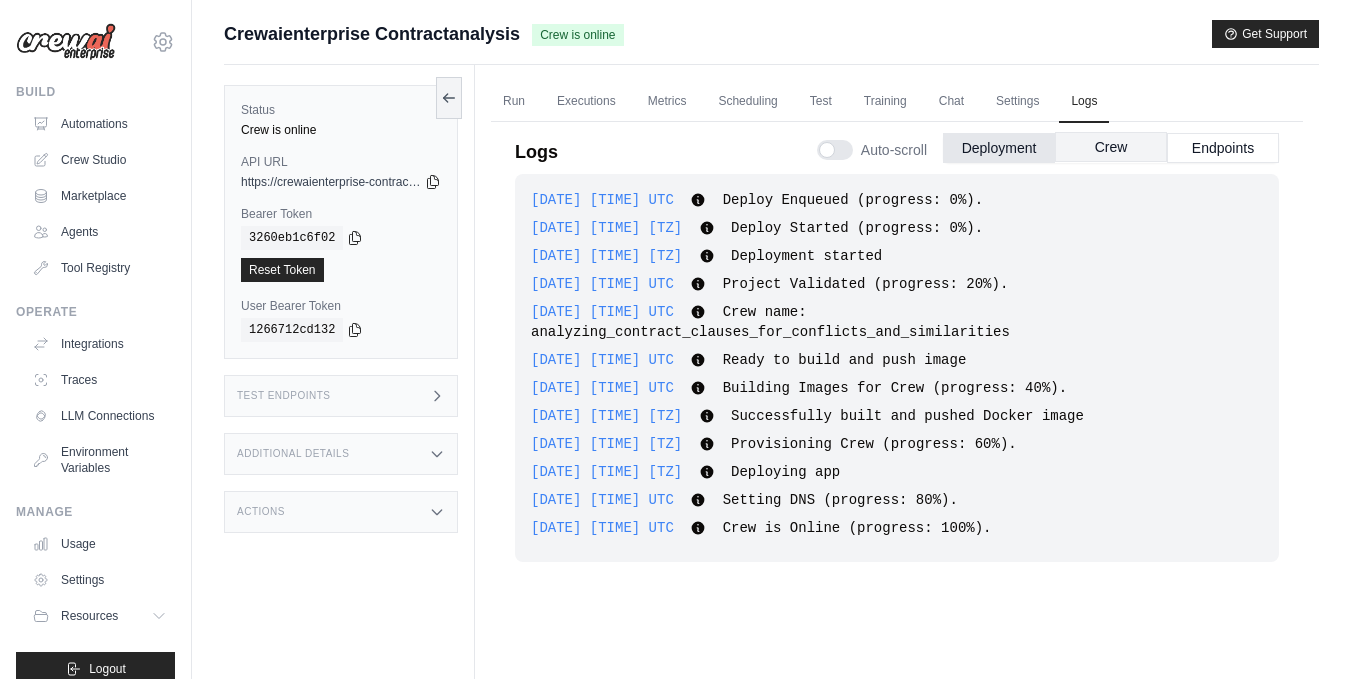 click on "Crew" at bounding box center (1111, 147) 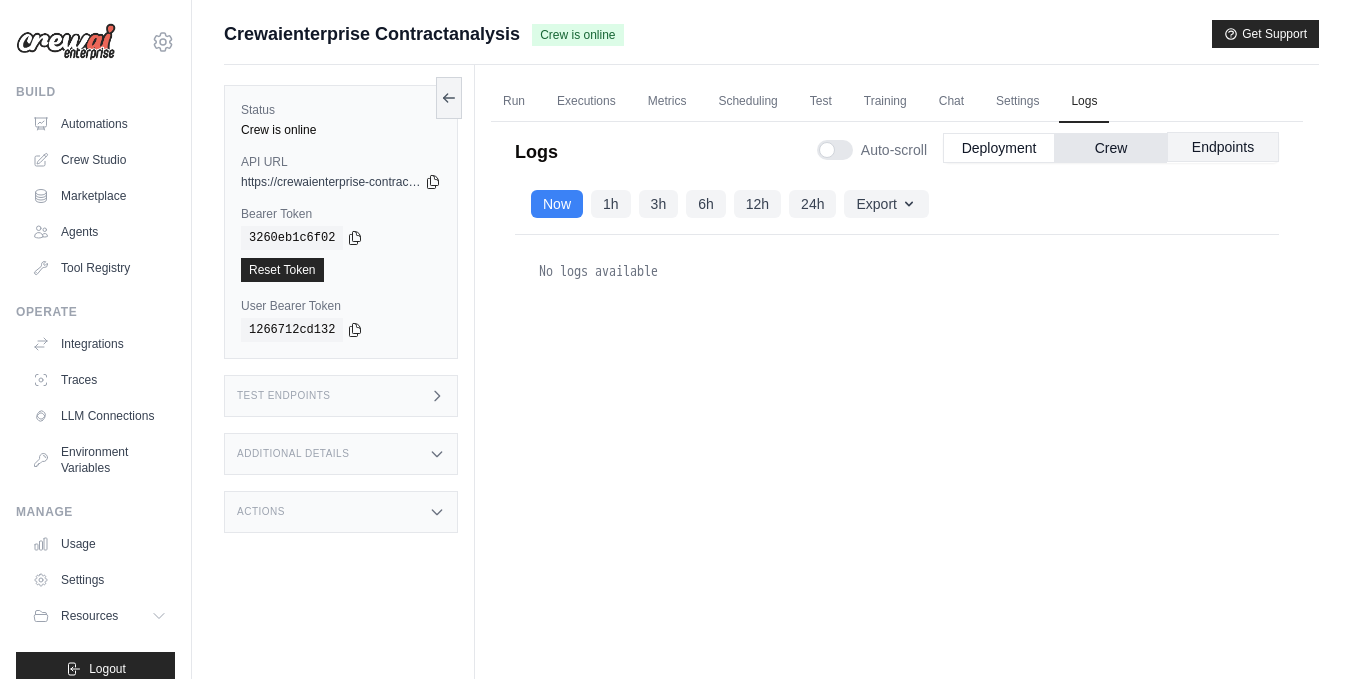 click on "Endpoints" at bounding box center (1223, 147) 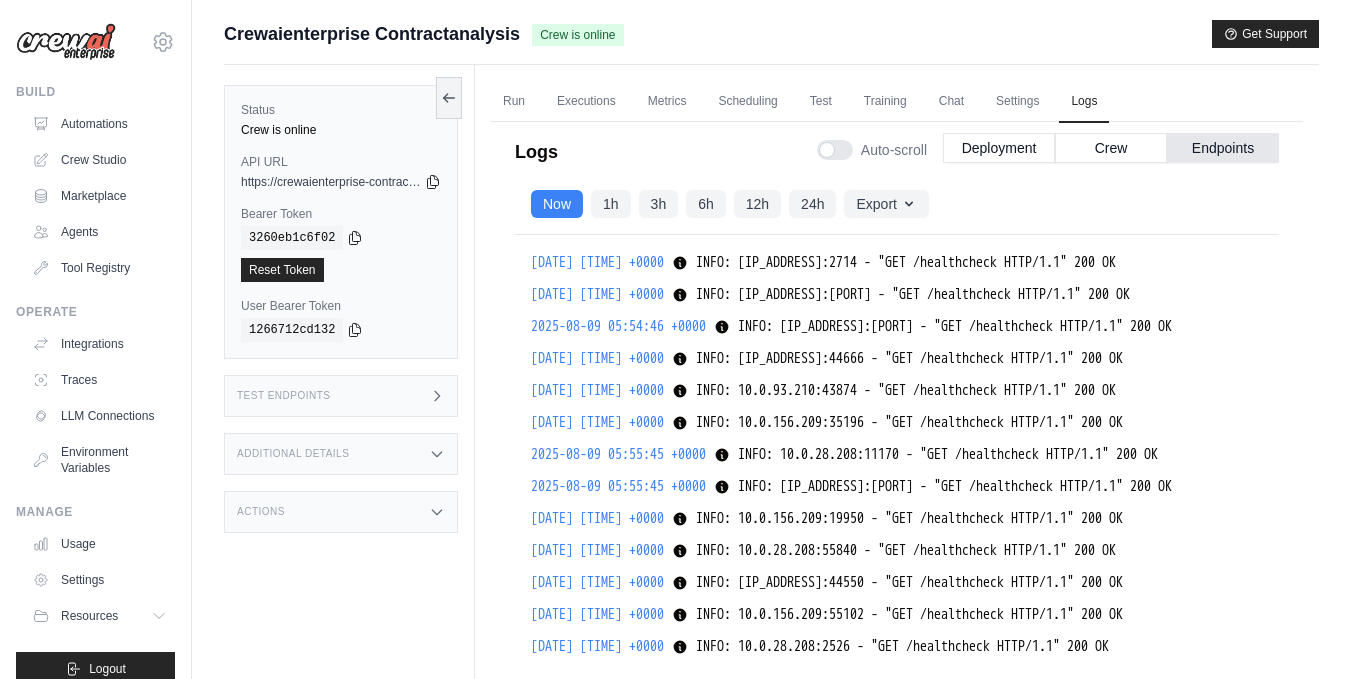 scroll, scrollTop: 85, scrollLeft: 0, axis: vertical 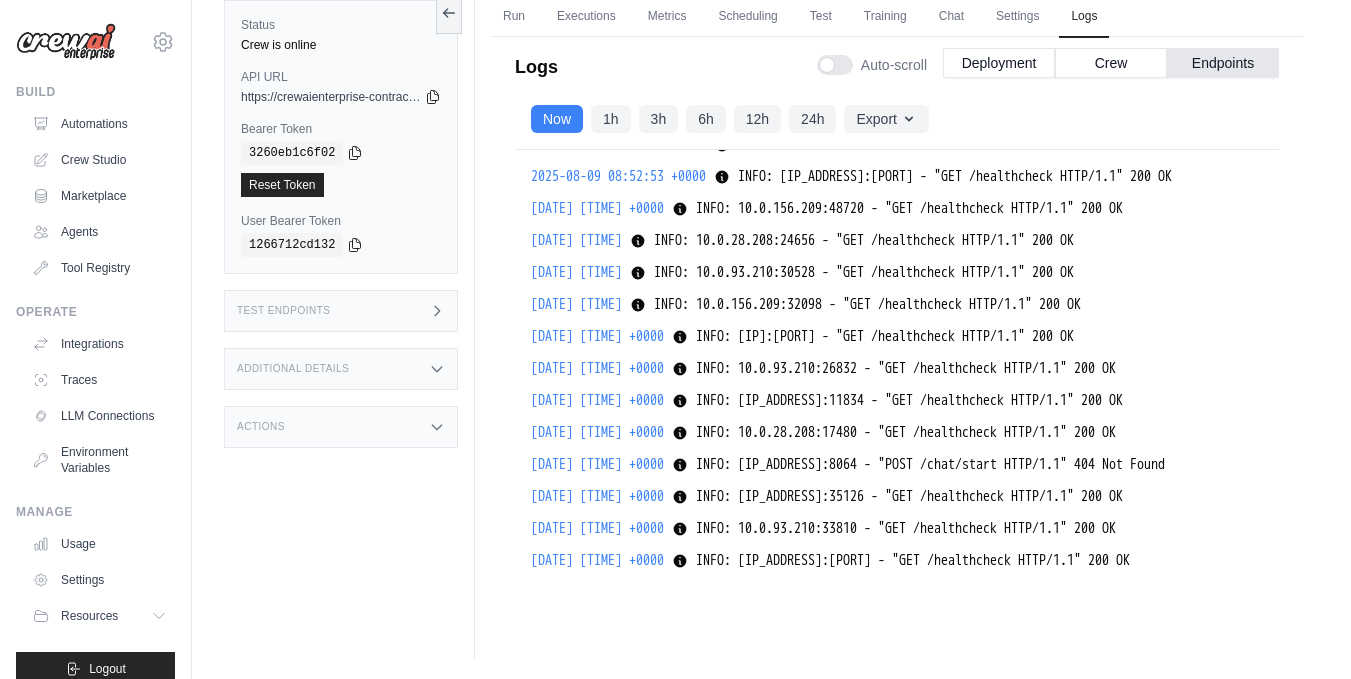 drag, startPoint x: 947, startPoint y: 366, endPoint x: 1029, endPoint y: 379, distance: 83.02409 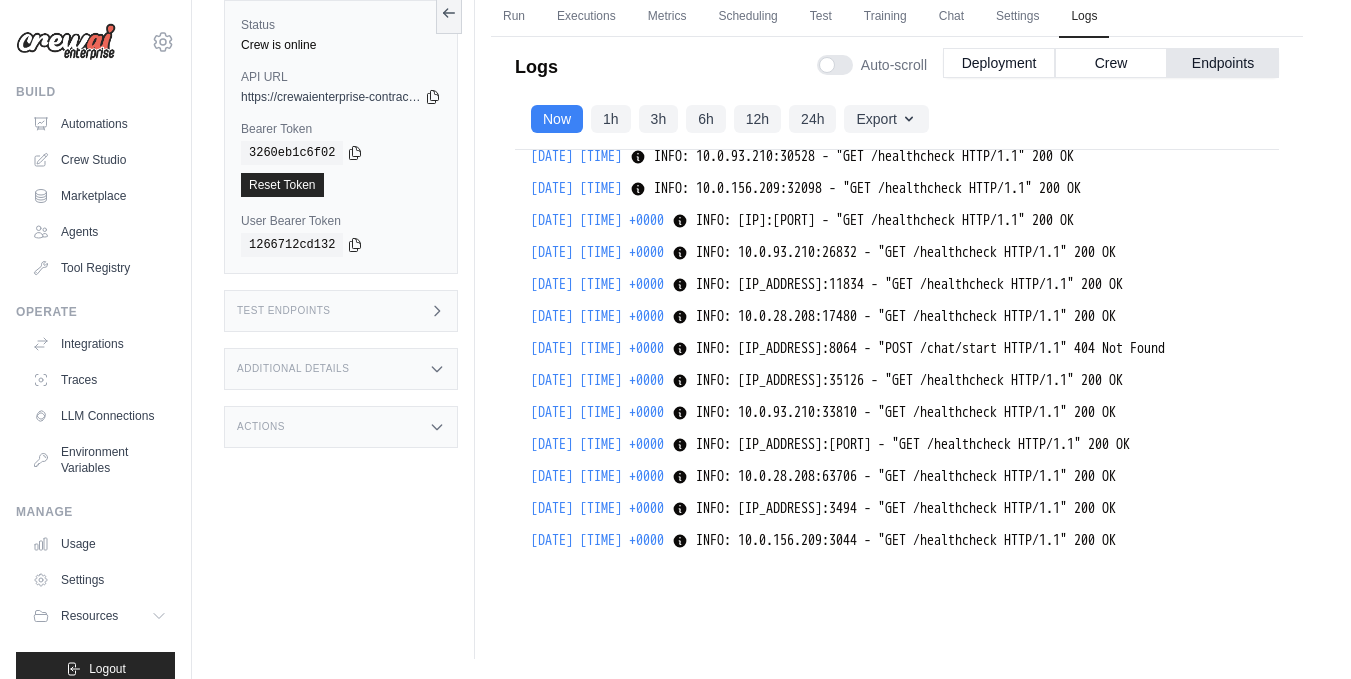 scroll, scrollTop: 36661, scrollLeft: 0, axis: vertical 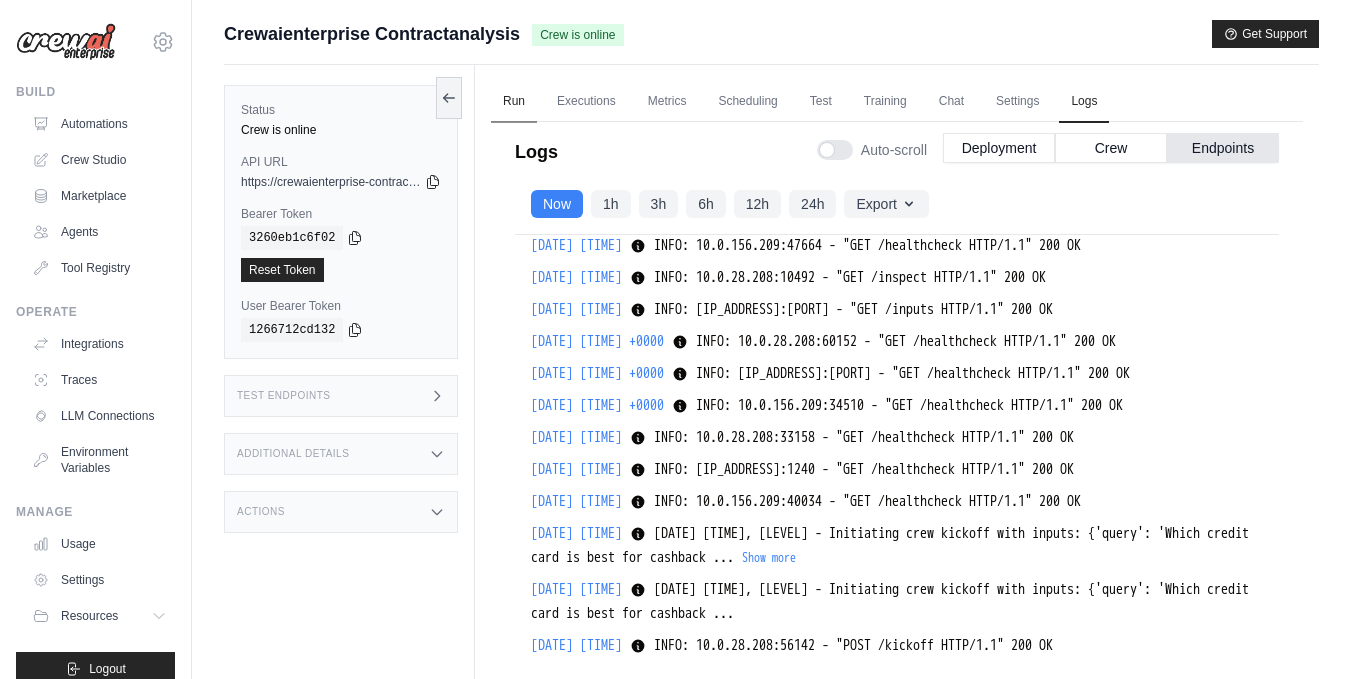 click on "Run" at bounding box center (514, 102) 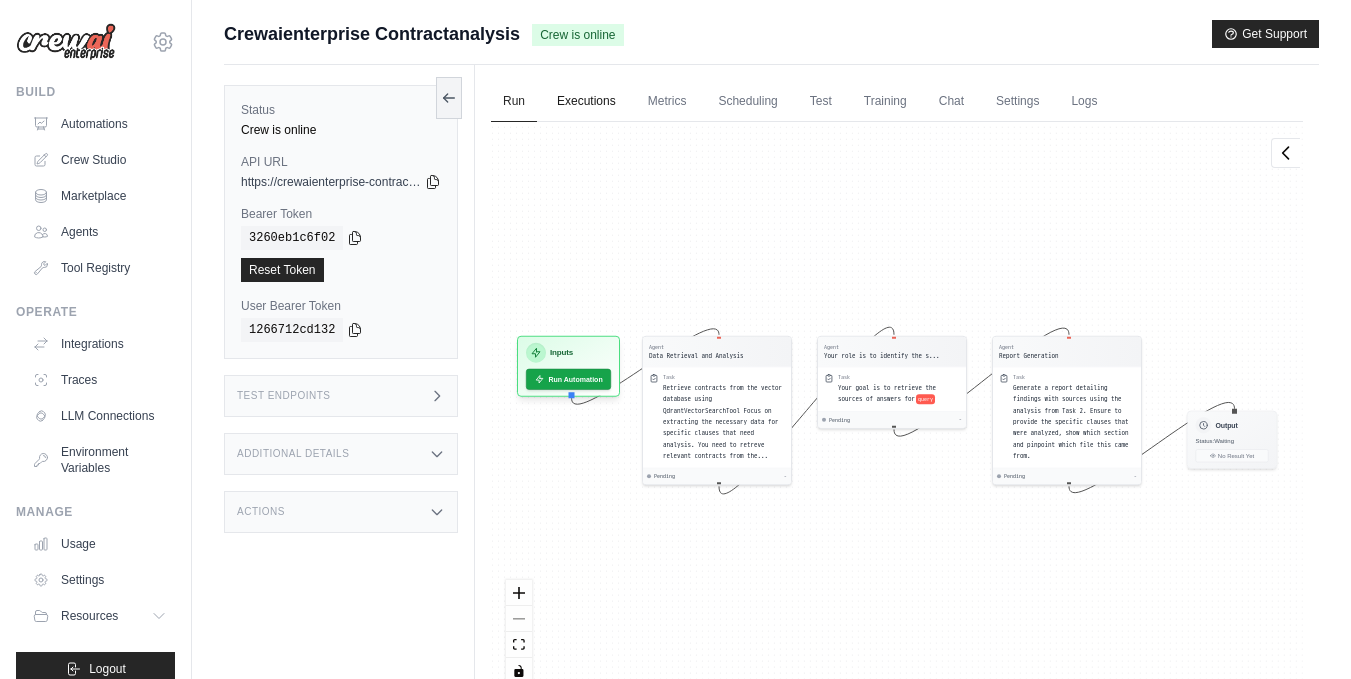 click on "Executions" at bounding box center (586, 102) 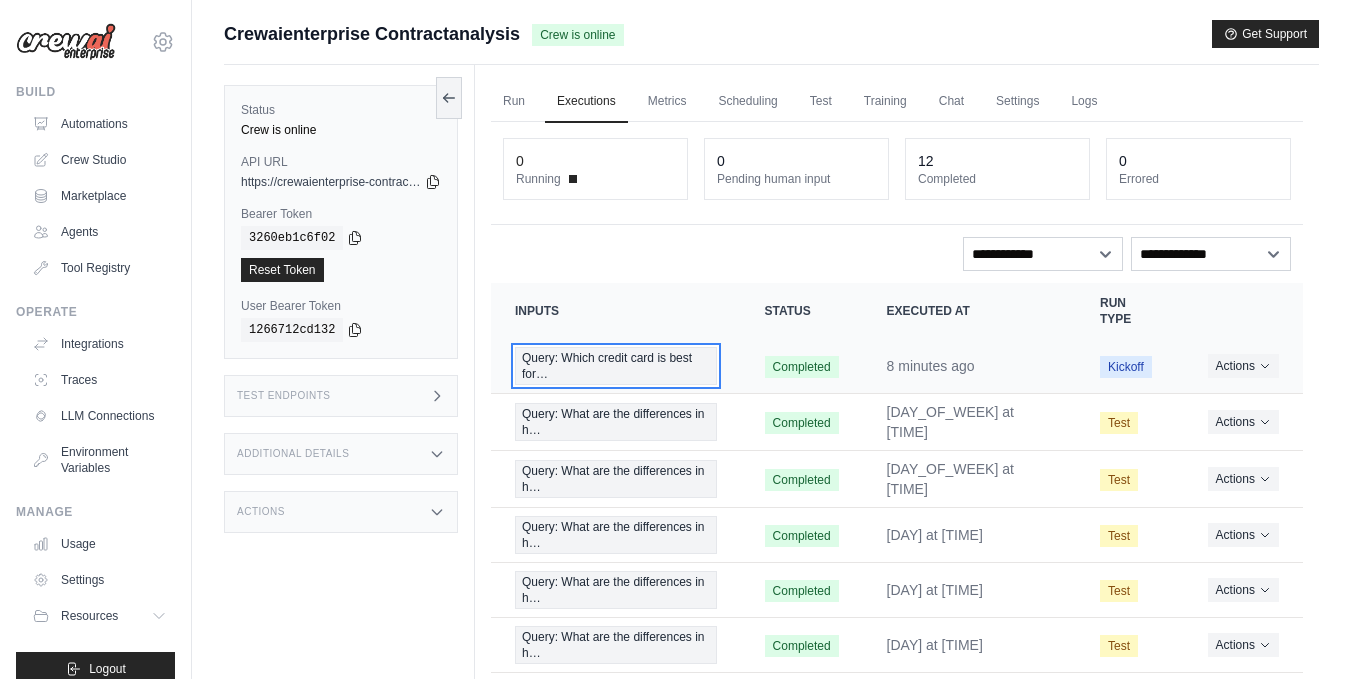 click on "Query:
Which credit card is best for…" at bounding box center (616, 366) 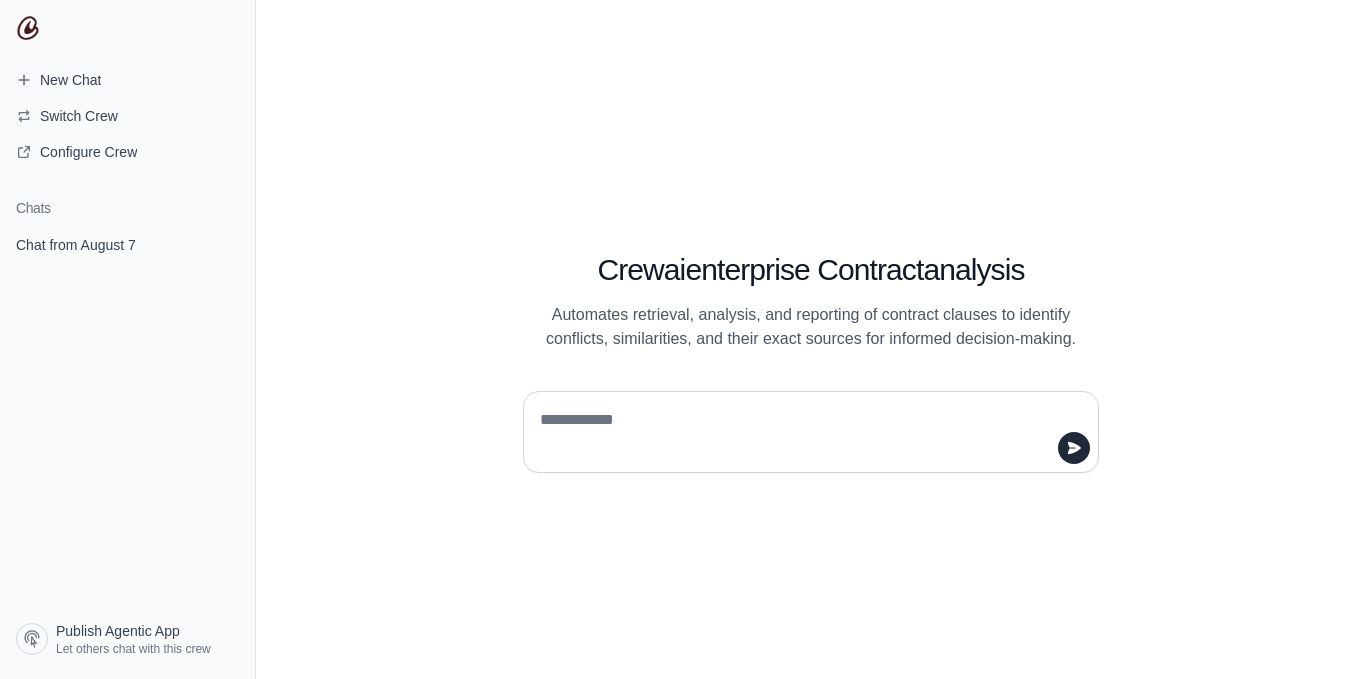 scroll, scrollTop: 0, scrollLeft: 0, axis: both 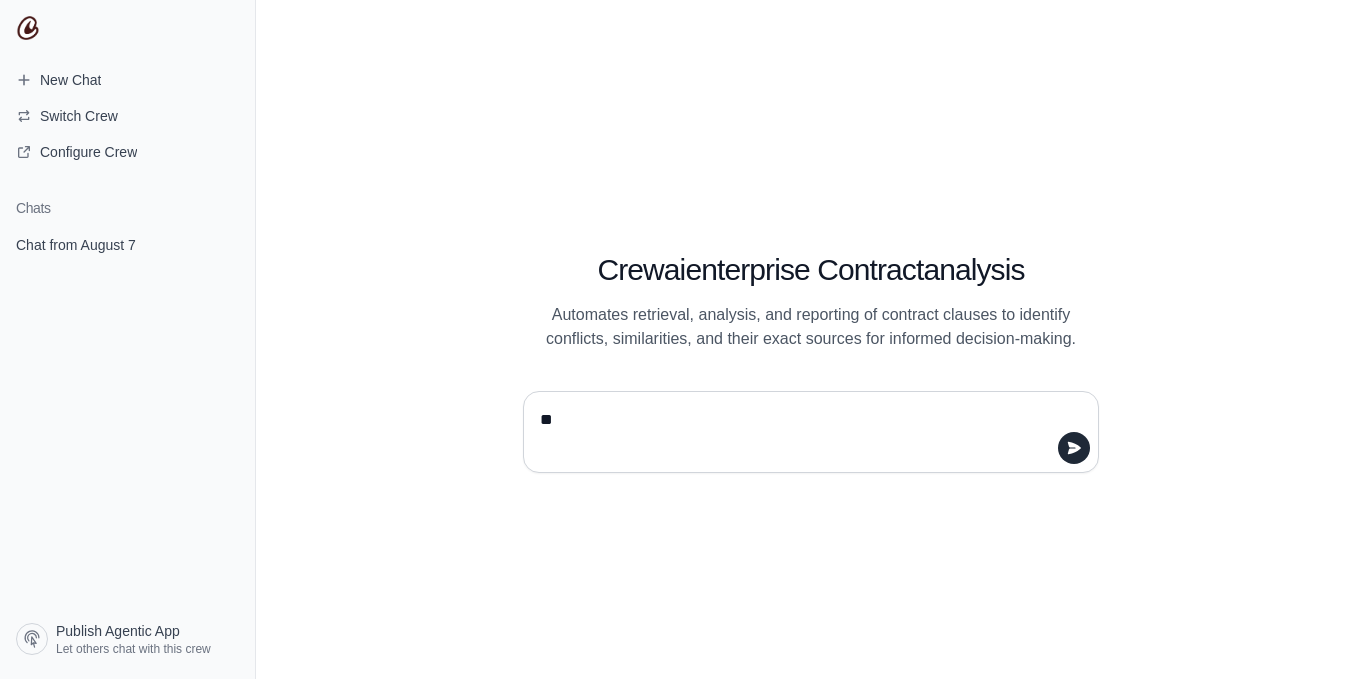 type on "*" 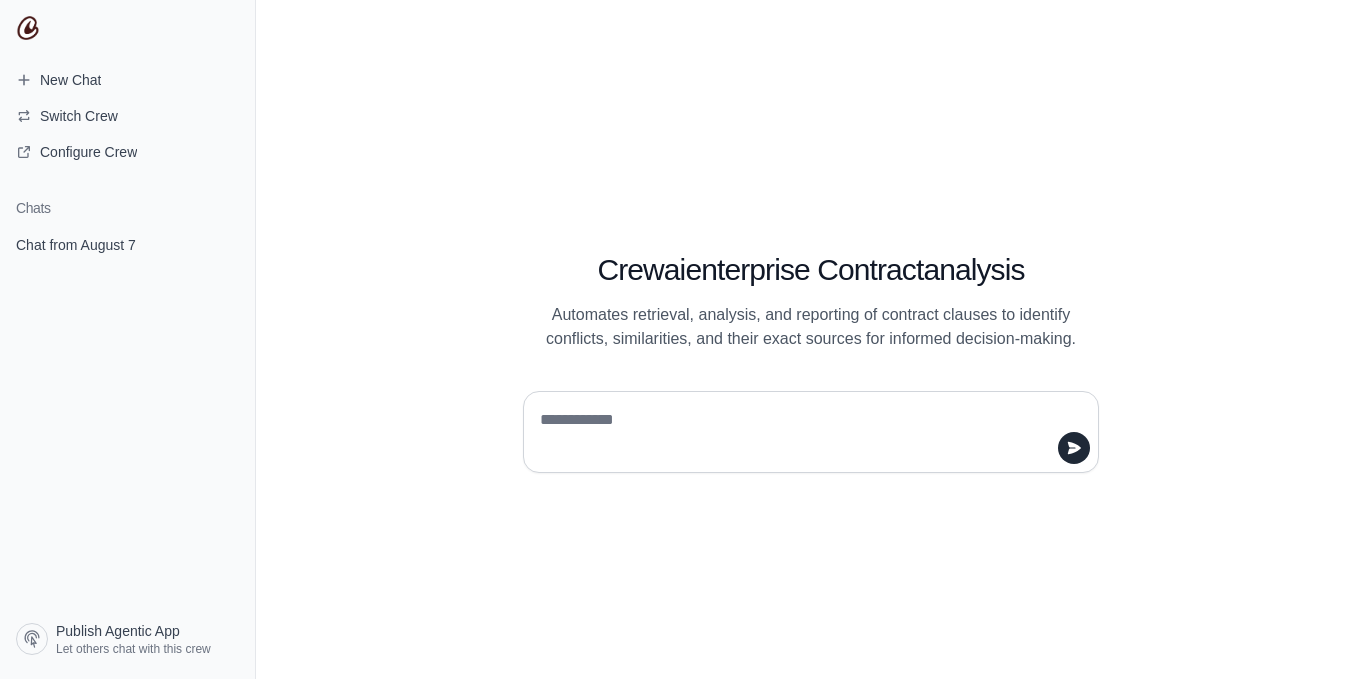 click at bounding box center (805, 432) 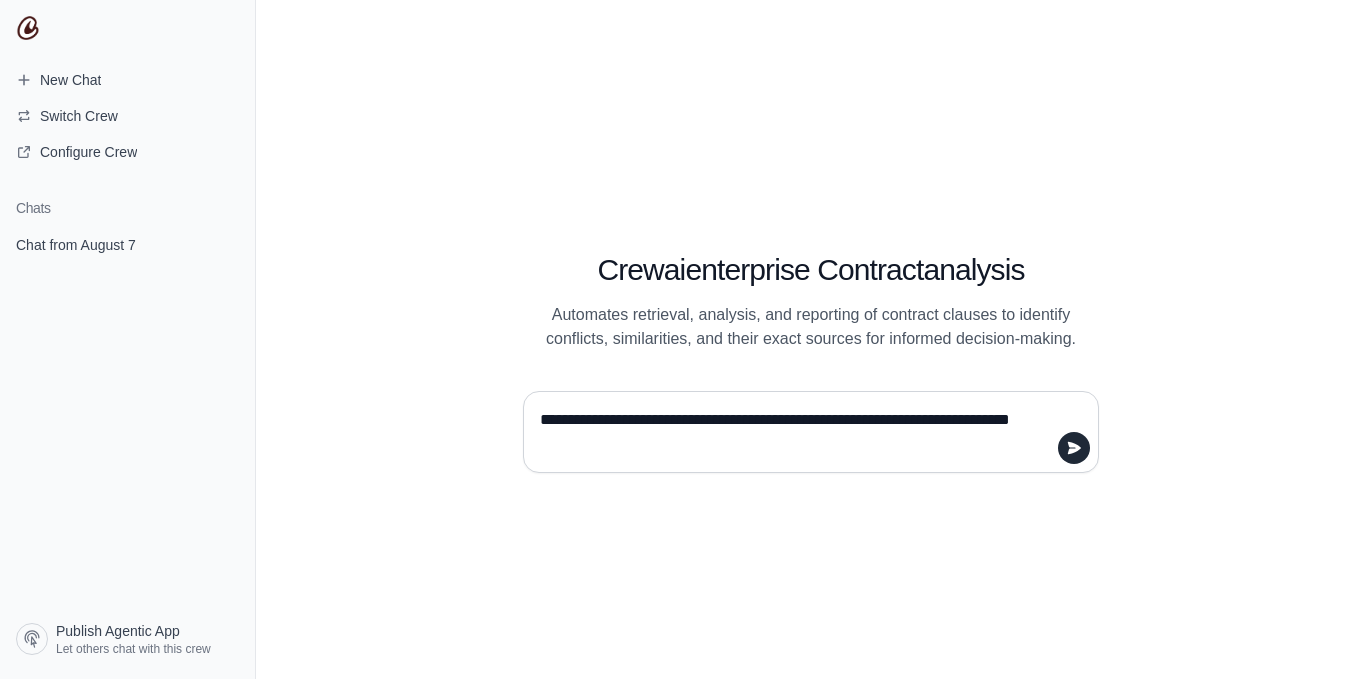click on "**********" at bounding box center (805, 432) 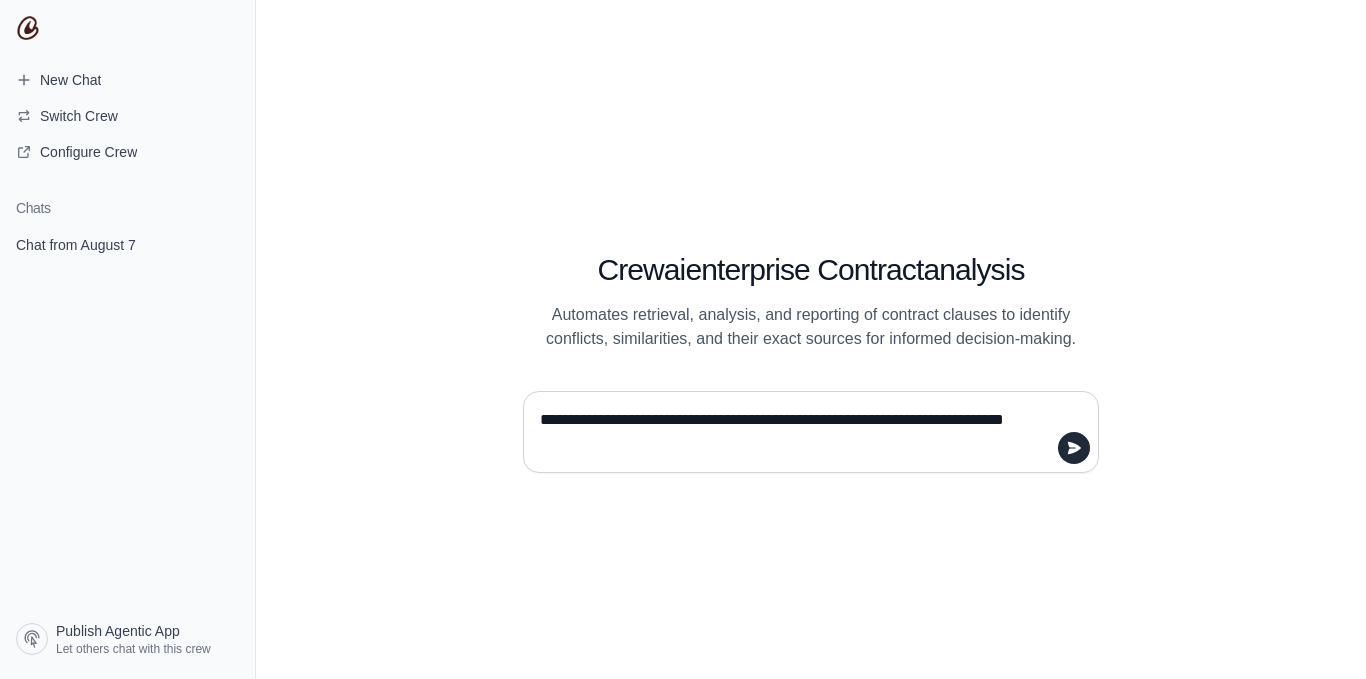 type on "**********" 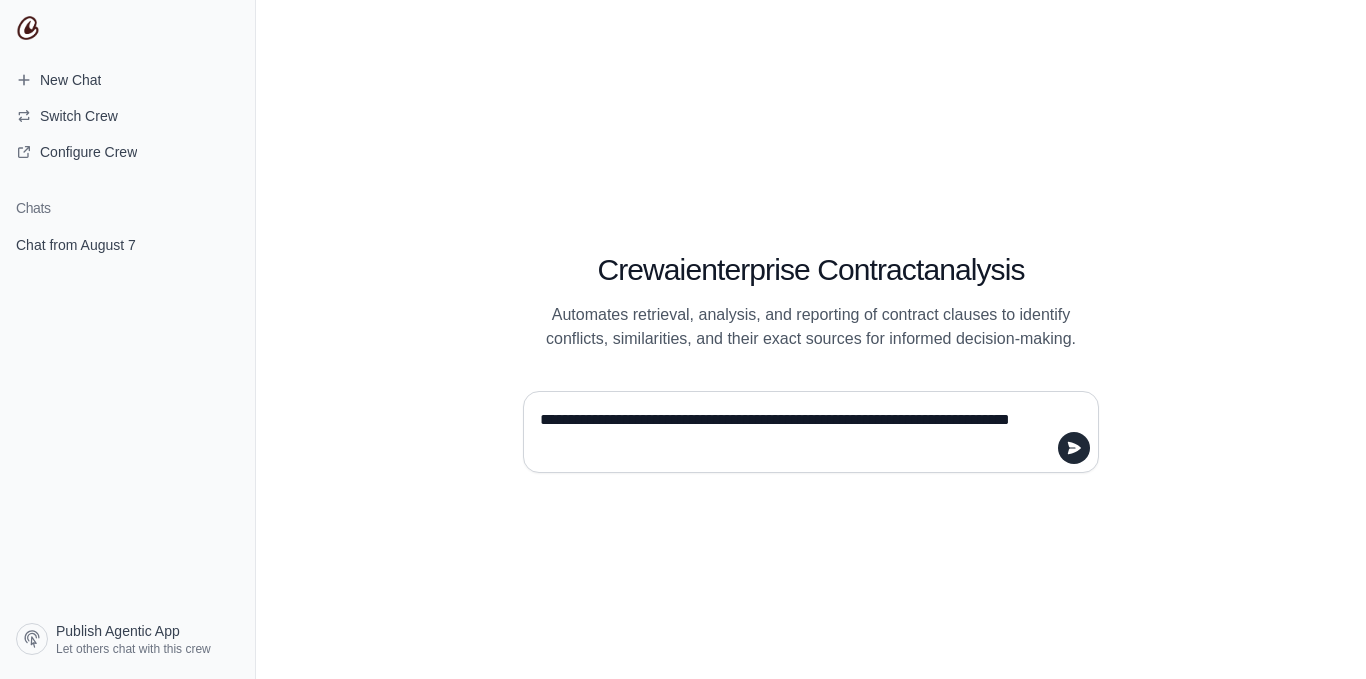 type 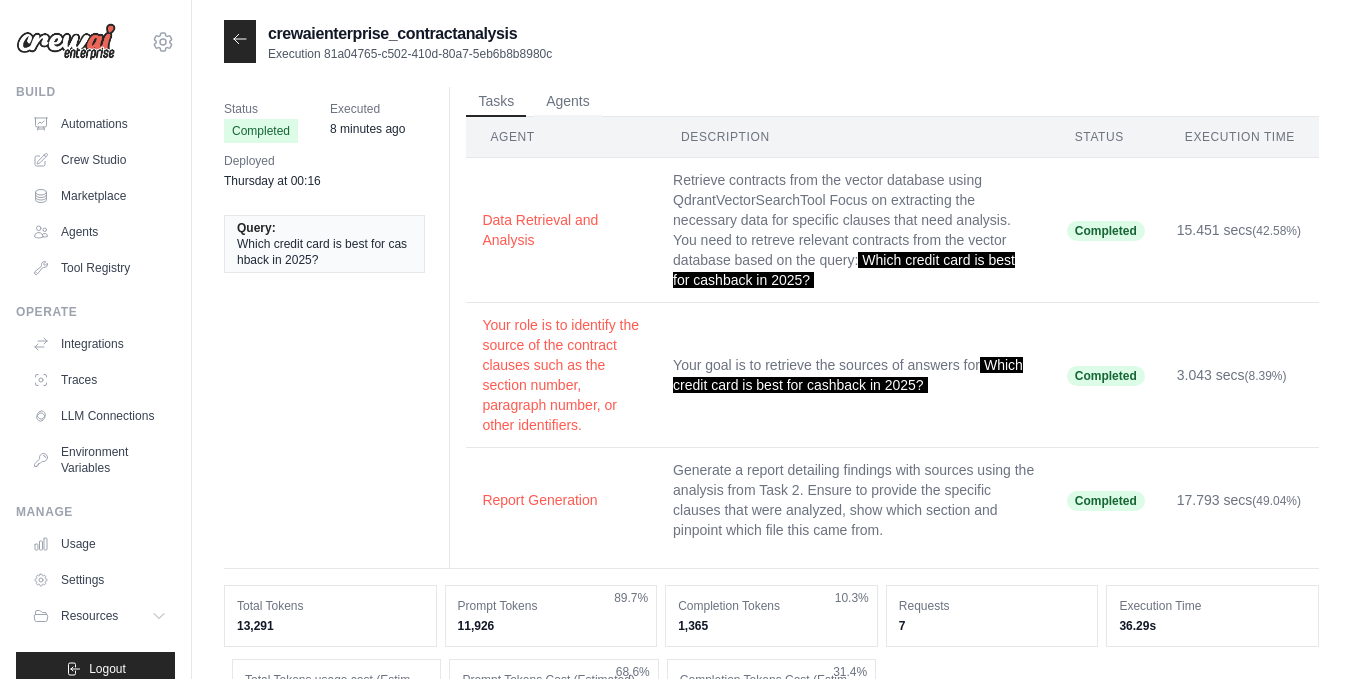 scroll, scrollTop: 0, scrollLeft: 0, axis: both 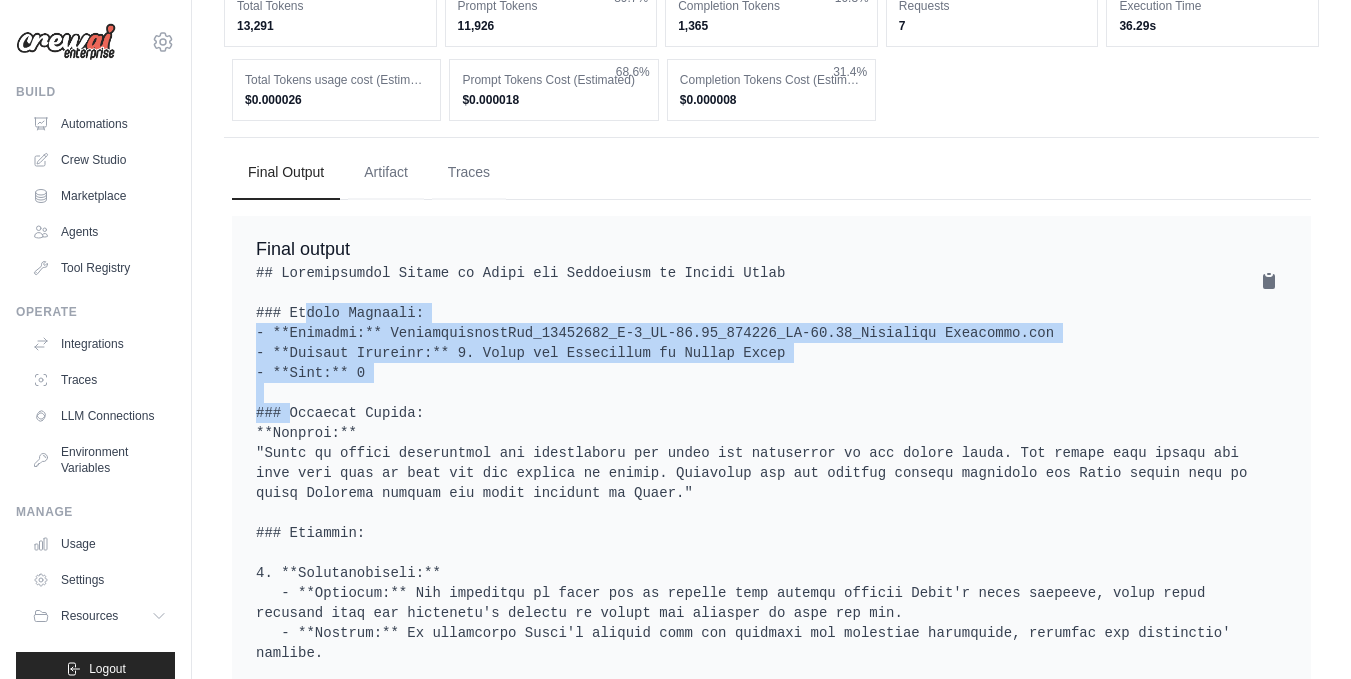 drag, startPoint x: 389, startPoint y: 366, endPoint x: 248, endPoint y: 320, distance: 148.31386 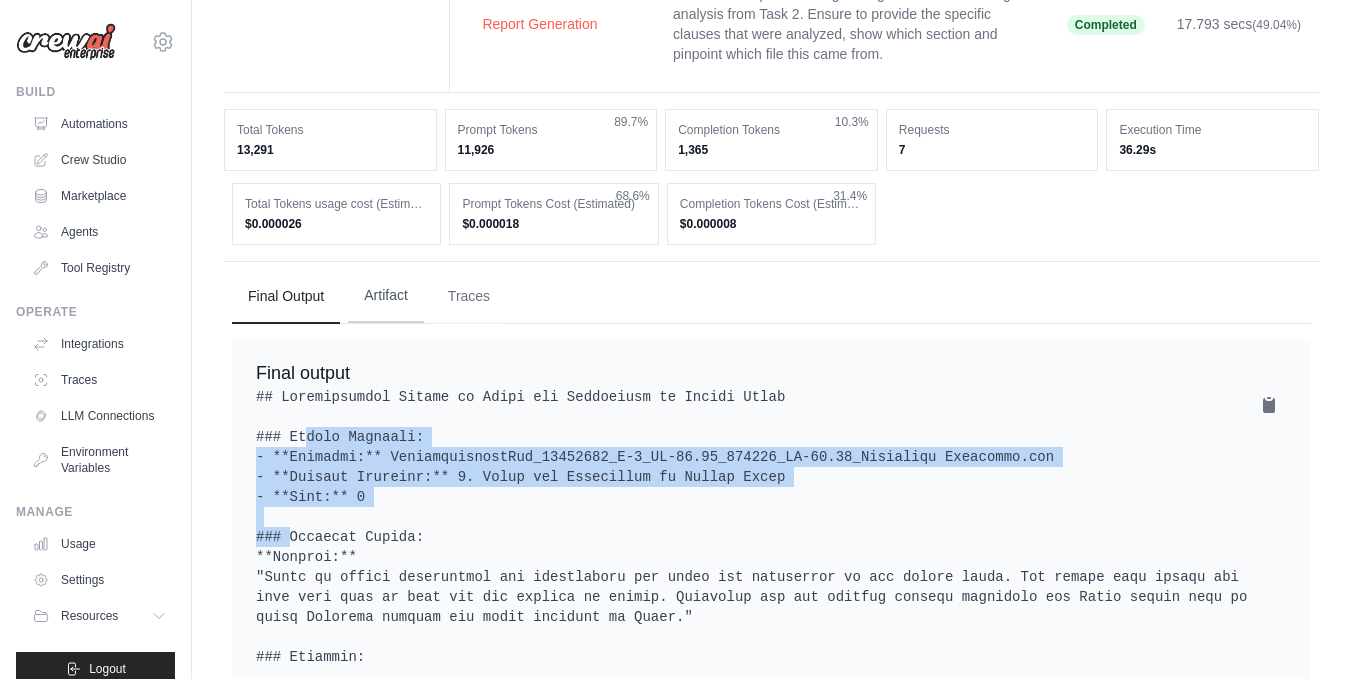 click on "Artifact" at bounding box center (386, 296) 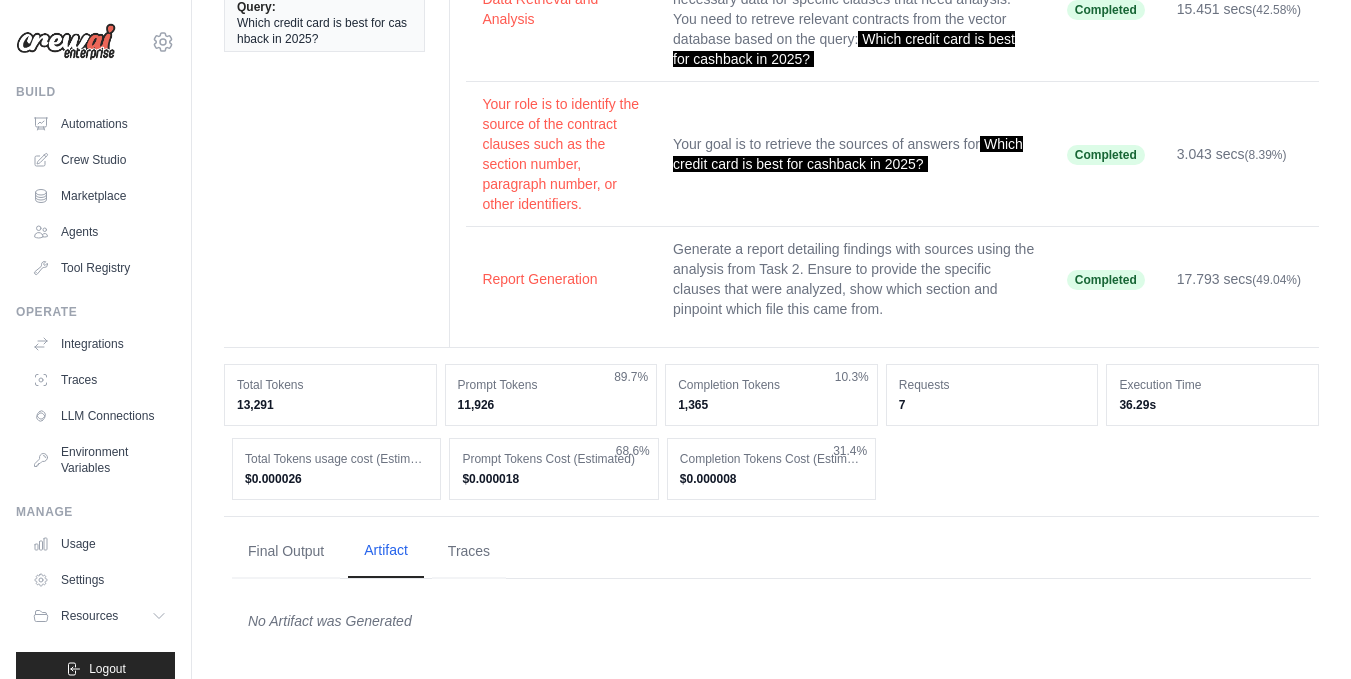 scroll, scrollTop: 221, scrollLeft: 0, axis: vertical 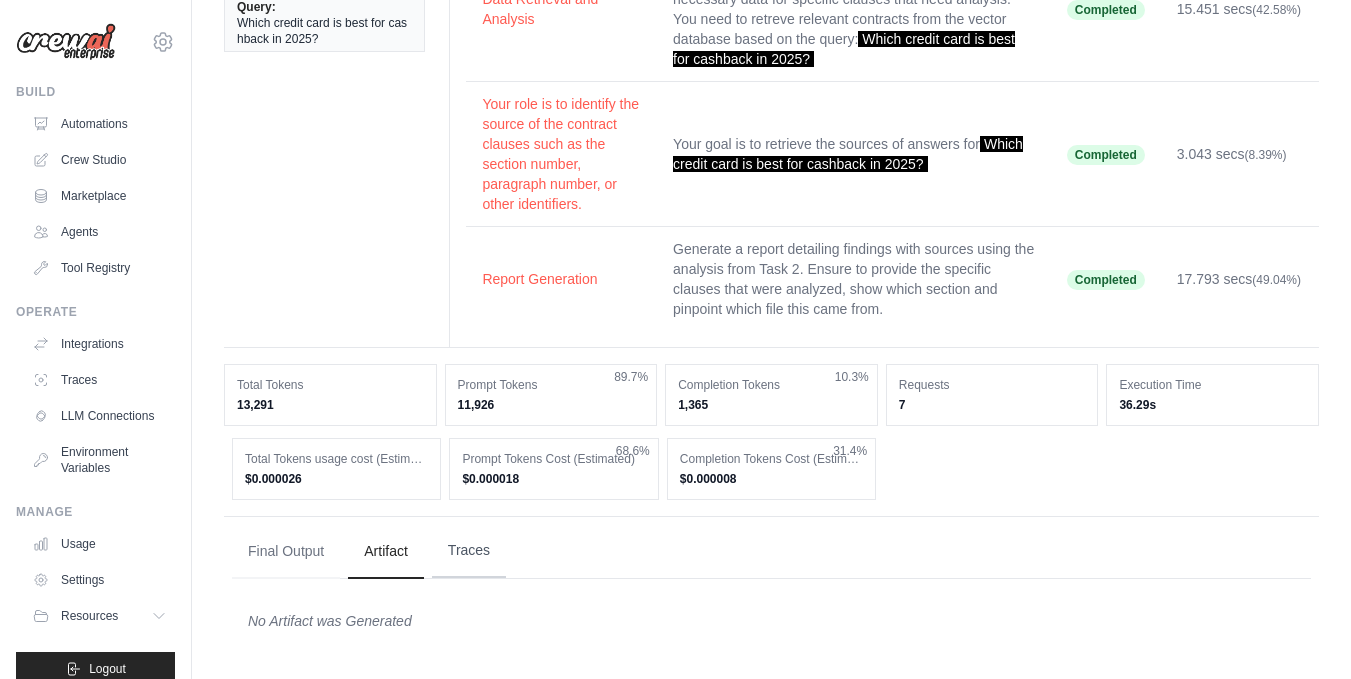 click on "Traces" at bounding box center [469, 551] 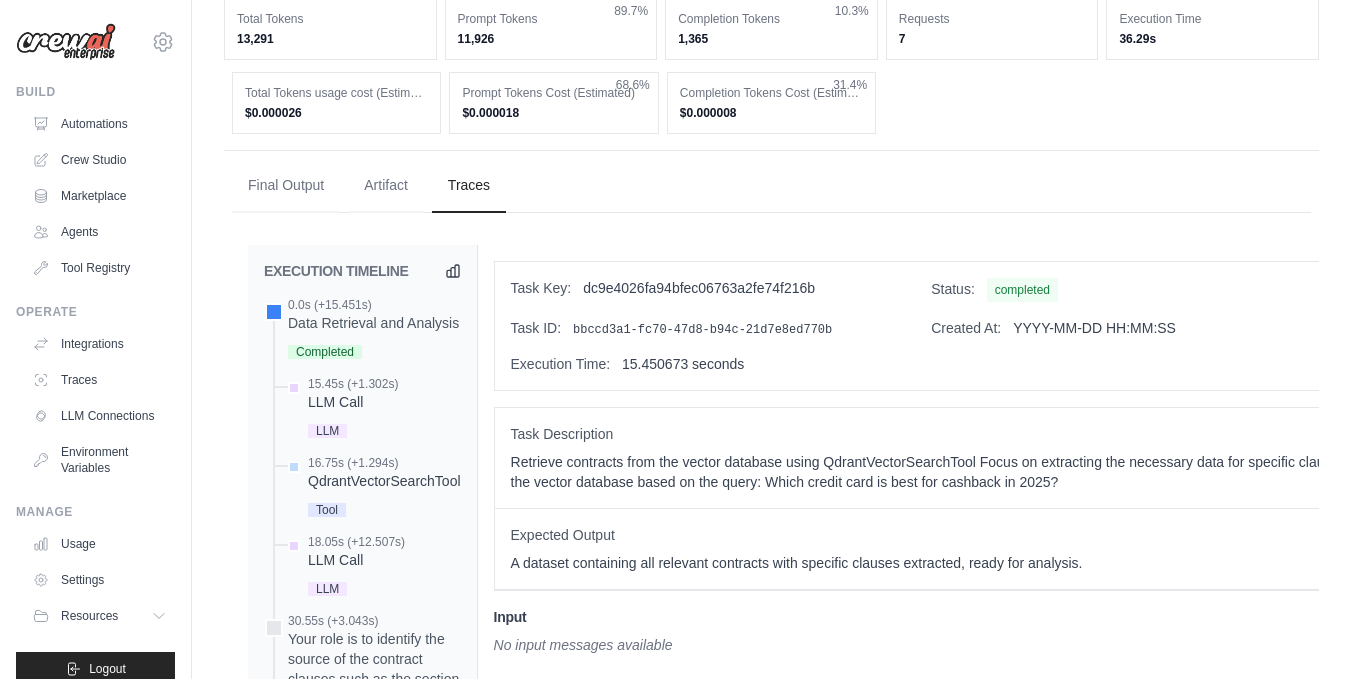 scroll, scrollTop: 621, scrollLeft: 0, axis: vertical 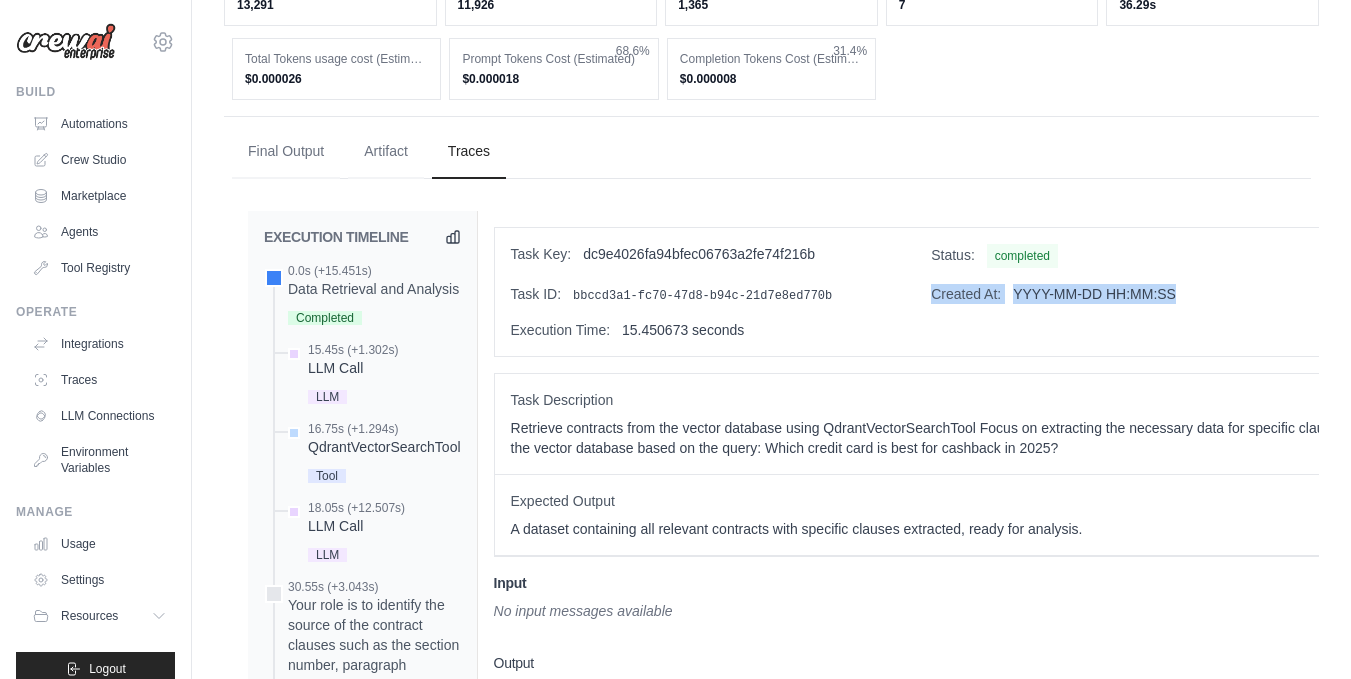 drag, startPoint x: 1149, startPoint y: 290, endPoint x: 891, endPoint y: 294, distance: 258.031 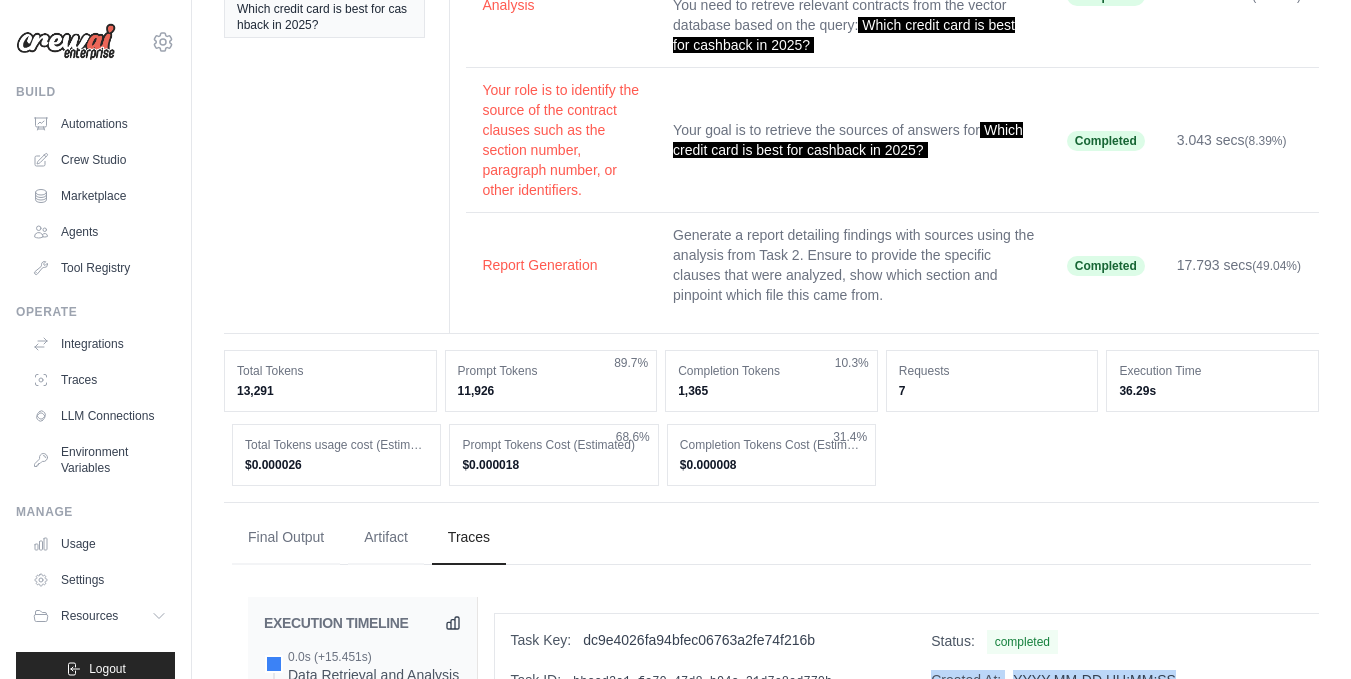scroll, scrollTop: 0, scrollLeft: 0, axis: both 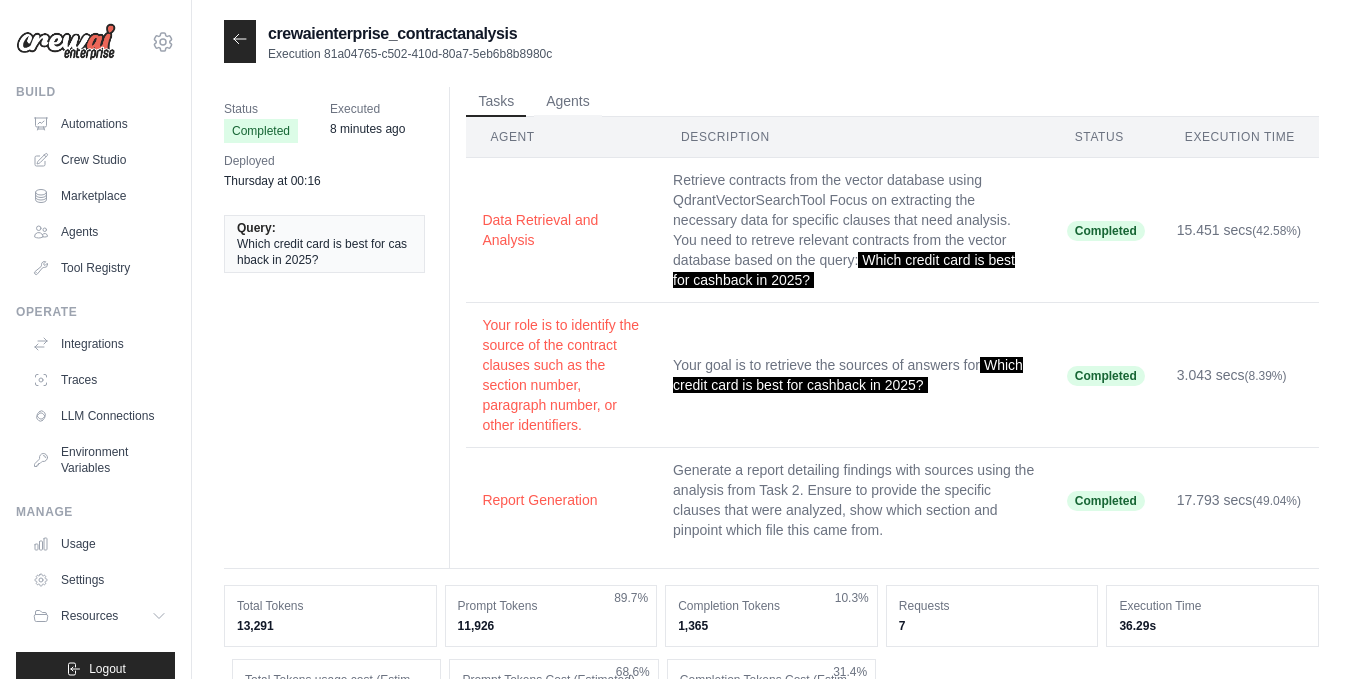 click 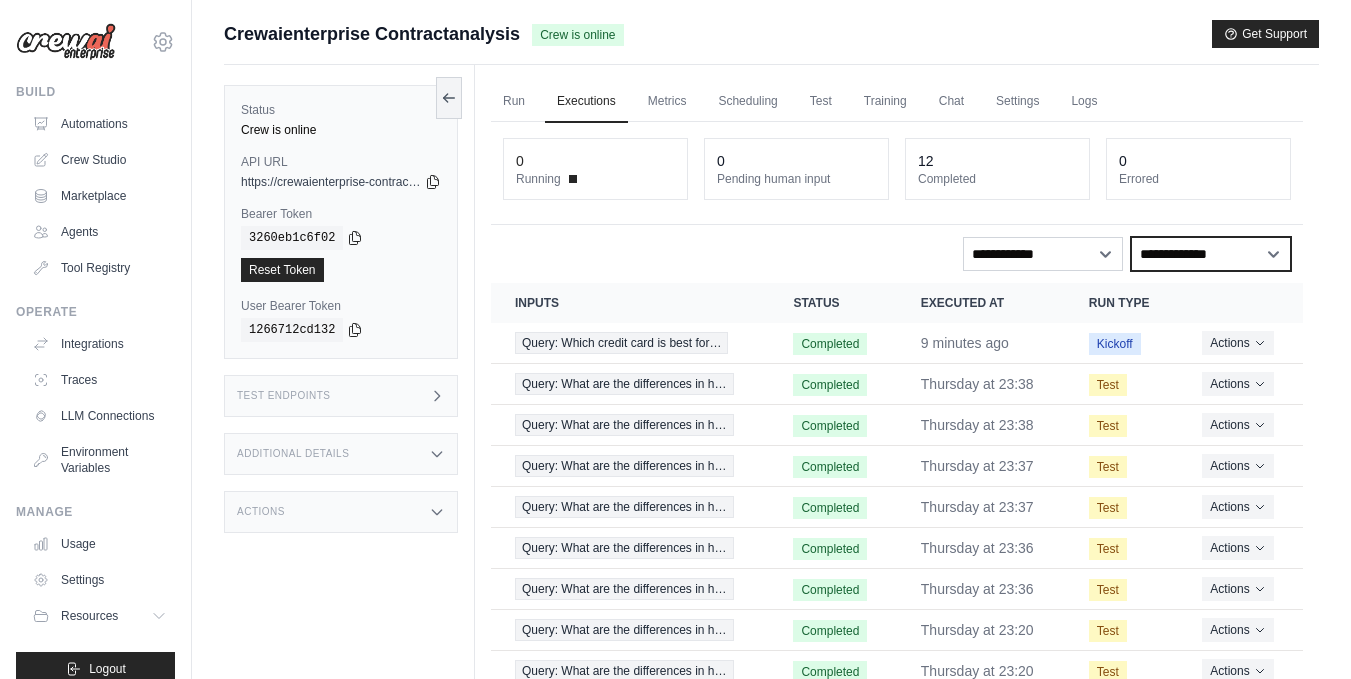 click on "**********" at bounding box center [1211, 254] 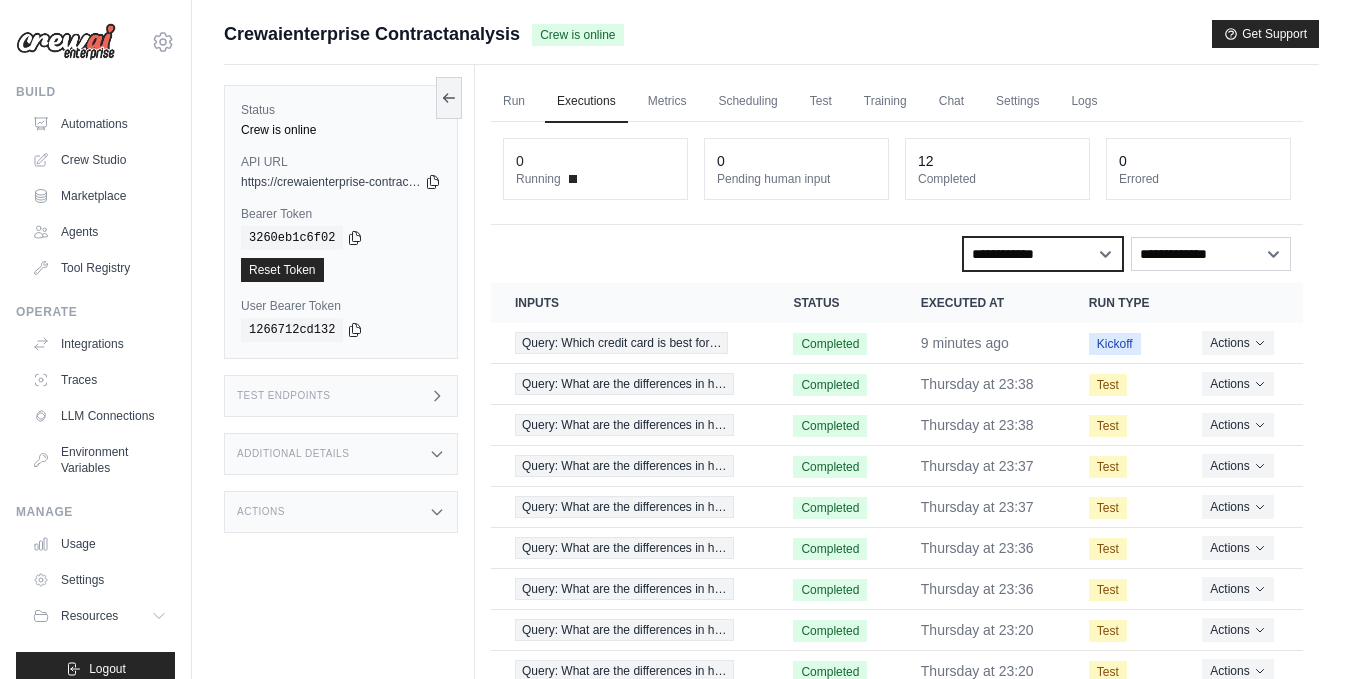 click on "**********" at bounding box center [1043, 254] 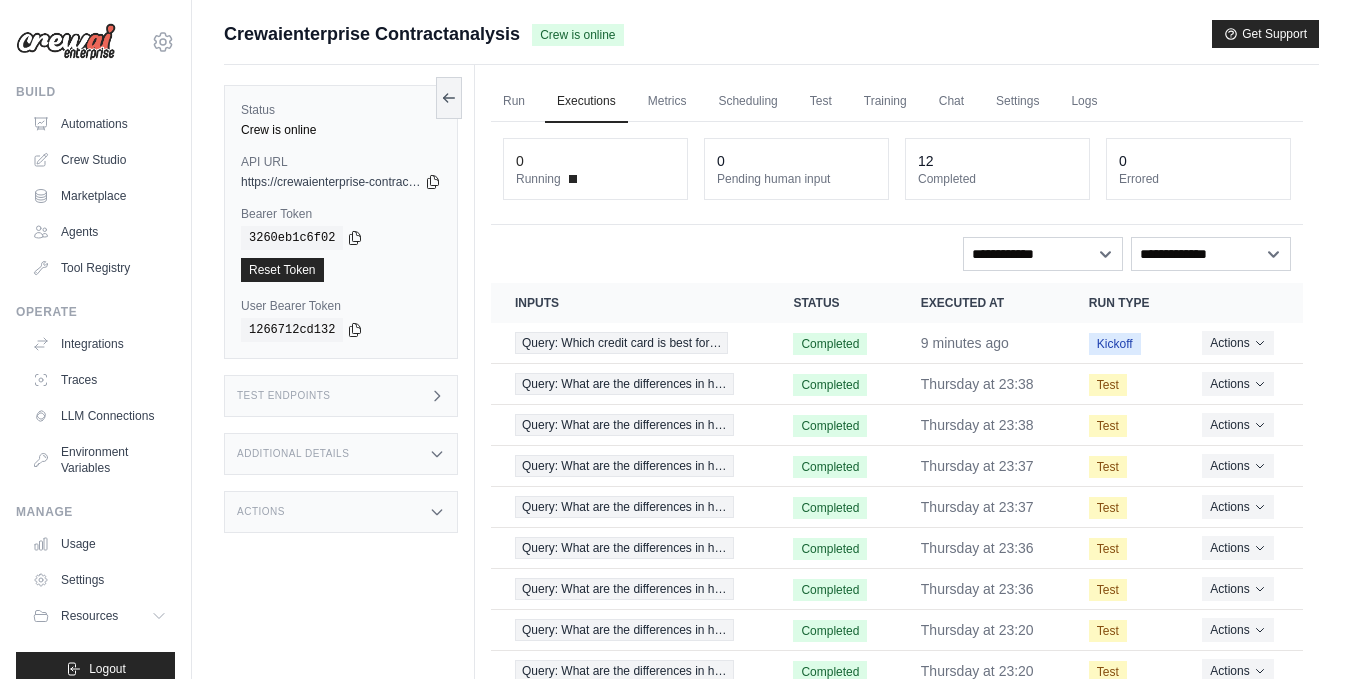 click on "**********" at bounding box center (897, 254) 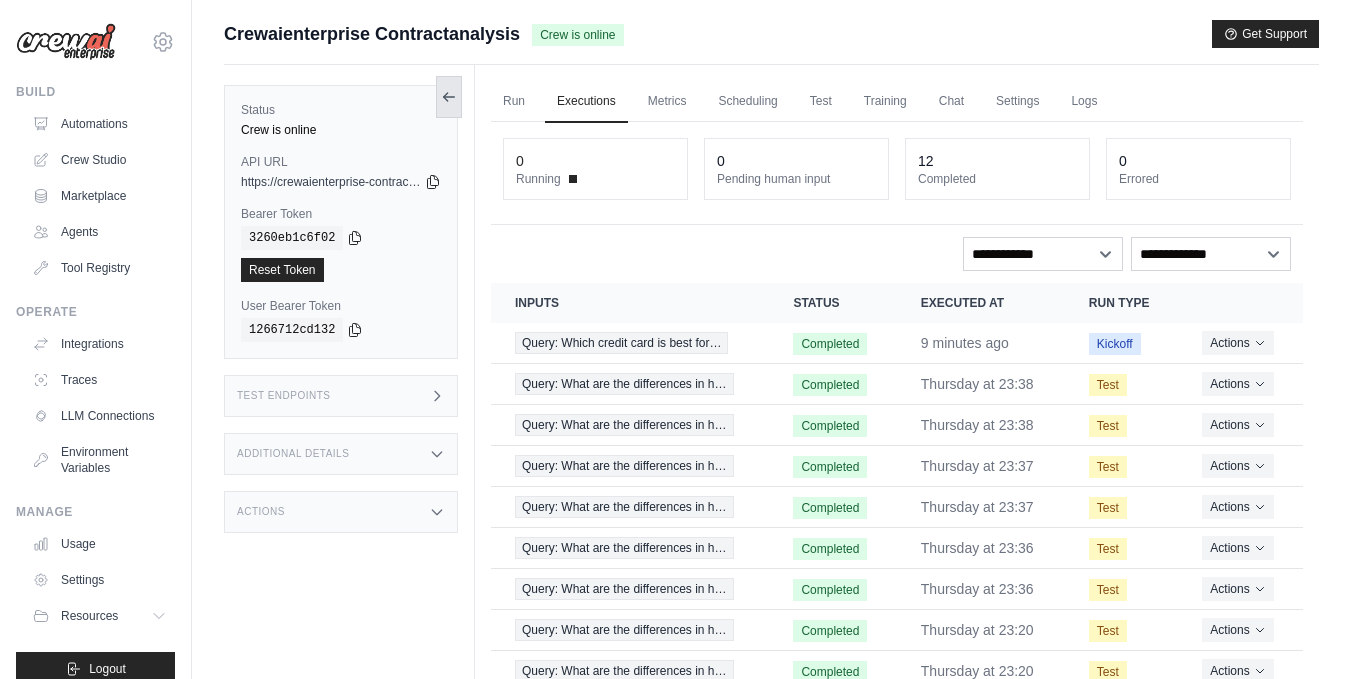 click 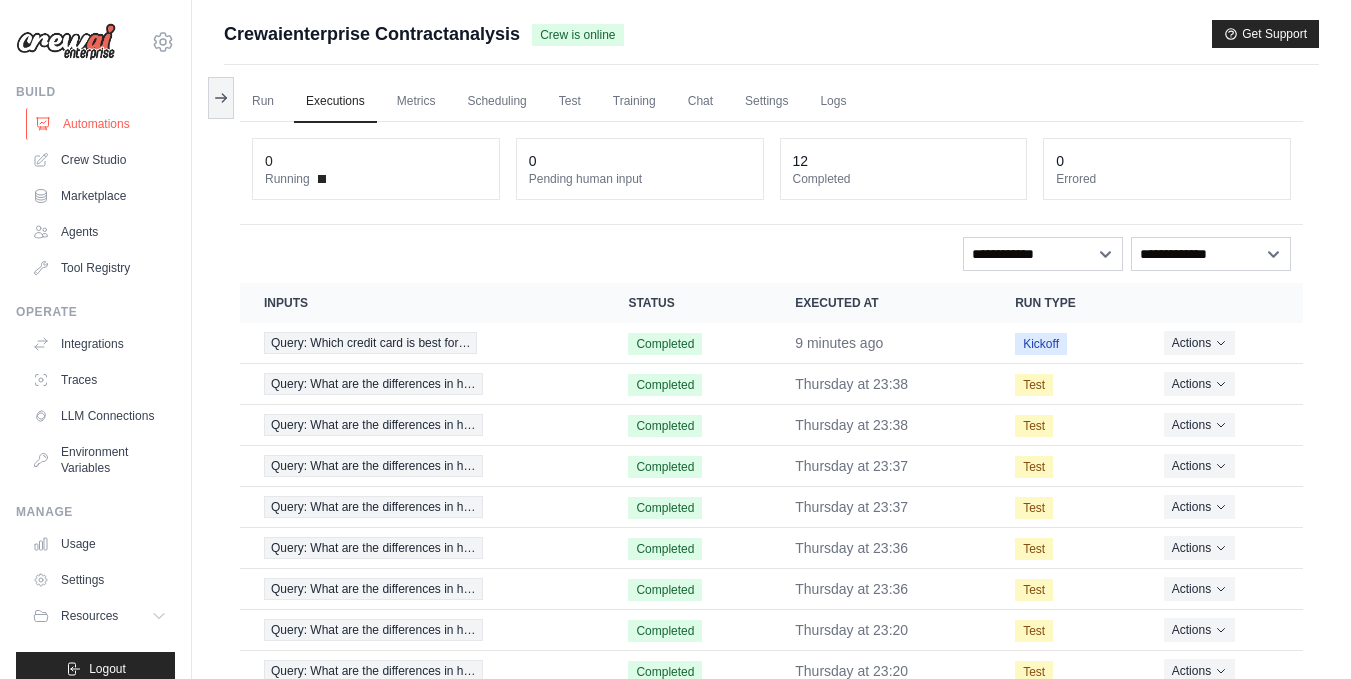 click on "Automations" at bounding box center (101, 124) 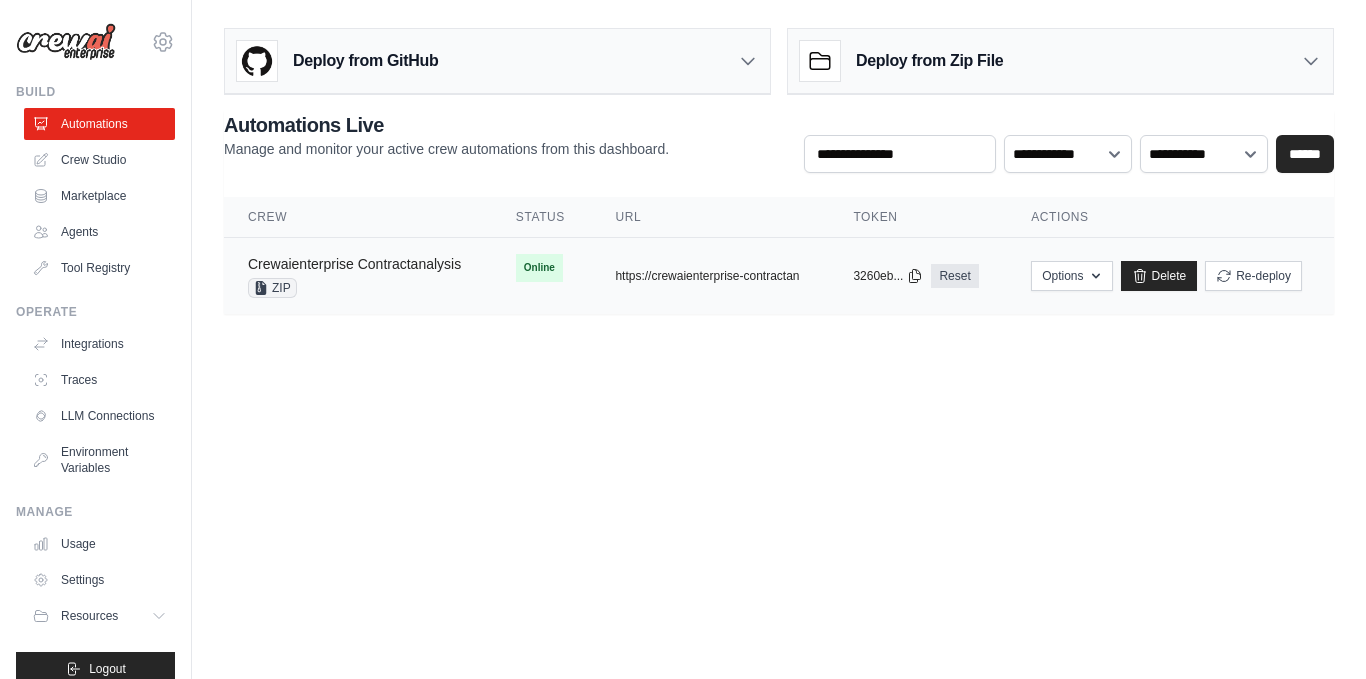 click on "Crewaienterprise Contractanalysis" at bounding box center (354, 264) 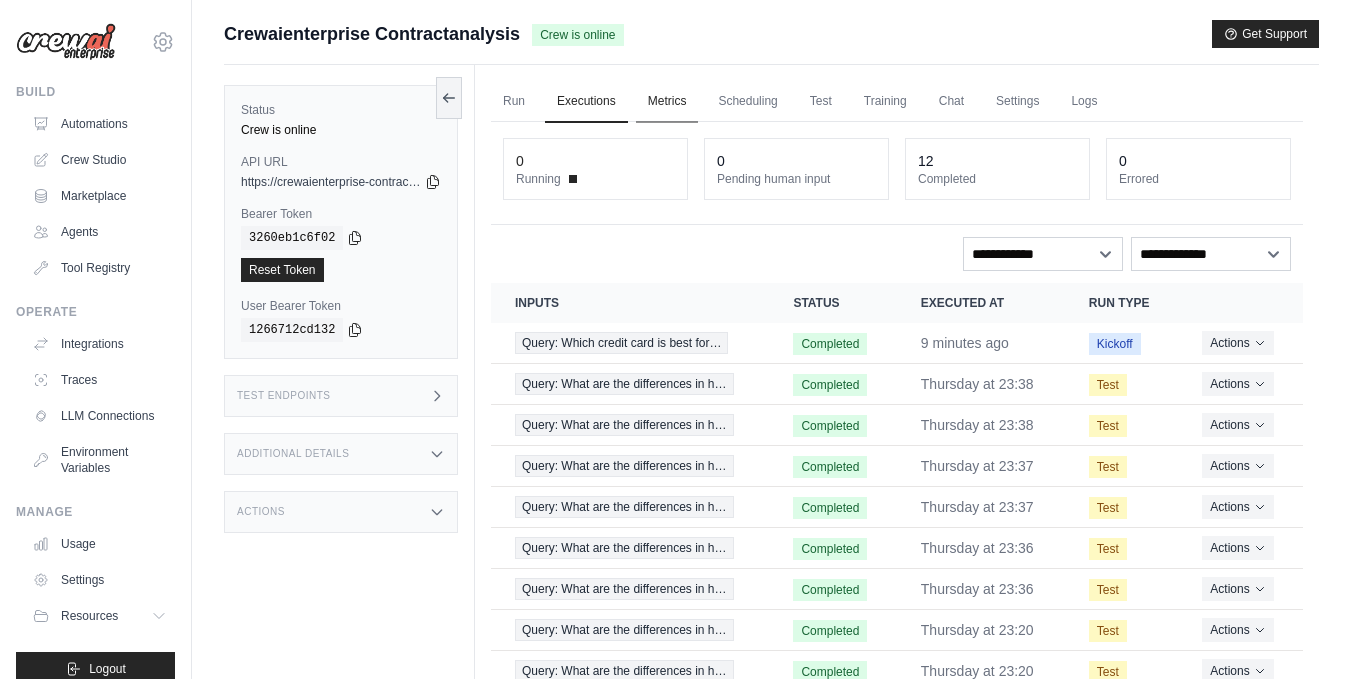 click on "Metrics" at bounding box center [667, 102] 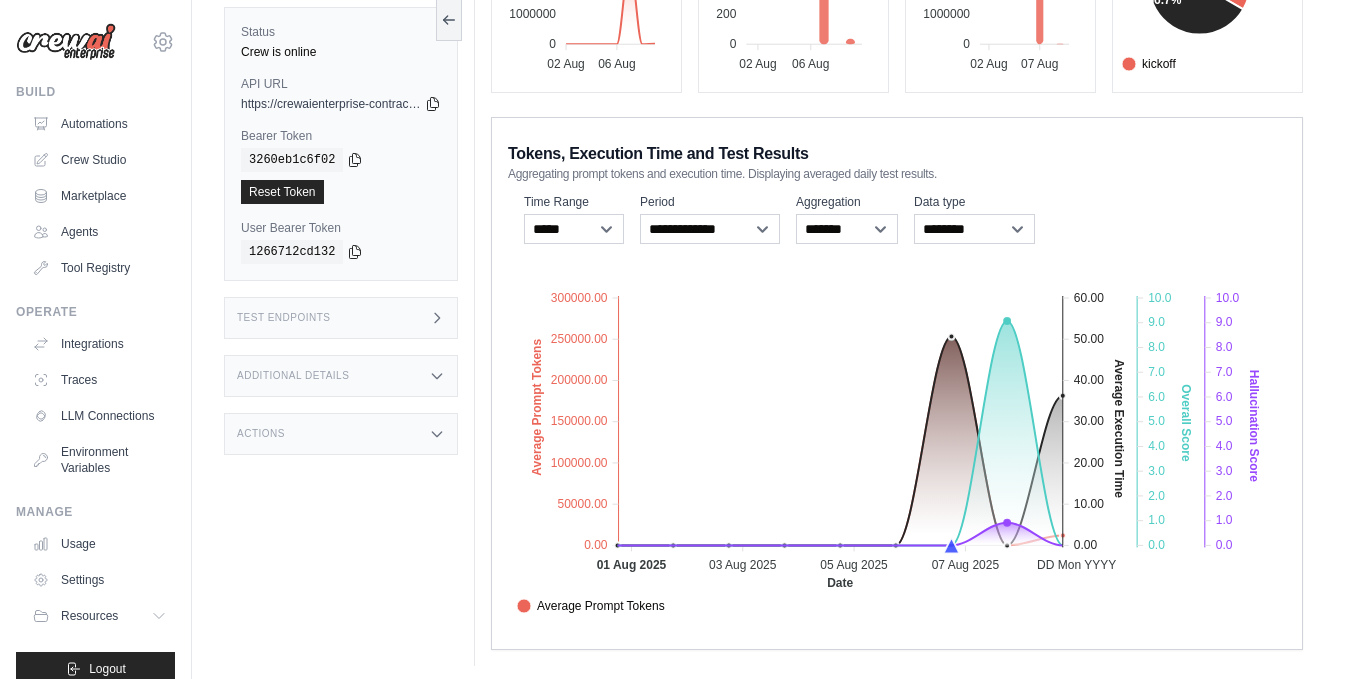 scroll, scrollTop: 331, scrollLeft: 0, axis: vertical 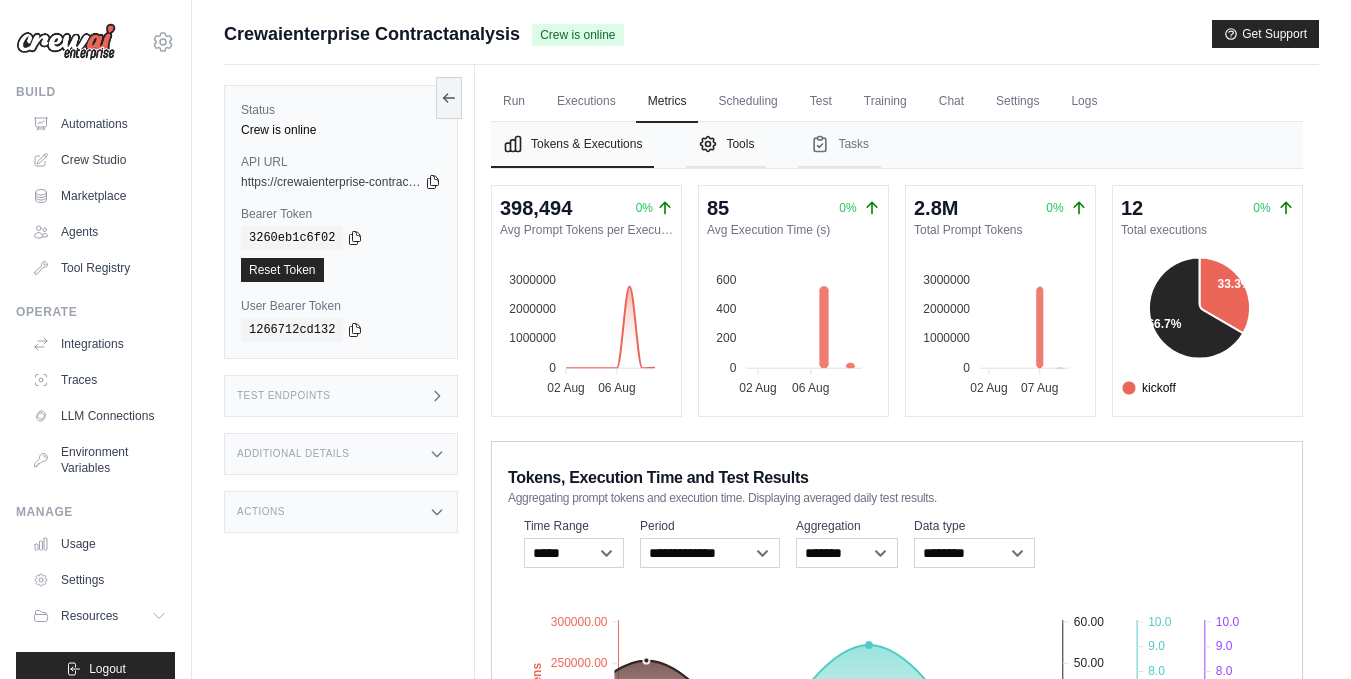 click on "Tools" at bounding box center (726, 145) 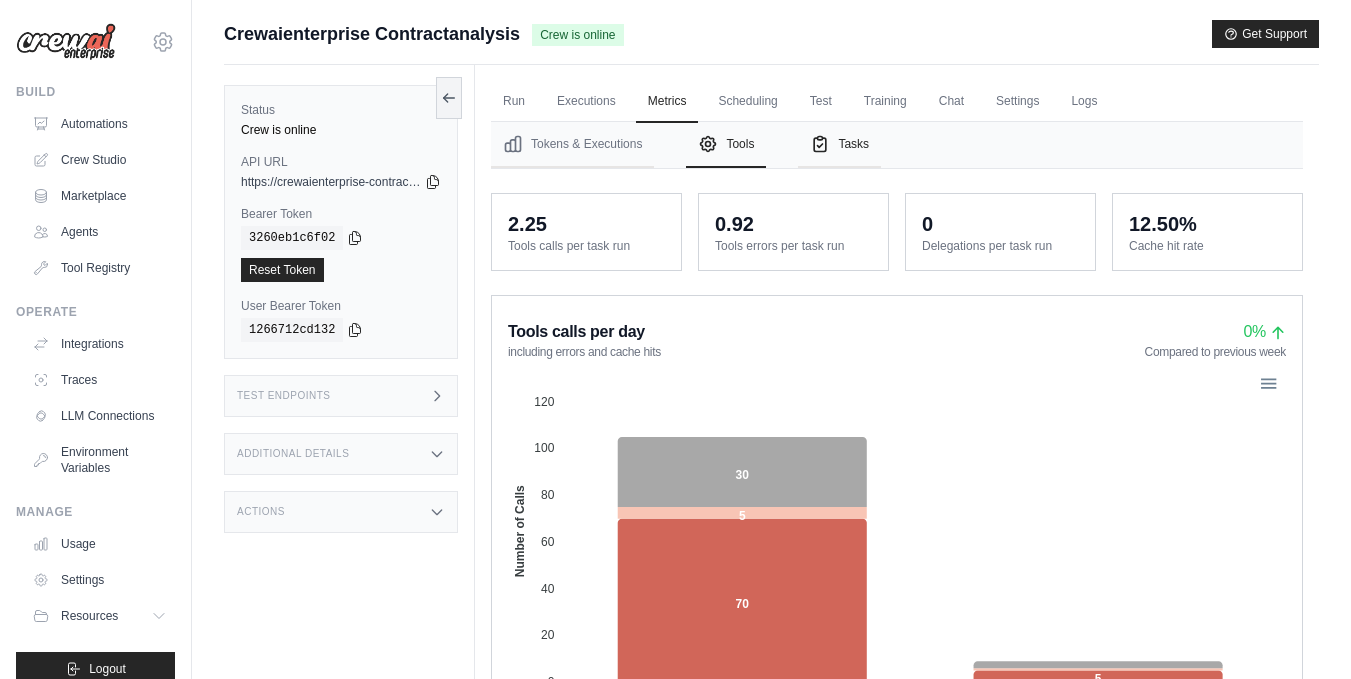 click on "Tasks" at bounding box center (839, 145) 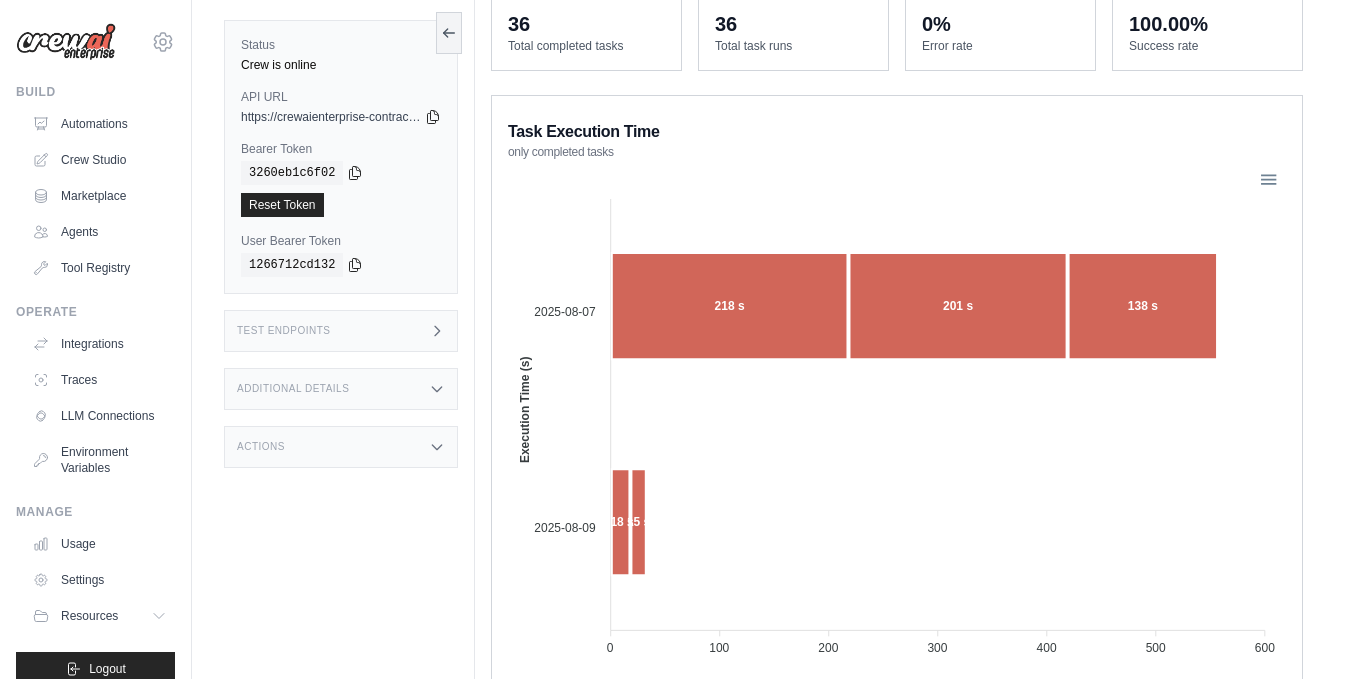 scroll, scrollTop: 0, scrollLeft: 0, axis: both 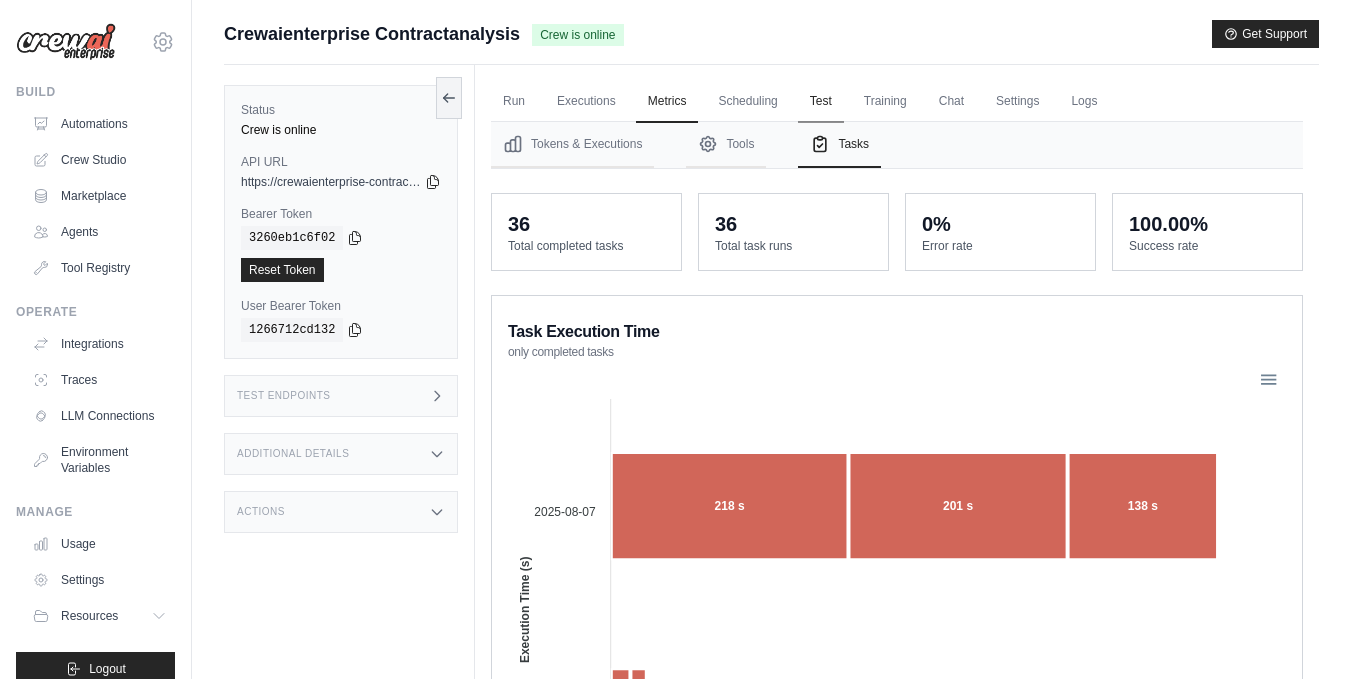 click on "Test" at bounding box center [821, 102] 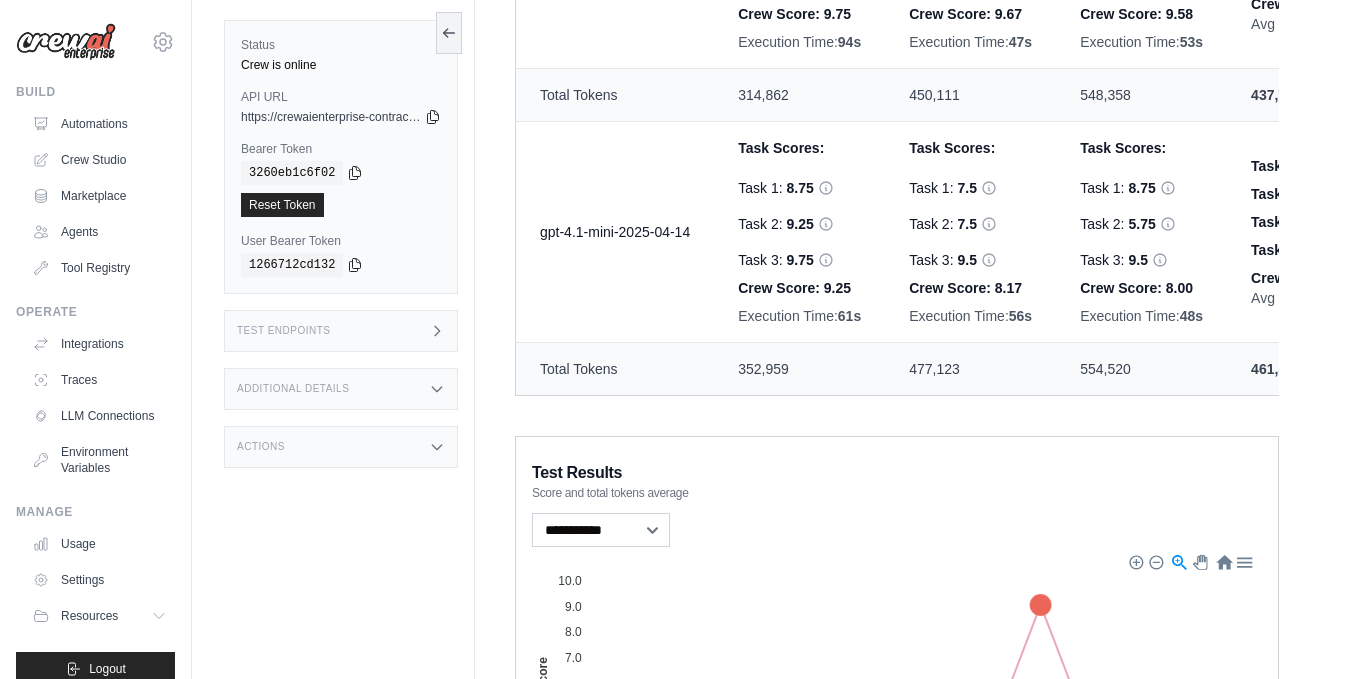 scroll, scrollTop: 900, scrollLeft: 0, axis: vertical 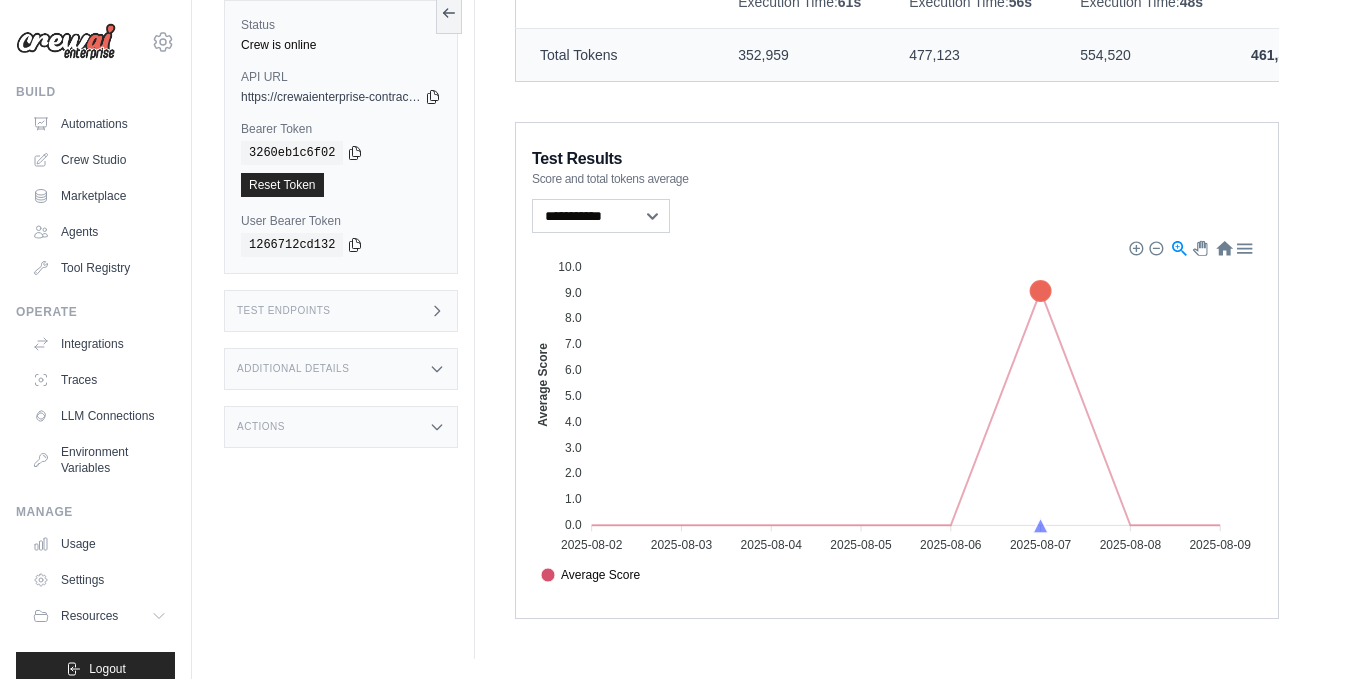 click on "Average Score" 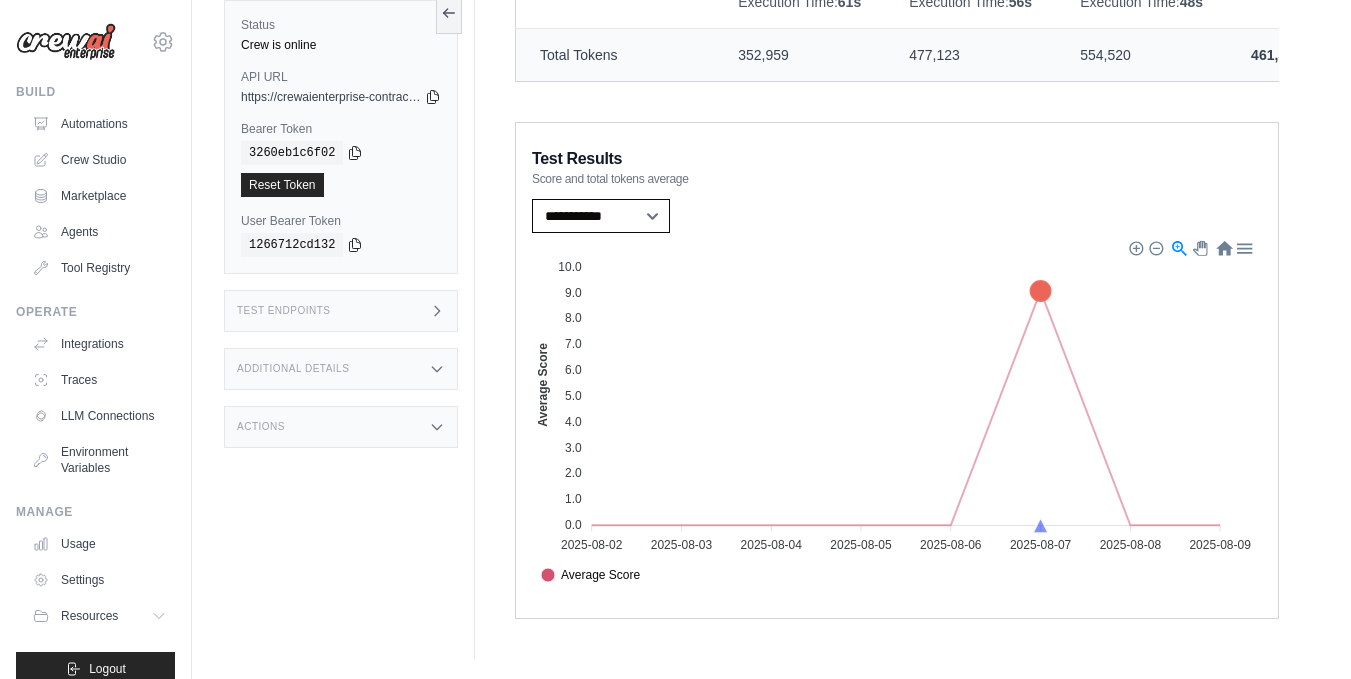 click on "**********" at bounding box center (601, 216) 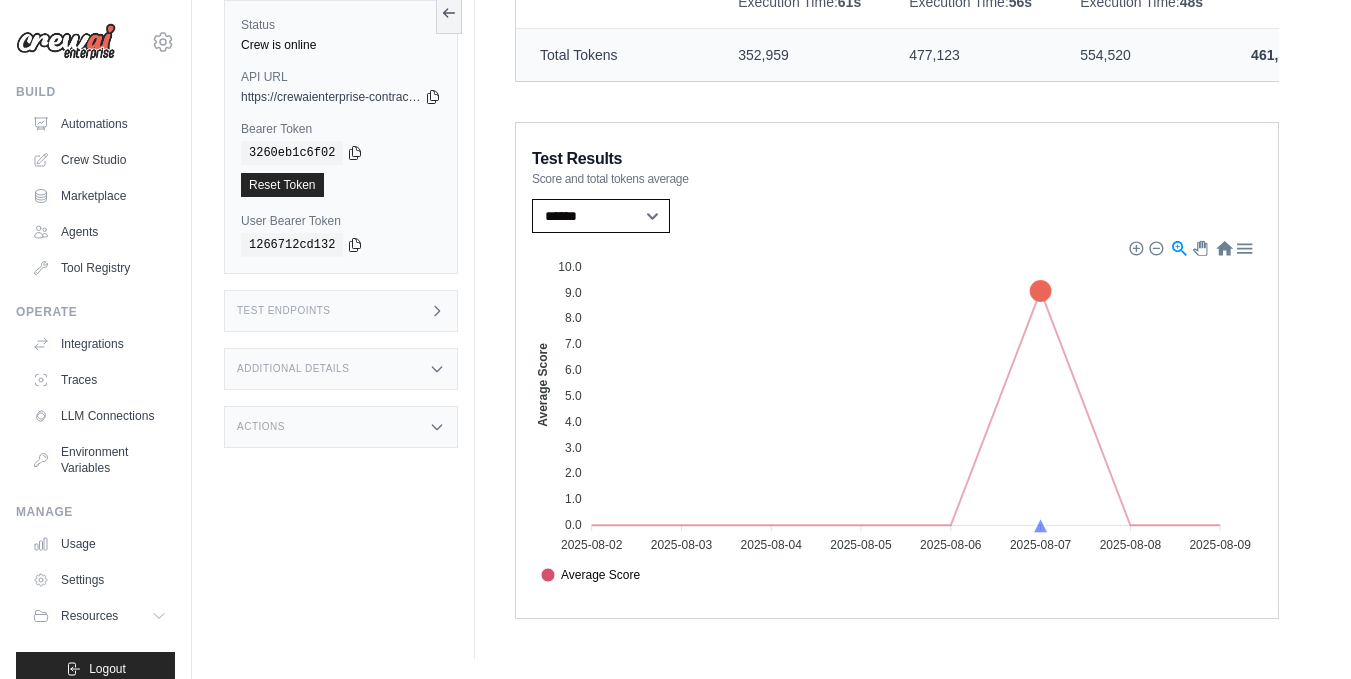 click on "**********" at bounding box center [601, 216] 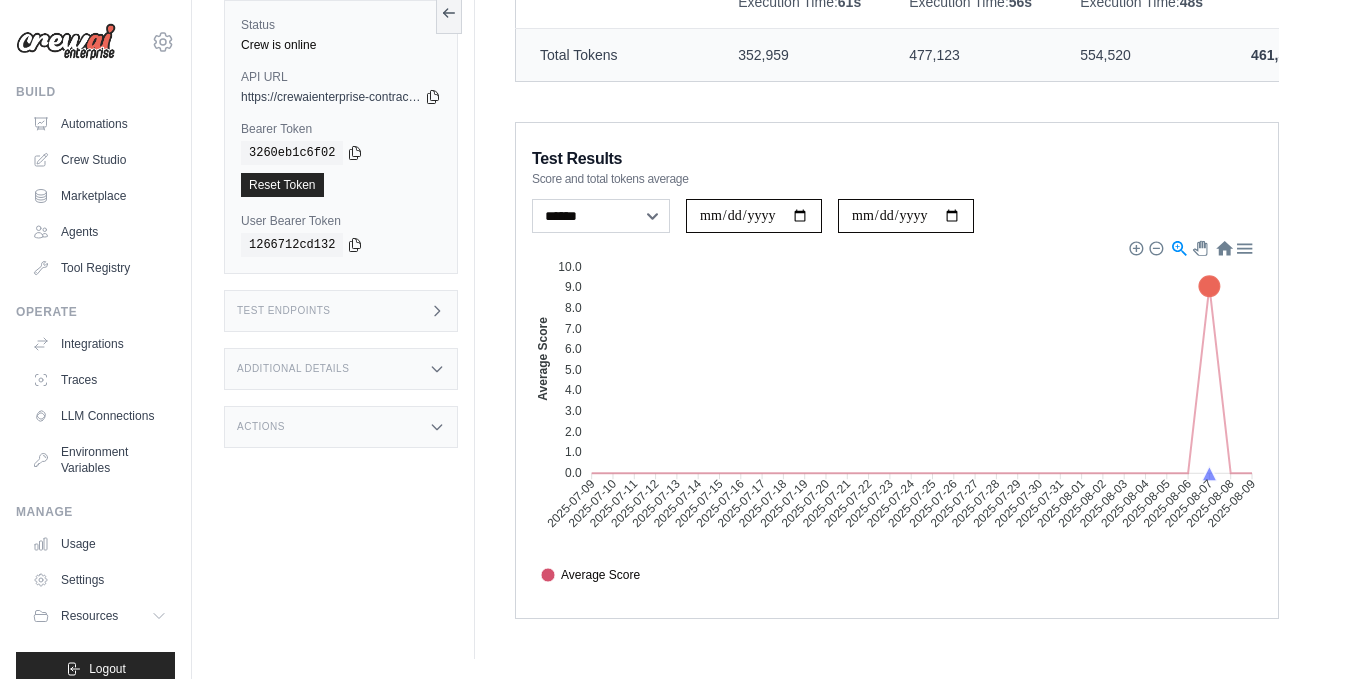 click on "Average Score" 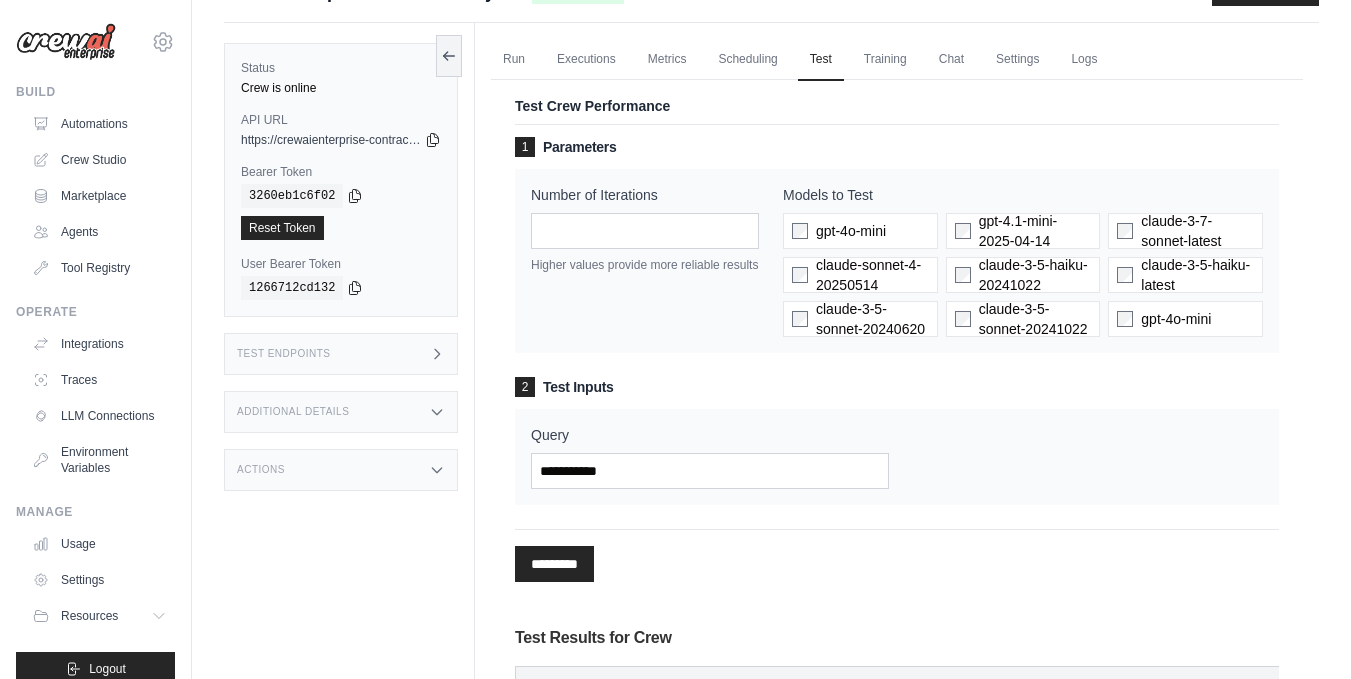 scroll, scrollTop: 0, scrollLeft: 0, axis: both 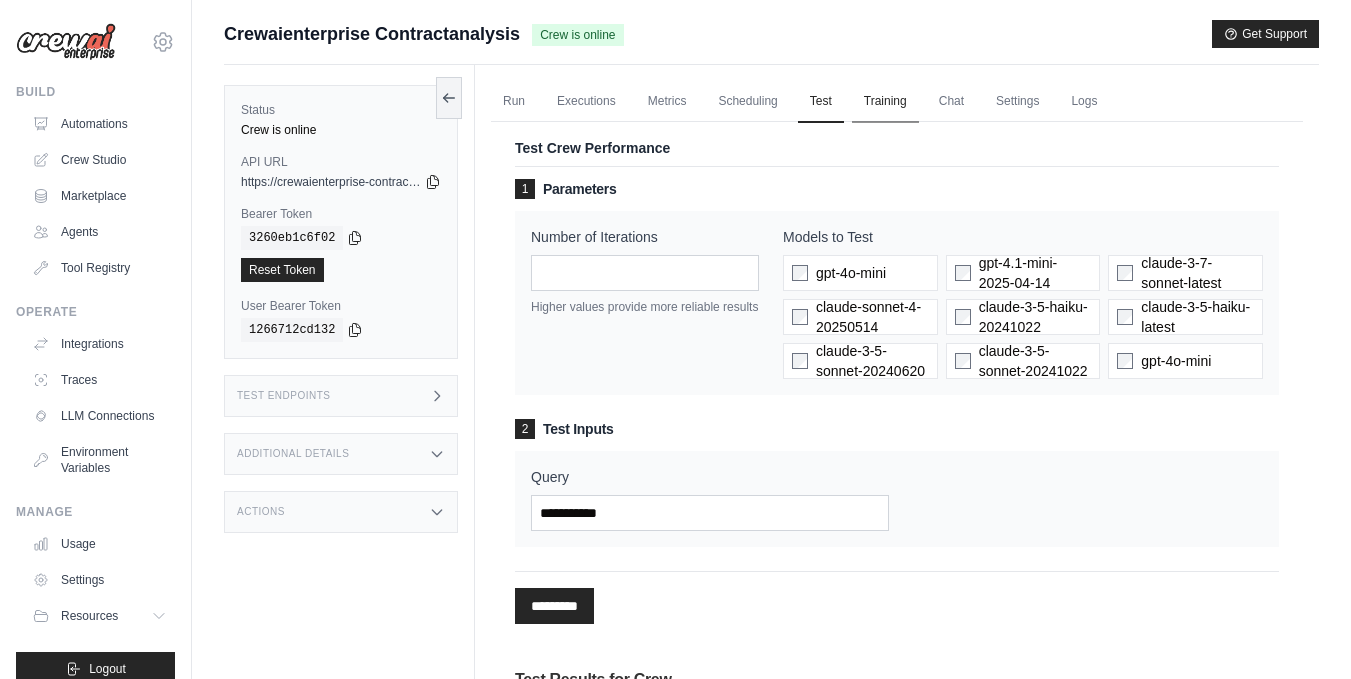 click on "Training" at bounding box center [885, 102] 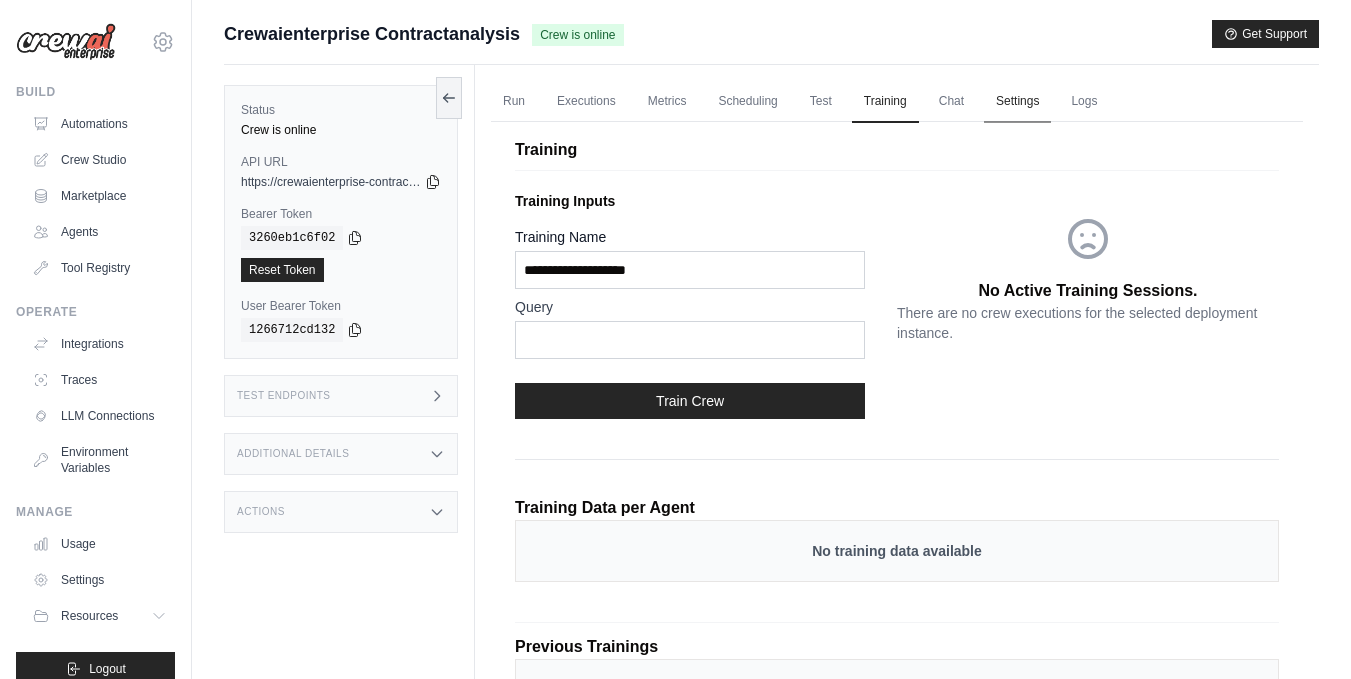 click on "Settings" at bounding box center (1017, 102) 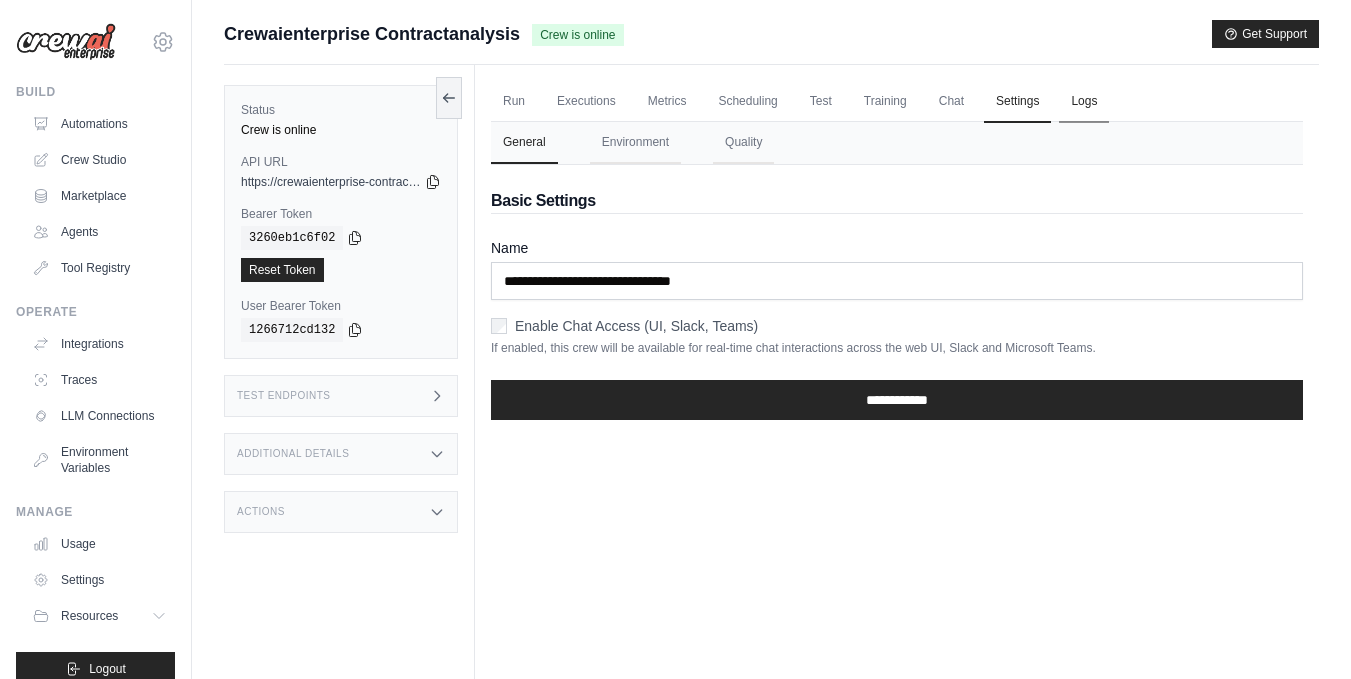 click on "Logs" at bounding box center (1084, 102) 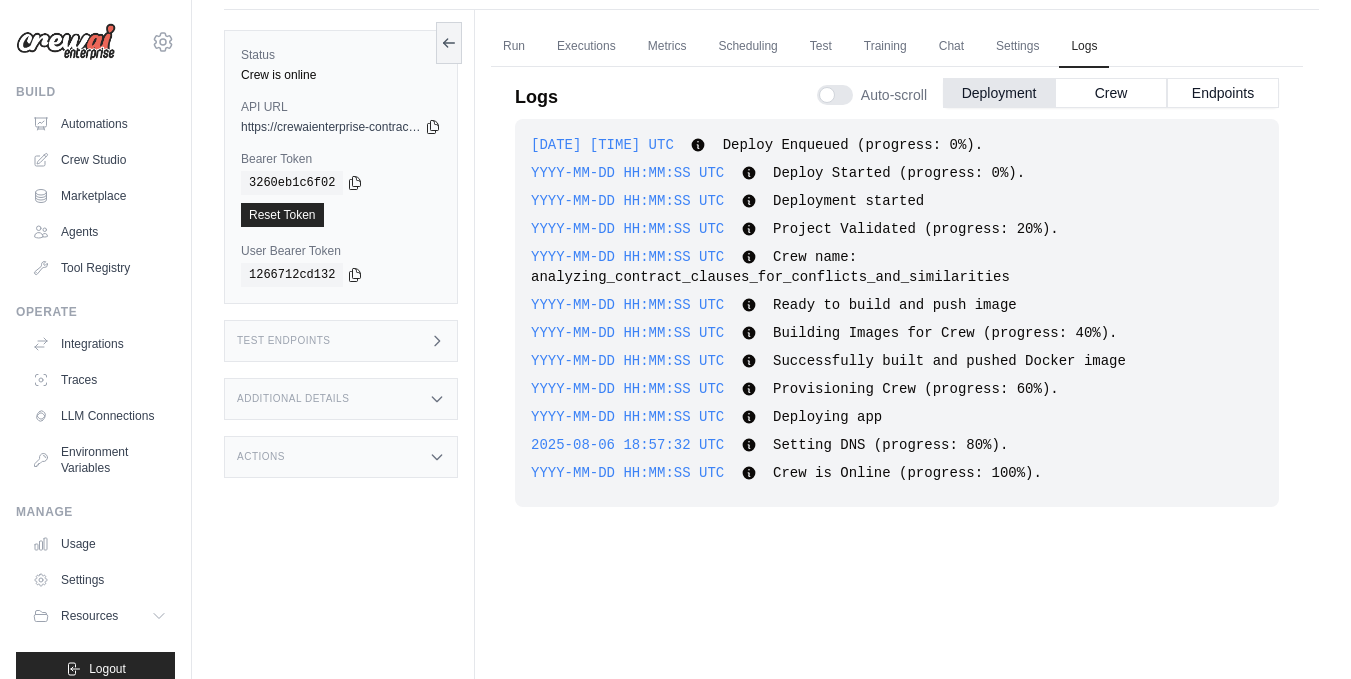 scroll, scrollTop: 85, scrollLeft: 0, axis: vertical 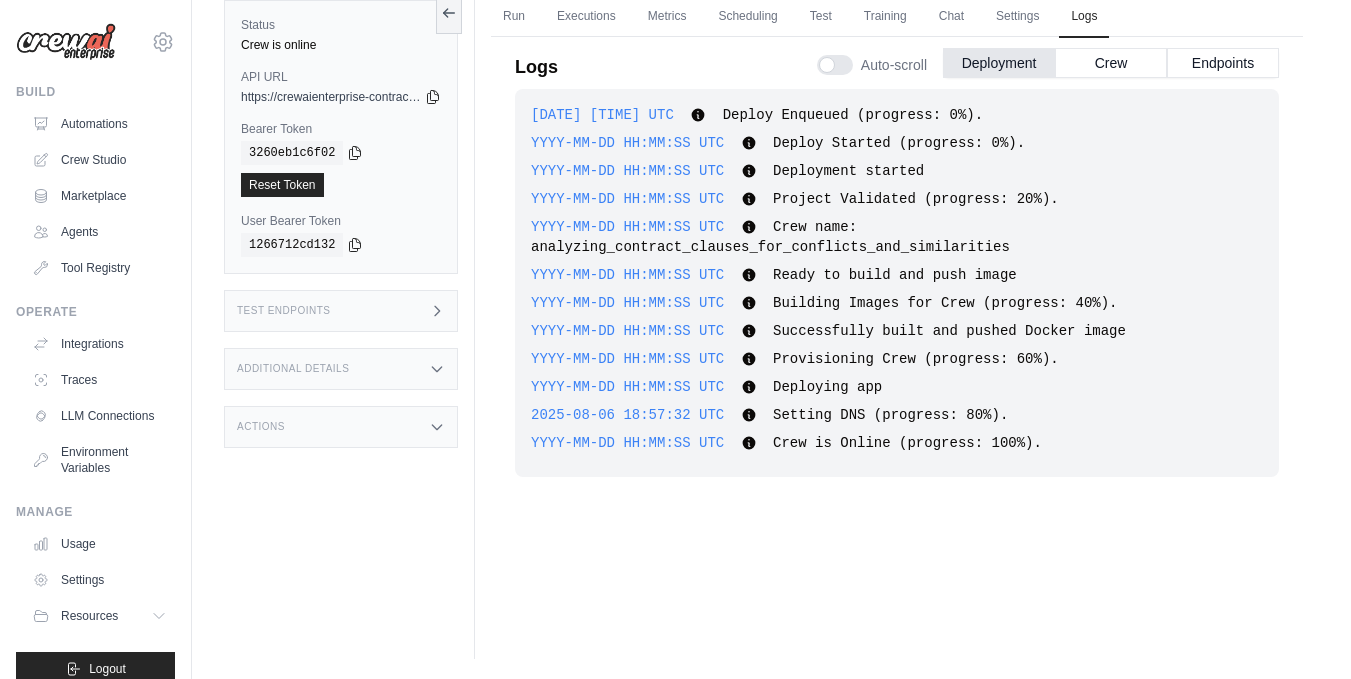click on "2025-08-06 18:46:57 UTC
Building Images for Crew (progress: 40%).
Show more
Show less" at bounding box center [897, 303] 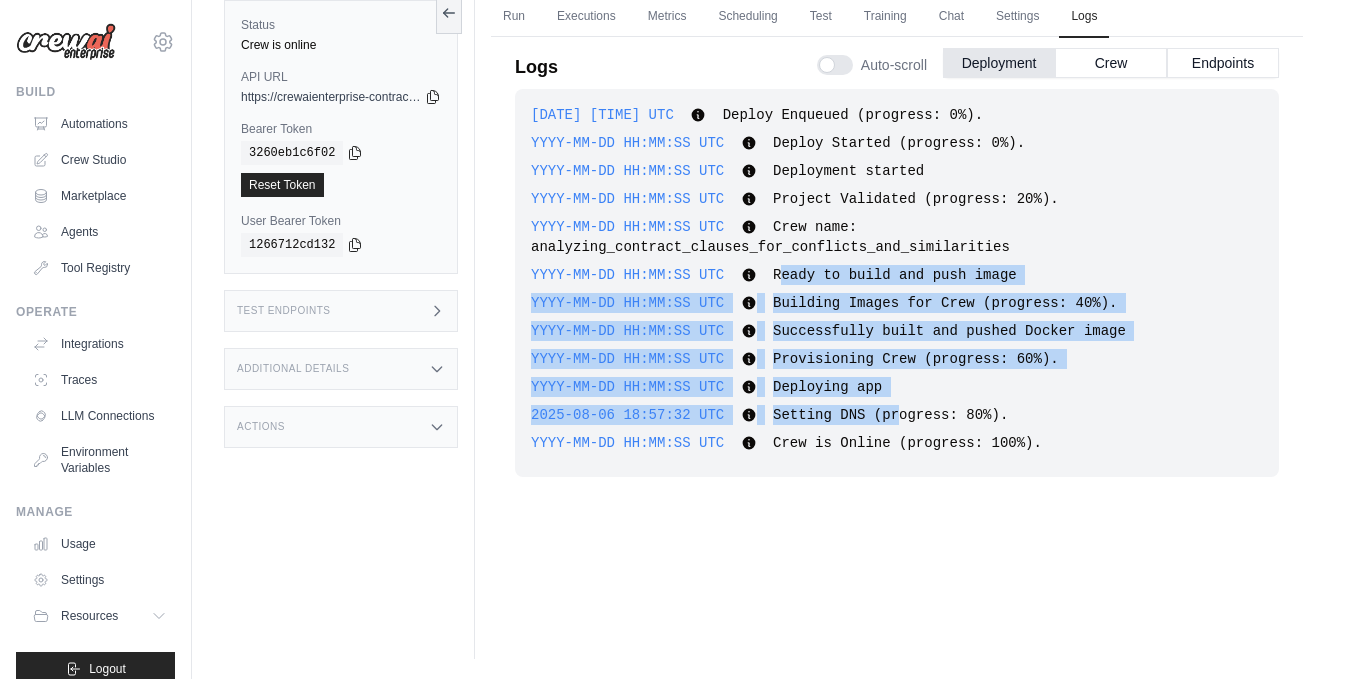 drag, startPoint x: 765, startPoint y: 269, endPoint x: 872, endPoint y: 422, distance: 186.70297 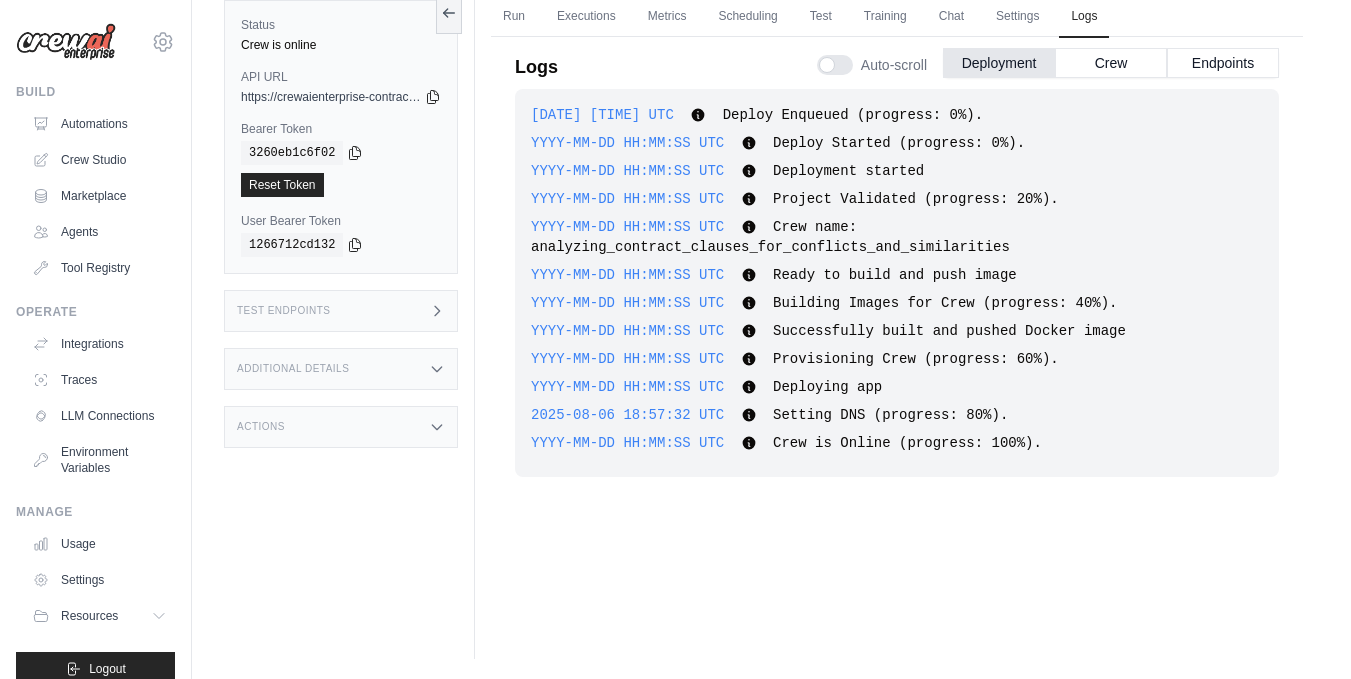 click on "Crew is Online (progress: 100%)." at bounding box center (907, 443) 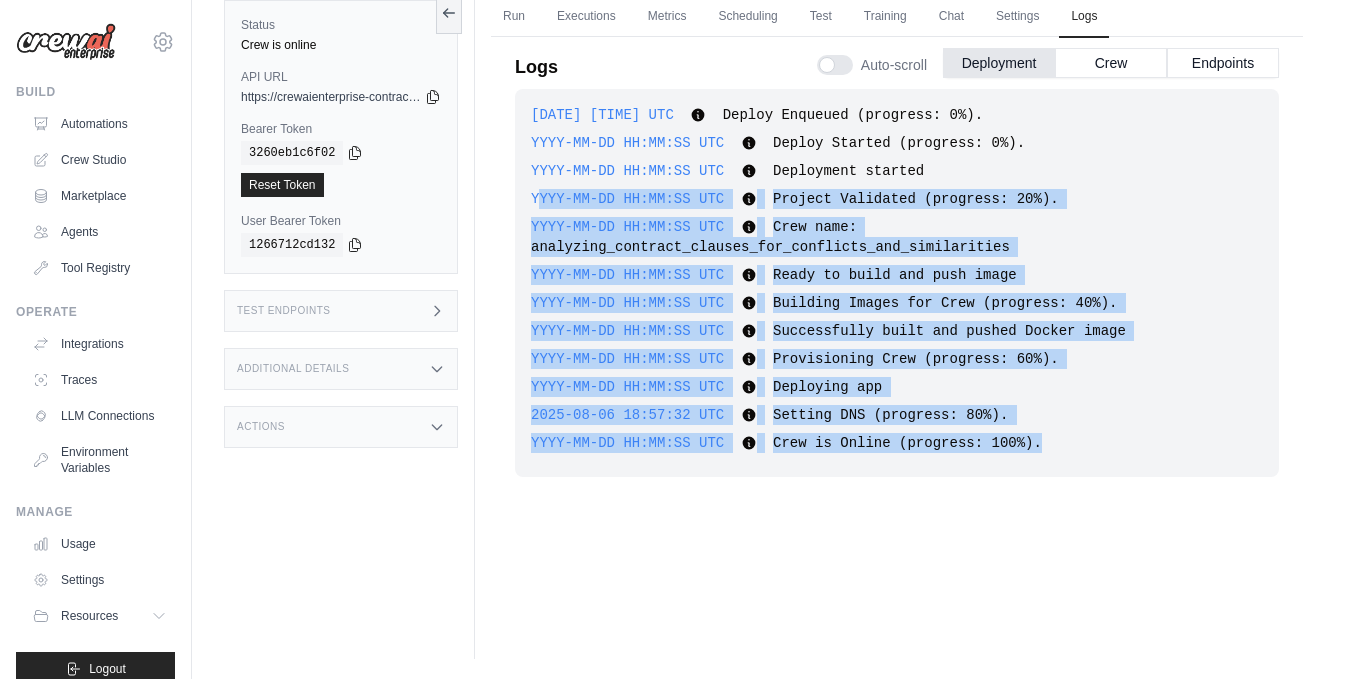 drag, startPoint x: 1014, startPoint y: 443, endPoint x: 536, endPoint y: 192, distance: 539.8935 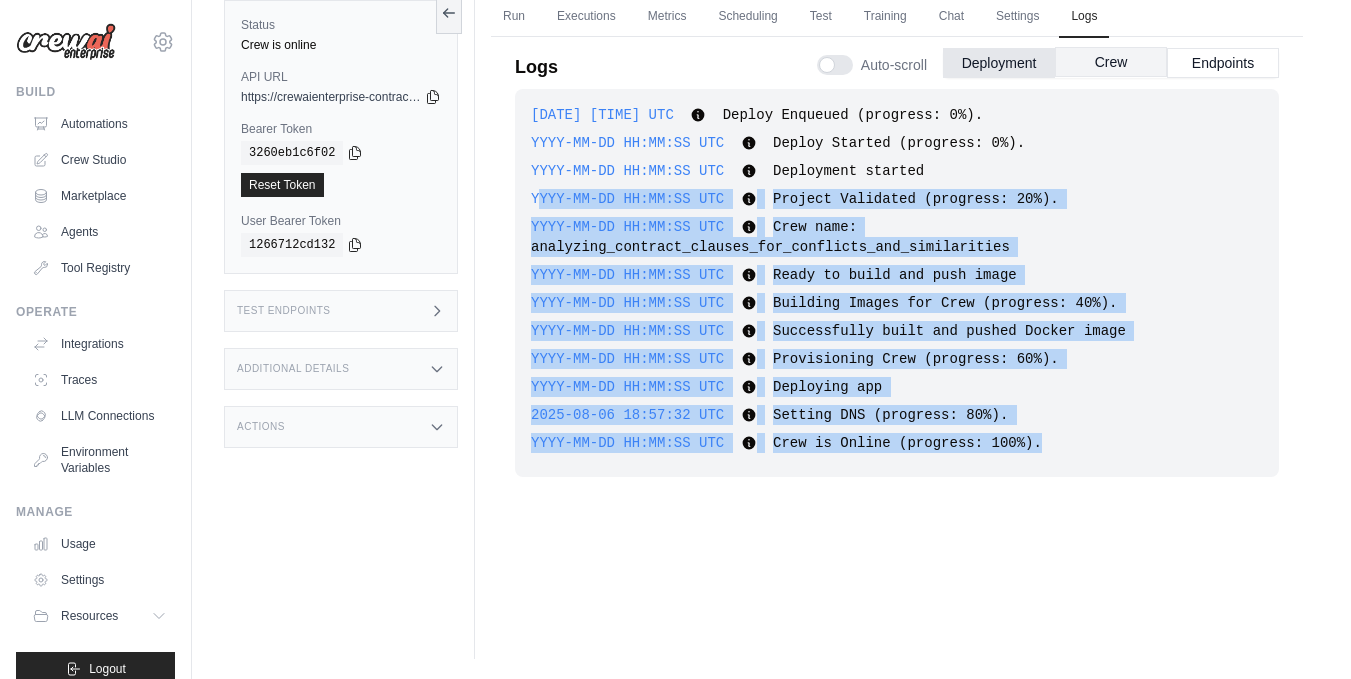 click on "Crew" at bounding box center (1111, 62) 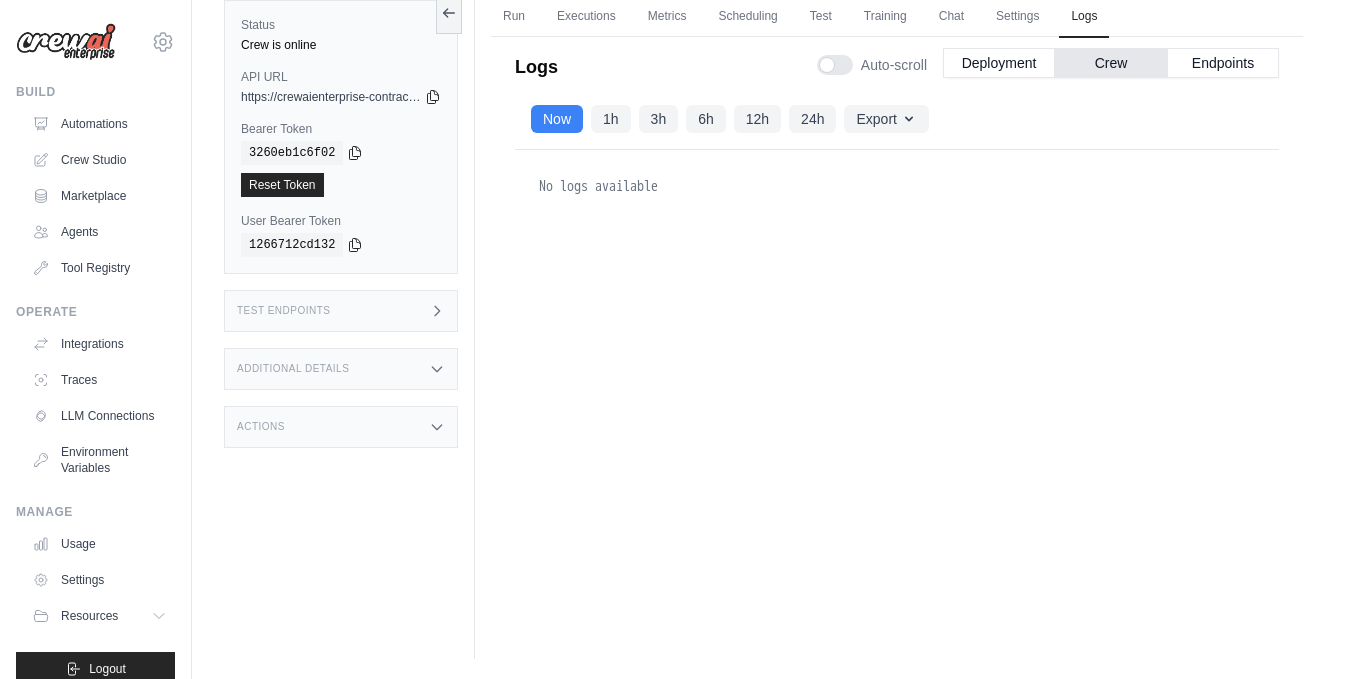click on "Now
1h
3h
6h
12h
24h
Export
Export as JSON
Export as CSV" at bounding box center (897, 119) 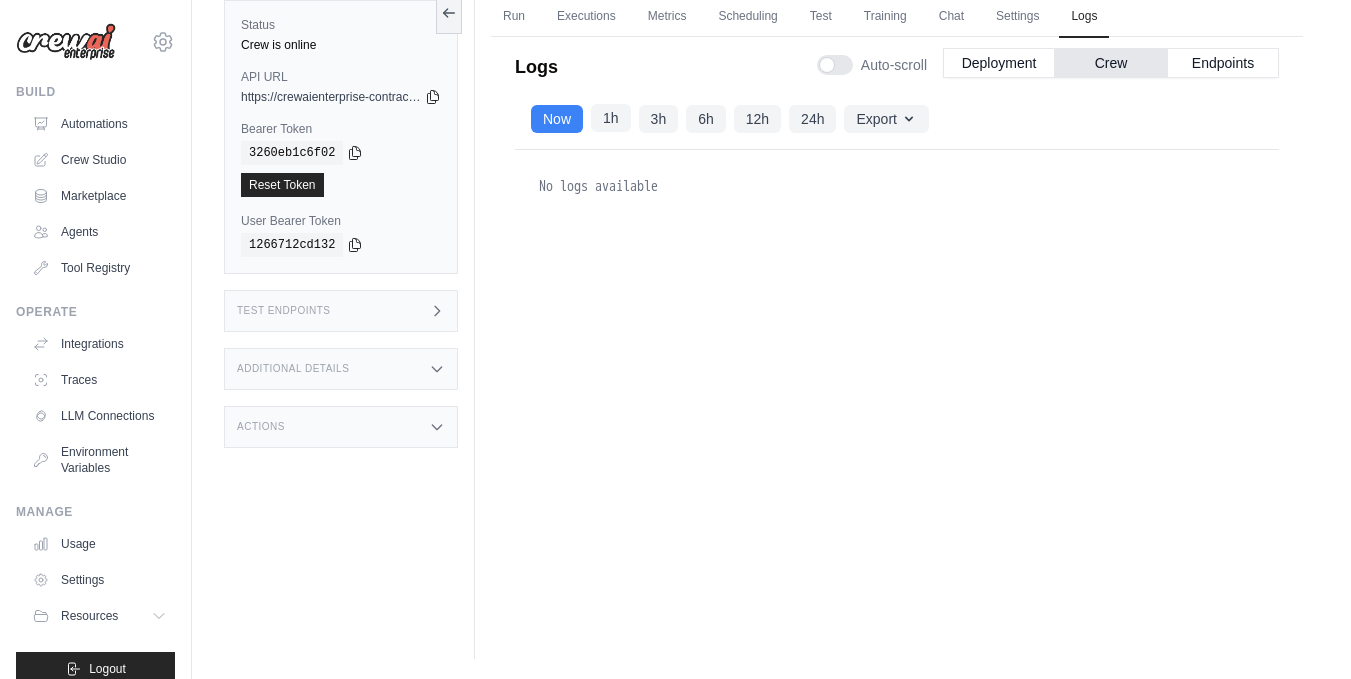 click on "1h" at bounding box center (611, 118) 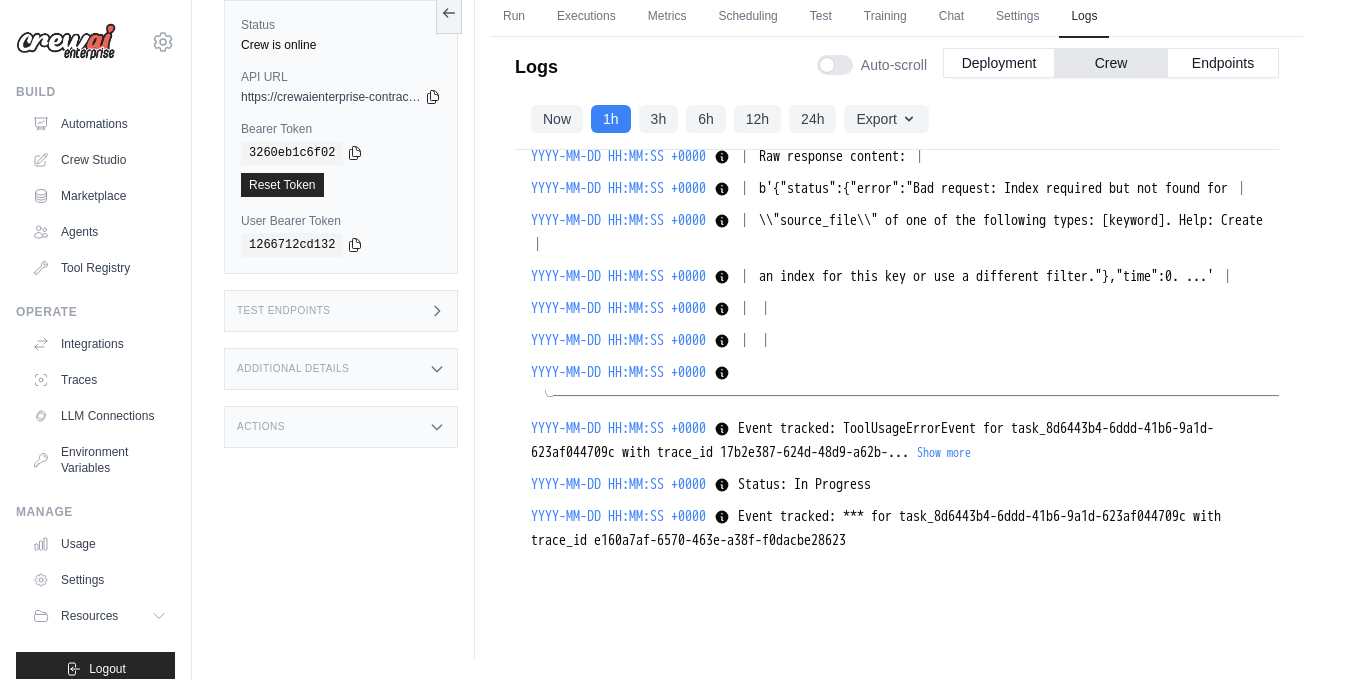scroll, scrollTop: 15676, scrollLeft: 0, axis: vertical 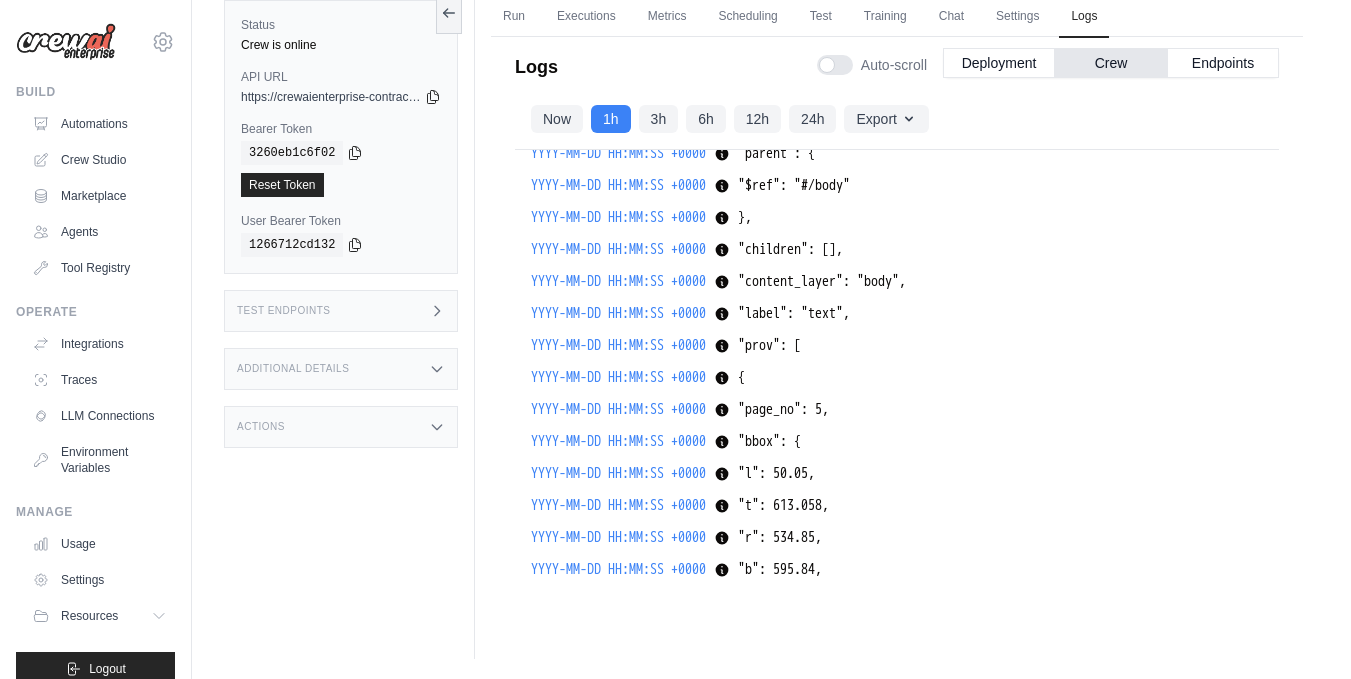 drag, startPoint x: 870, startPoint y: 438, endPoint x: 1216, endPoint y: 439, distance: 346.00143 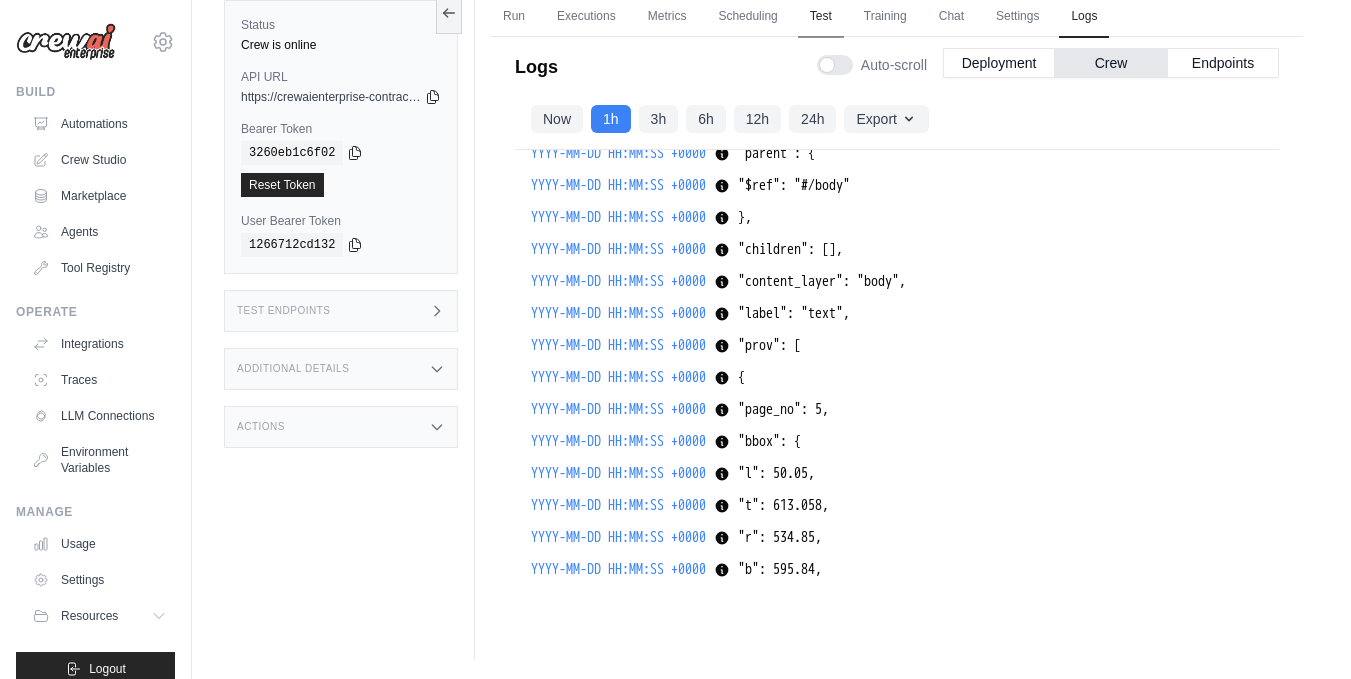click on "Test" at bounding box center [821, 17] 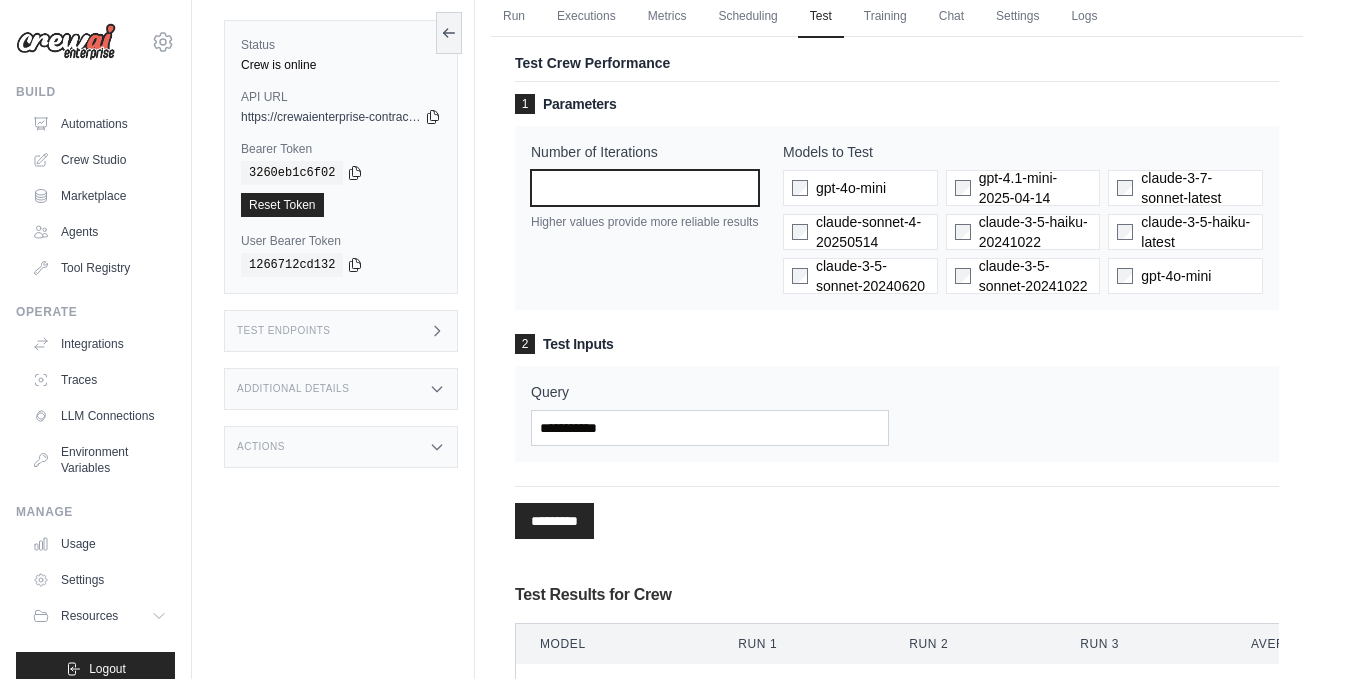 click on "*" at bounding box center (645, 188) 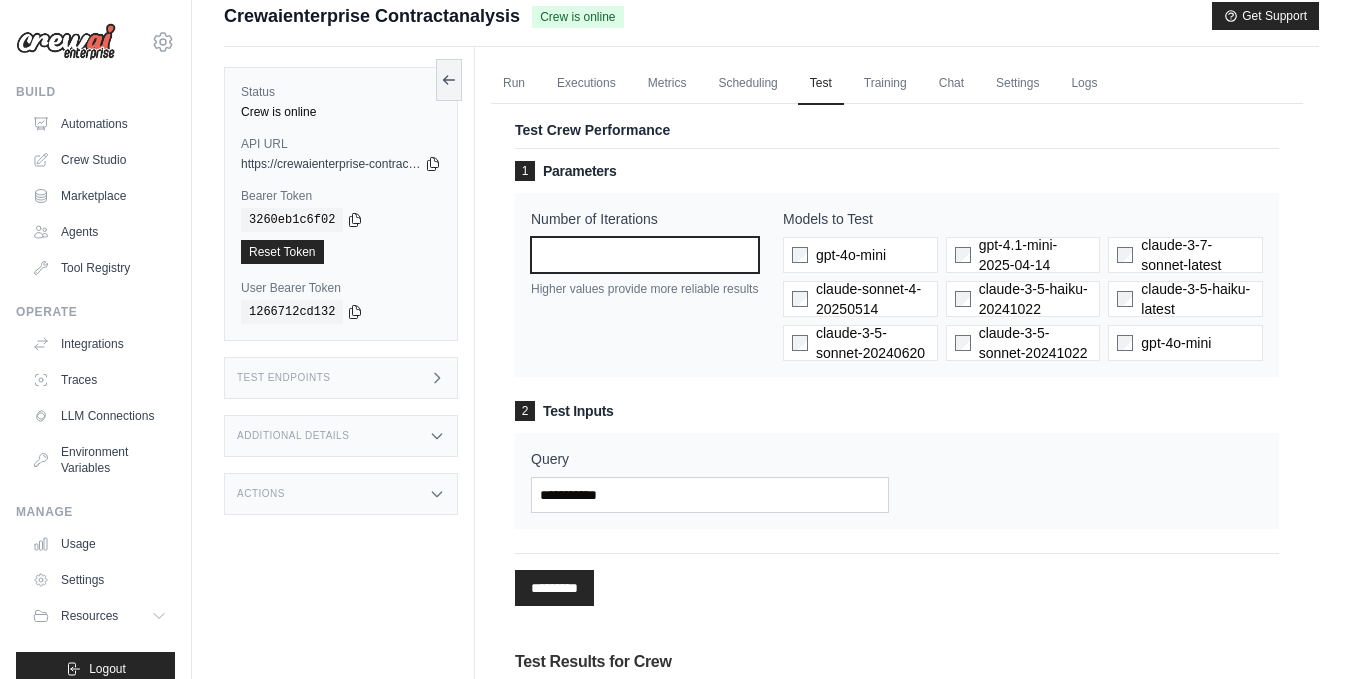scroll, scrollTop: 0, scrollLeft: 0, axis: both 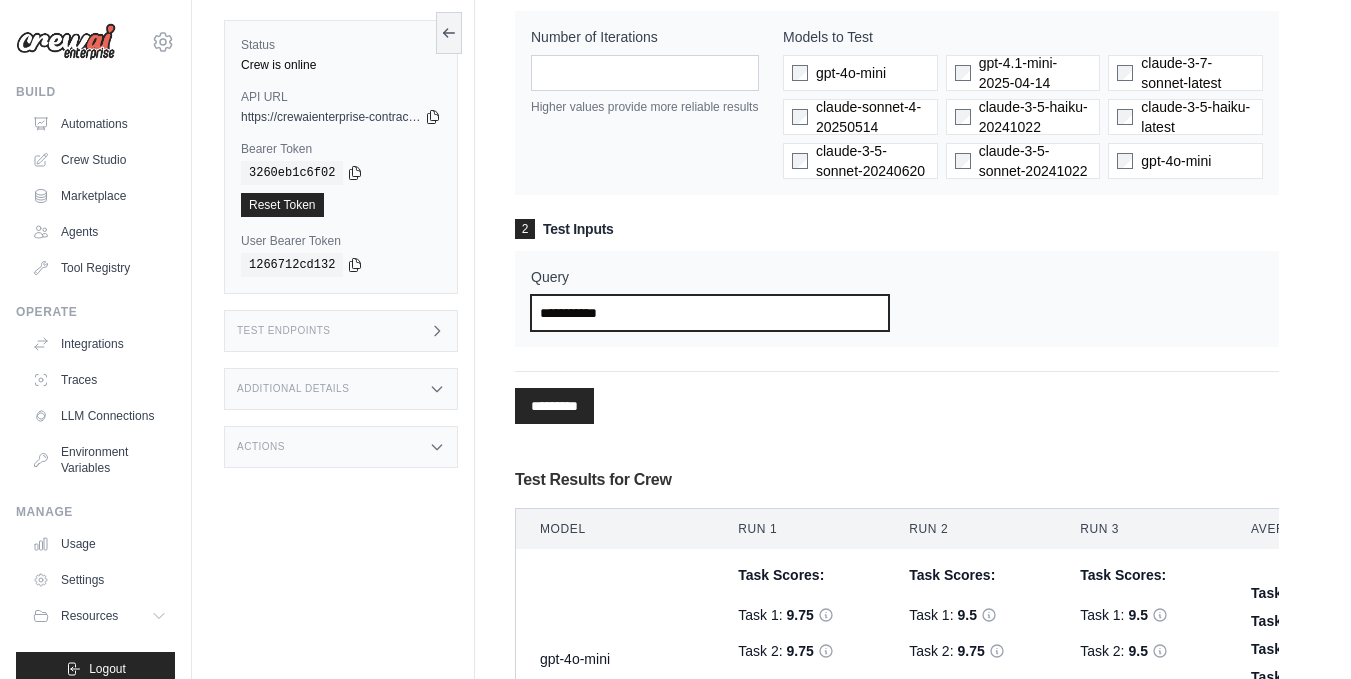 click on "Query" at bounding box center [710, 313] 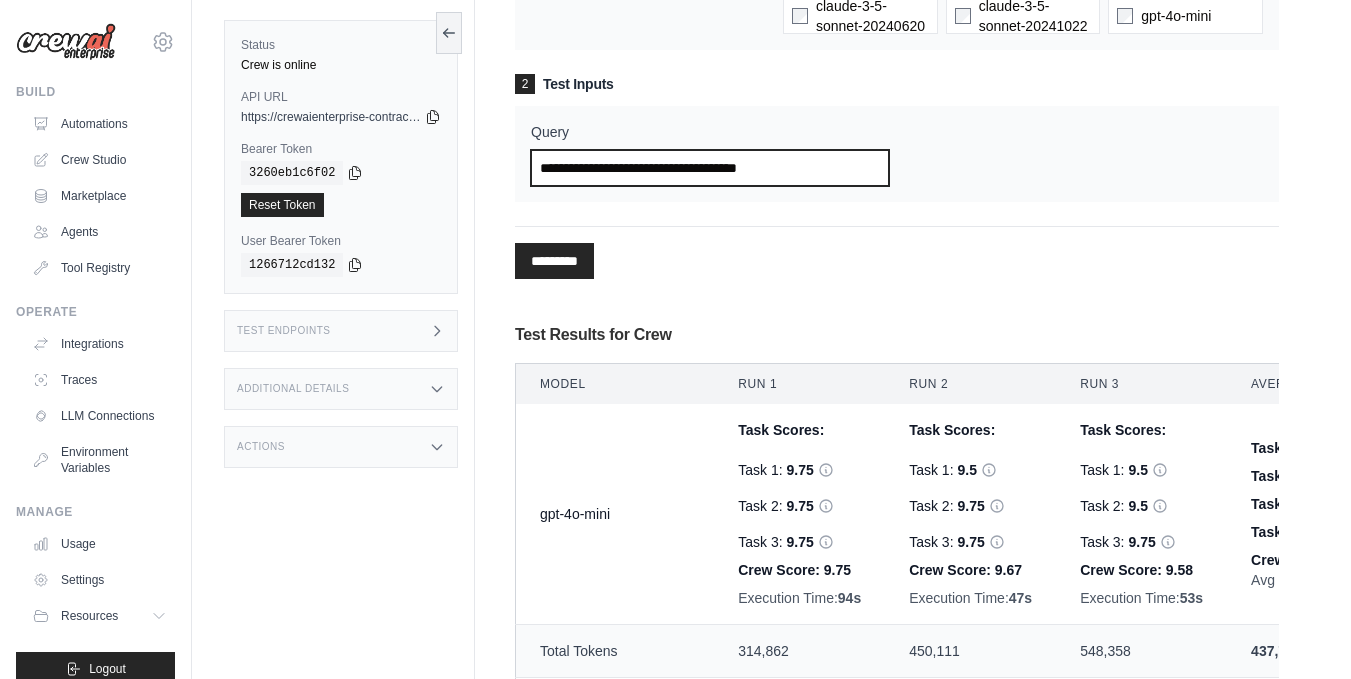 scroll, scrollTop: 400, scrollLeft: 0, axis: vertical 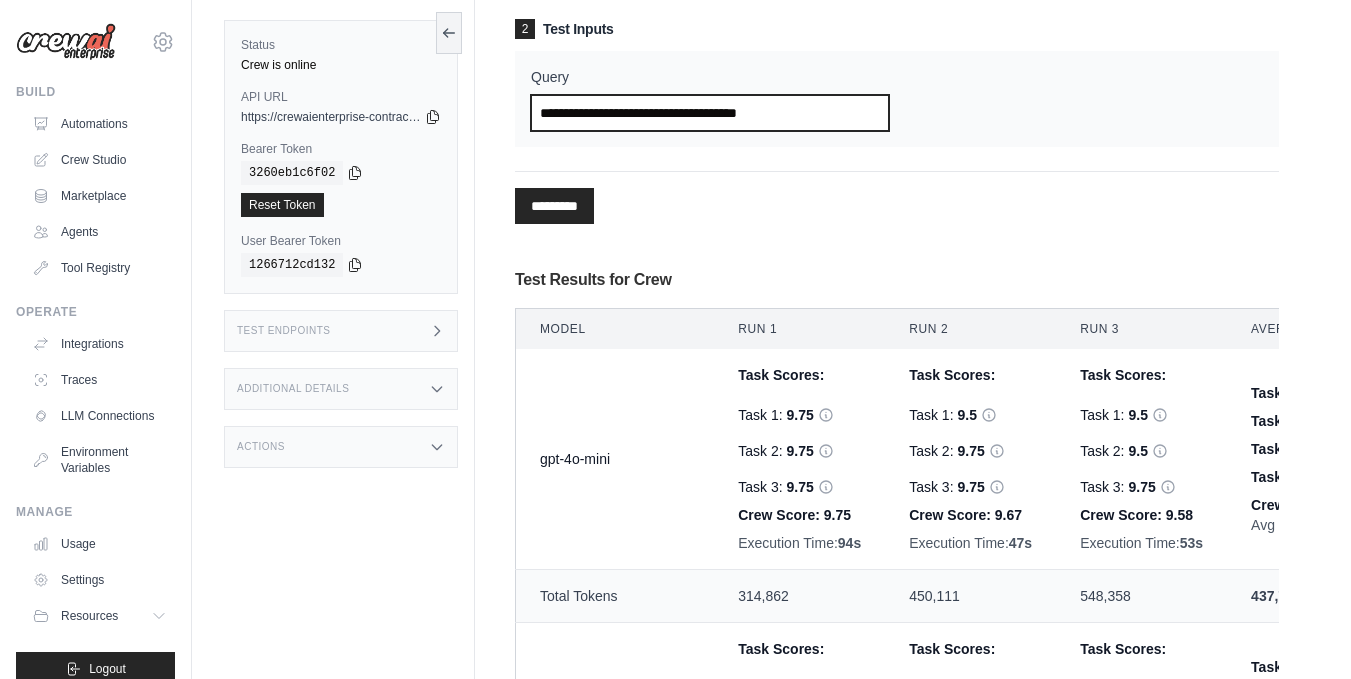 type on "**********" 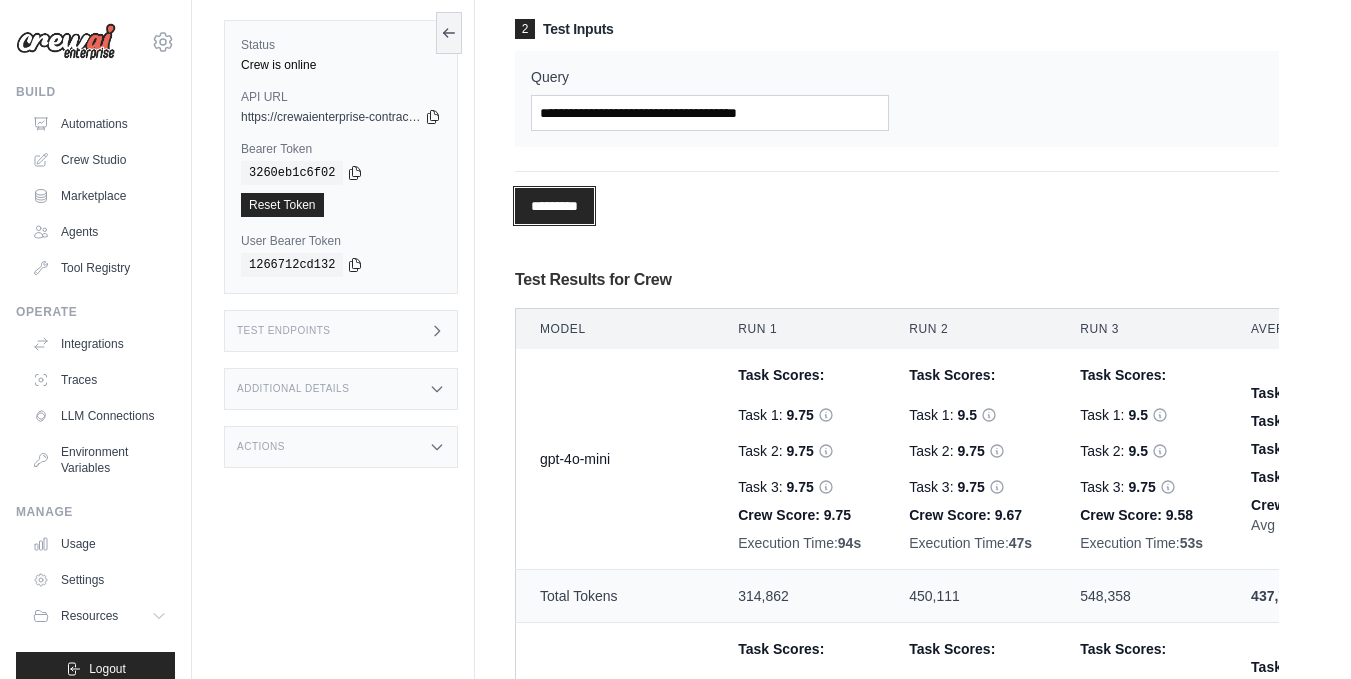 click on "*********" at bounding box center (554, 206) 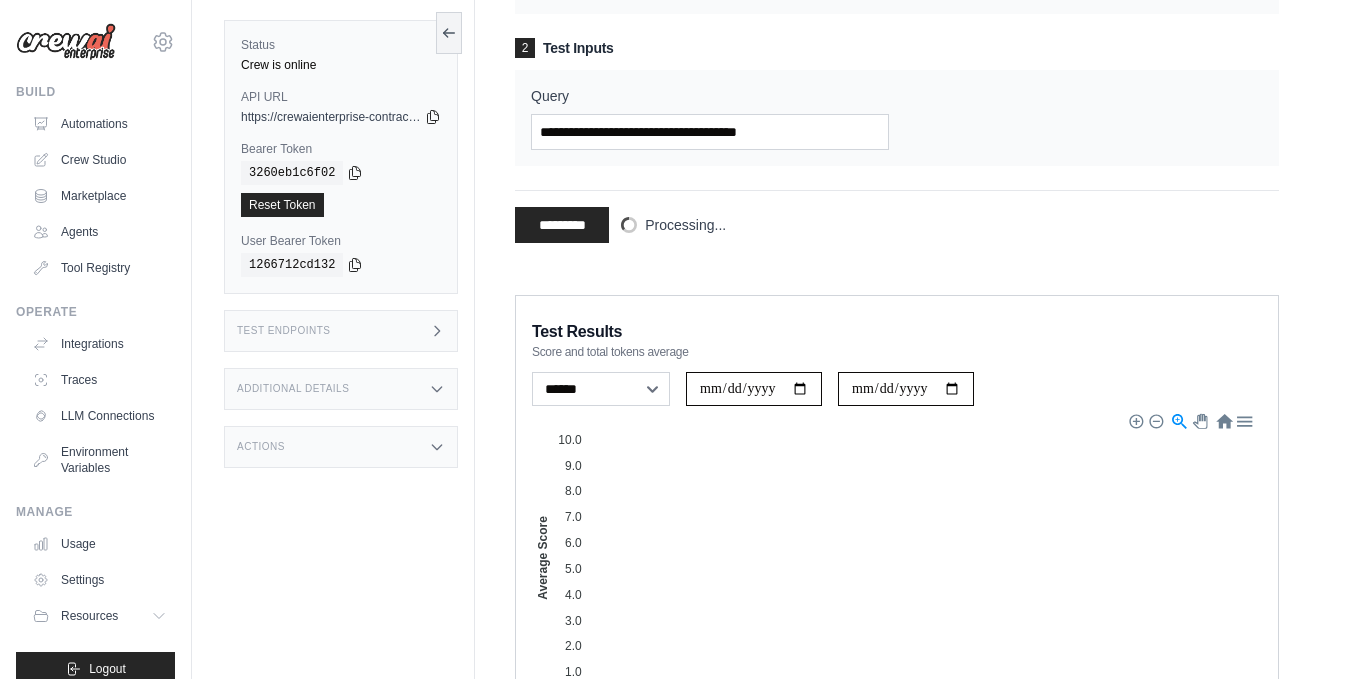 scroll, scrollTop: 354, scrollLeft: 0, axis: vertical 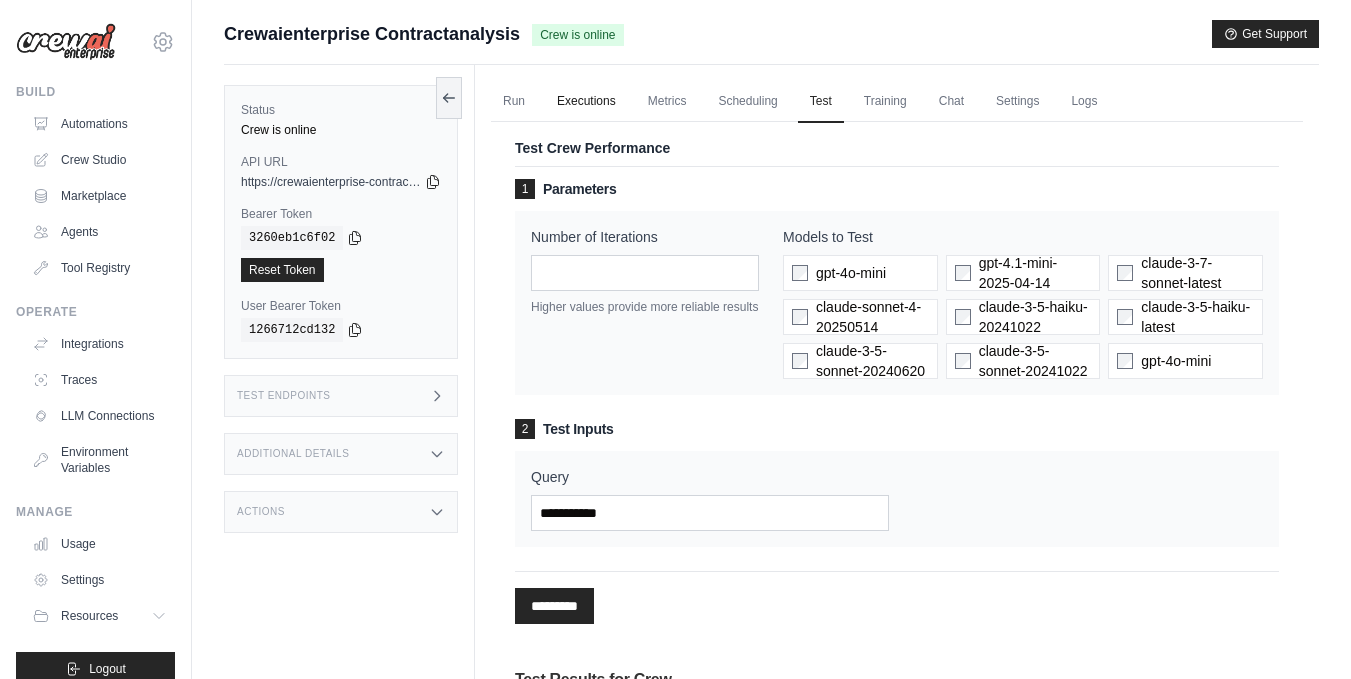 click on "Executions" at bounding box center (586, 102) 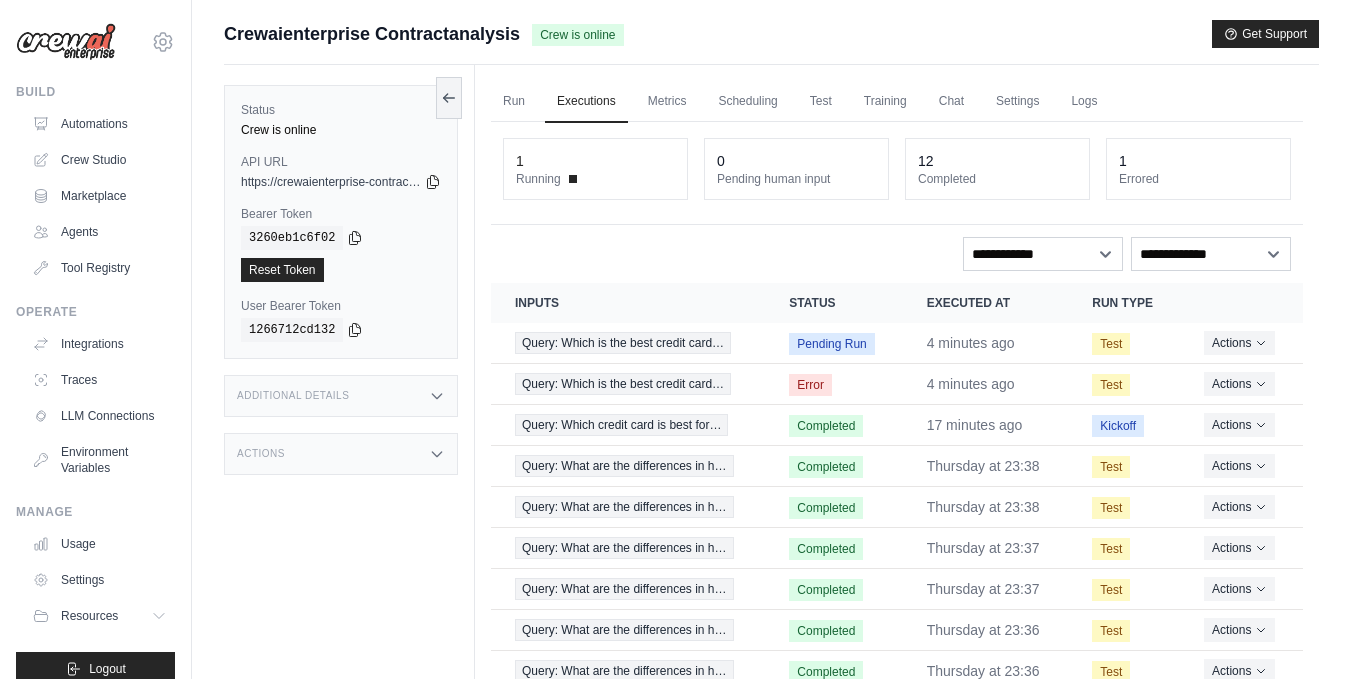 scroll, scrollTop: 0, scrollLeft: 0, axis: both 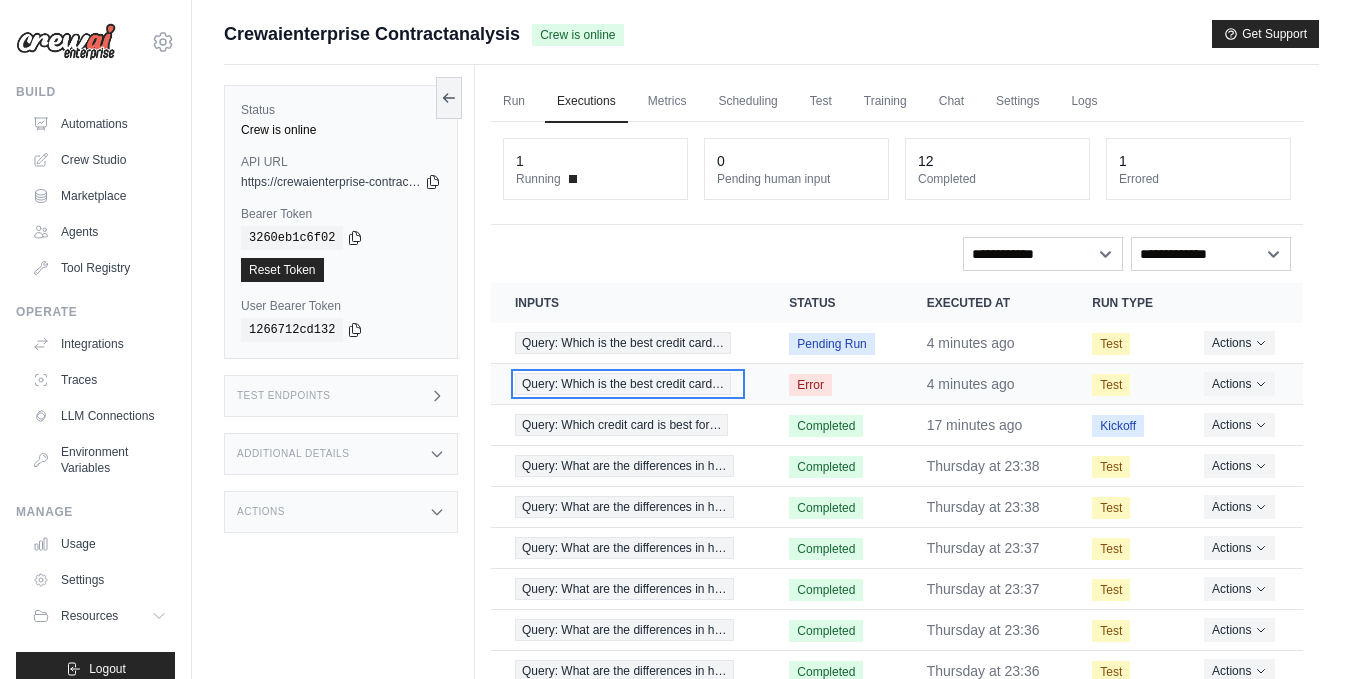 click on "Query:
Which is the best credit card…" at bounding box center (623, 384) 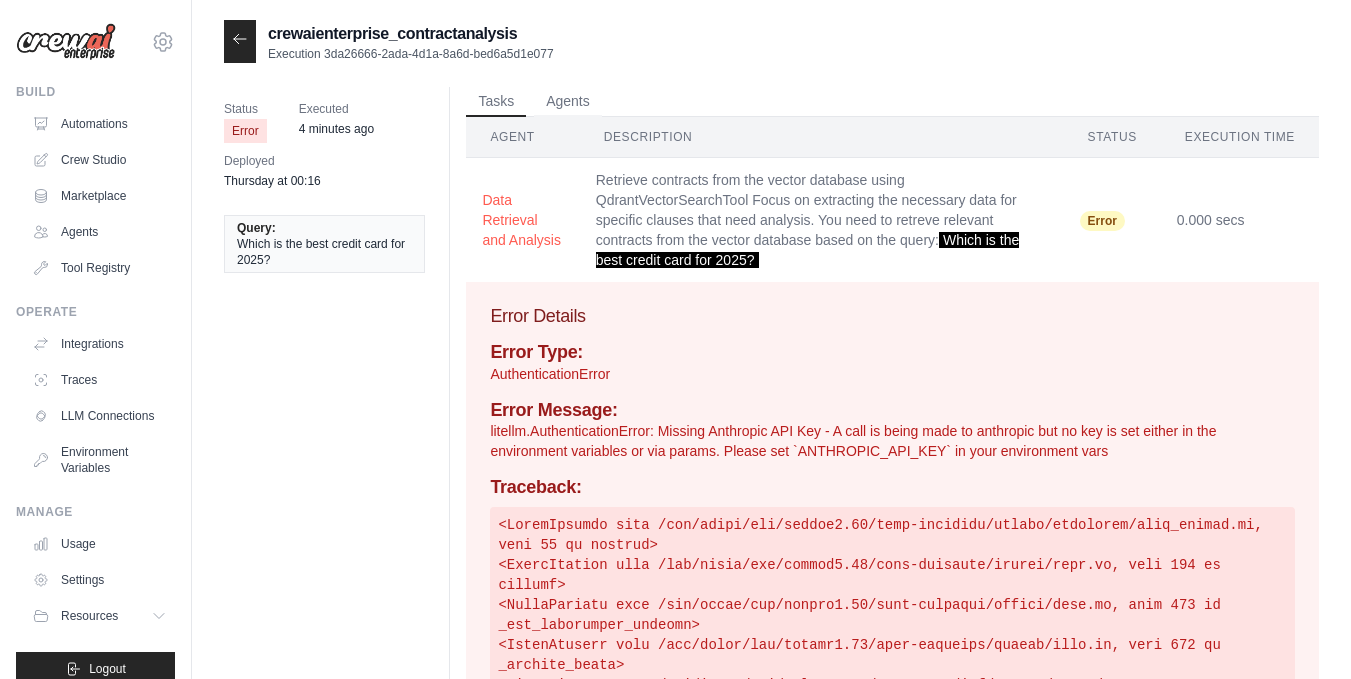 scroll, scrollTop: 0, scrollLeft: 0, axis: both 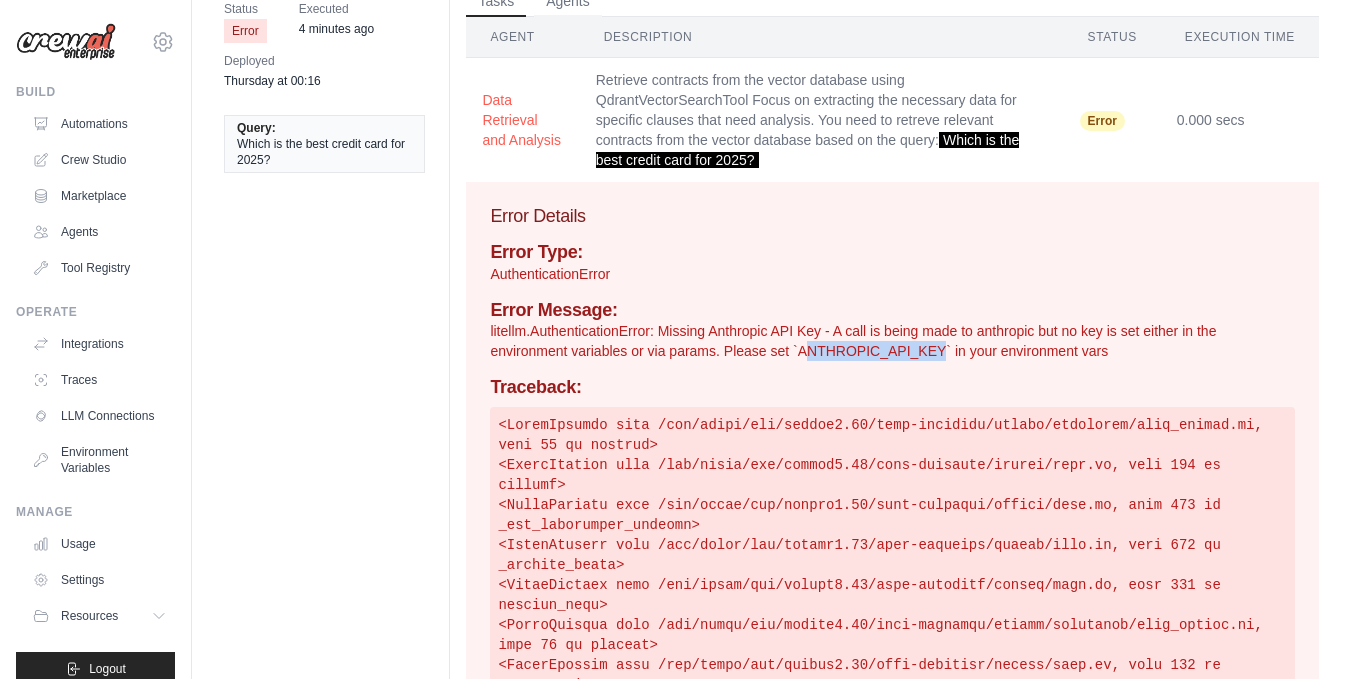 drag, startPoint x: 810, startPoint y: 353, endPoint x: 948, endPoint y: 345, distance: 138.23169 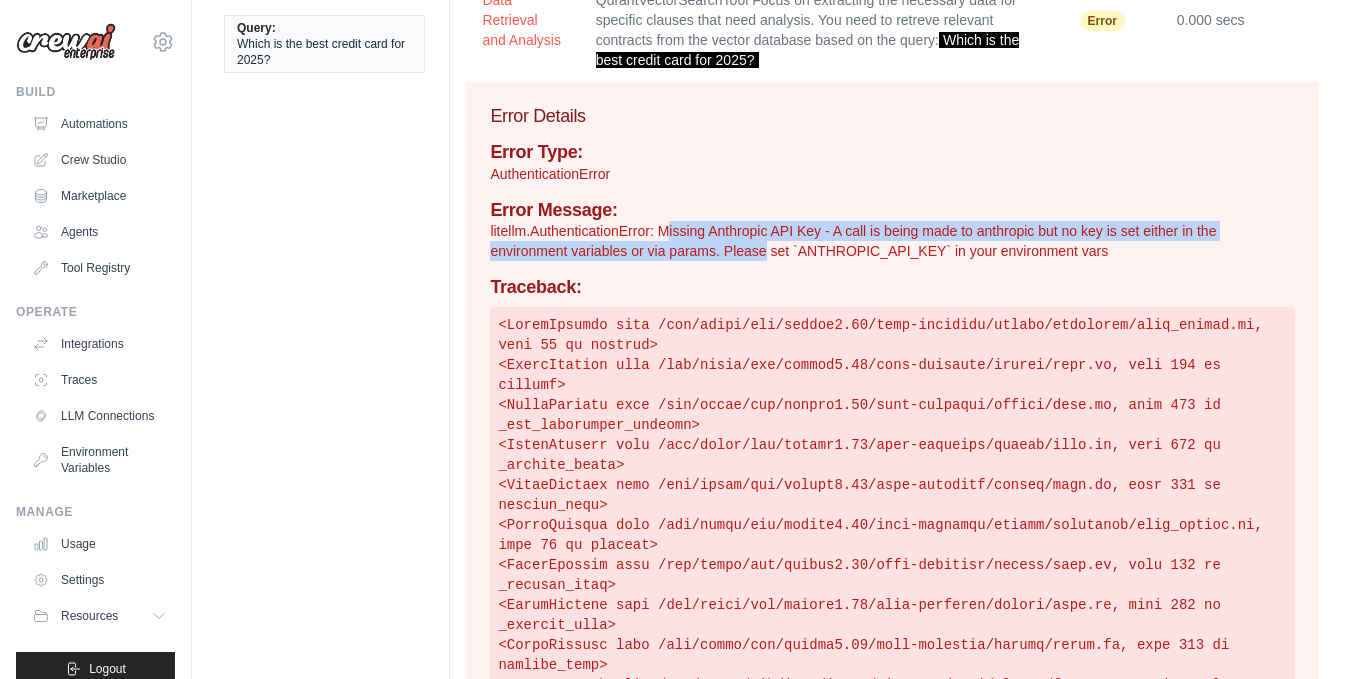 drag, startPoint x: 668, startPoint y: 228, endPoint x: 766, endPoint y: 245, distance: 99.46356 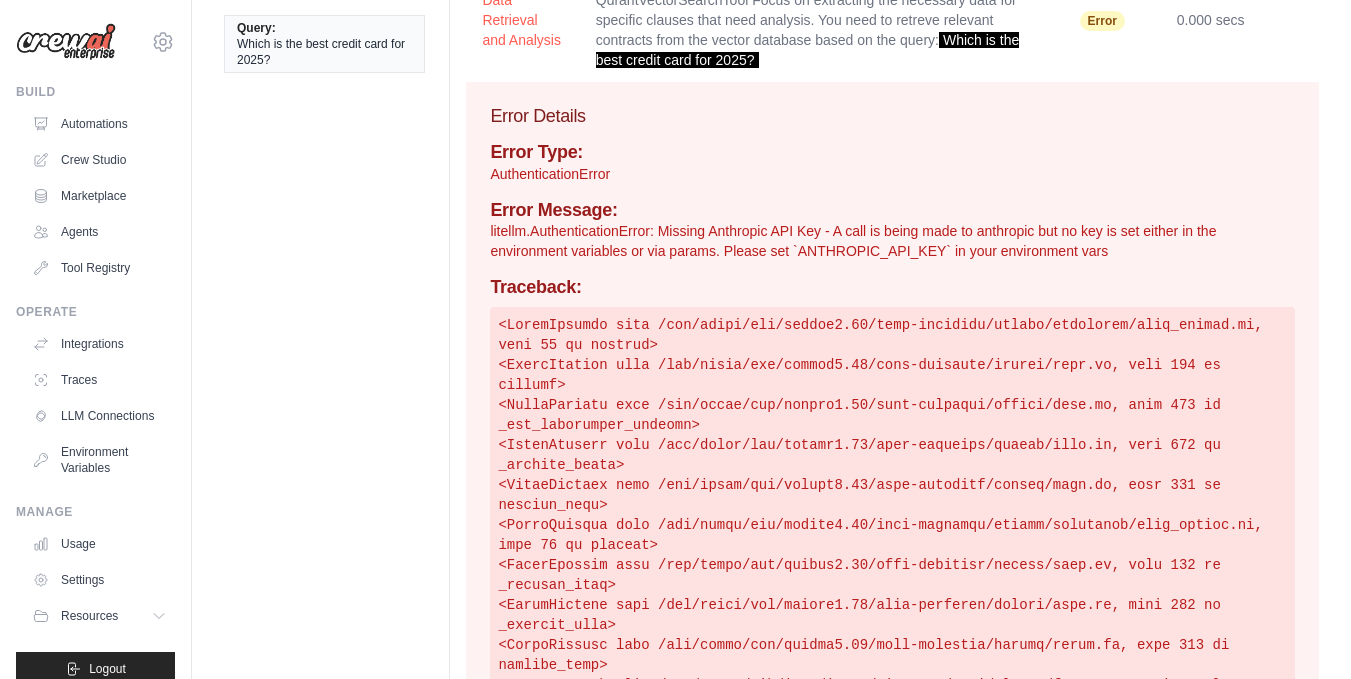 click on "litellm.AuthenticationError: Missing Anthropic API Key - A call is being made to anthropic but no key is set either in the environment variables or via params. Please set `ANTHROPIC_API_KEY` in your environment vars" at bounding box center (892, 241) 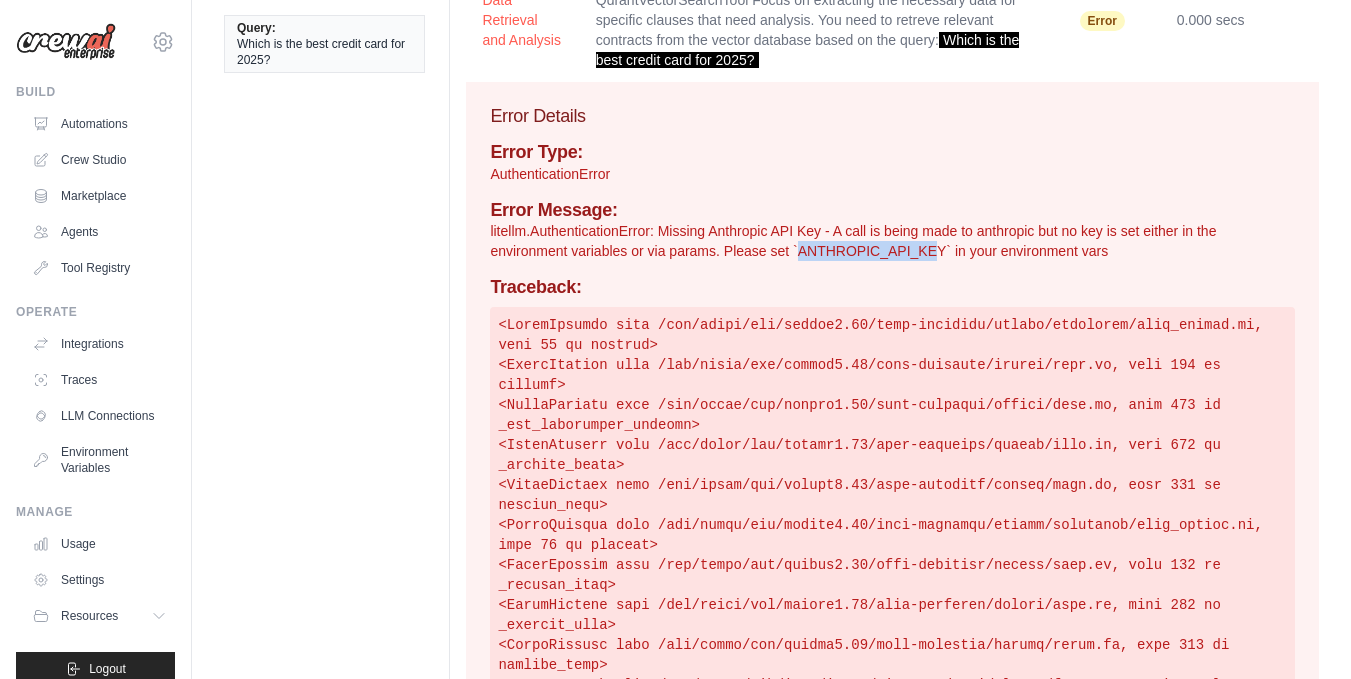drag, startPoint x: 801, startPoint y: 249, endPoint x: 934, endPoint y: 251, distance: 133.01503 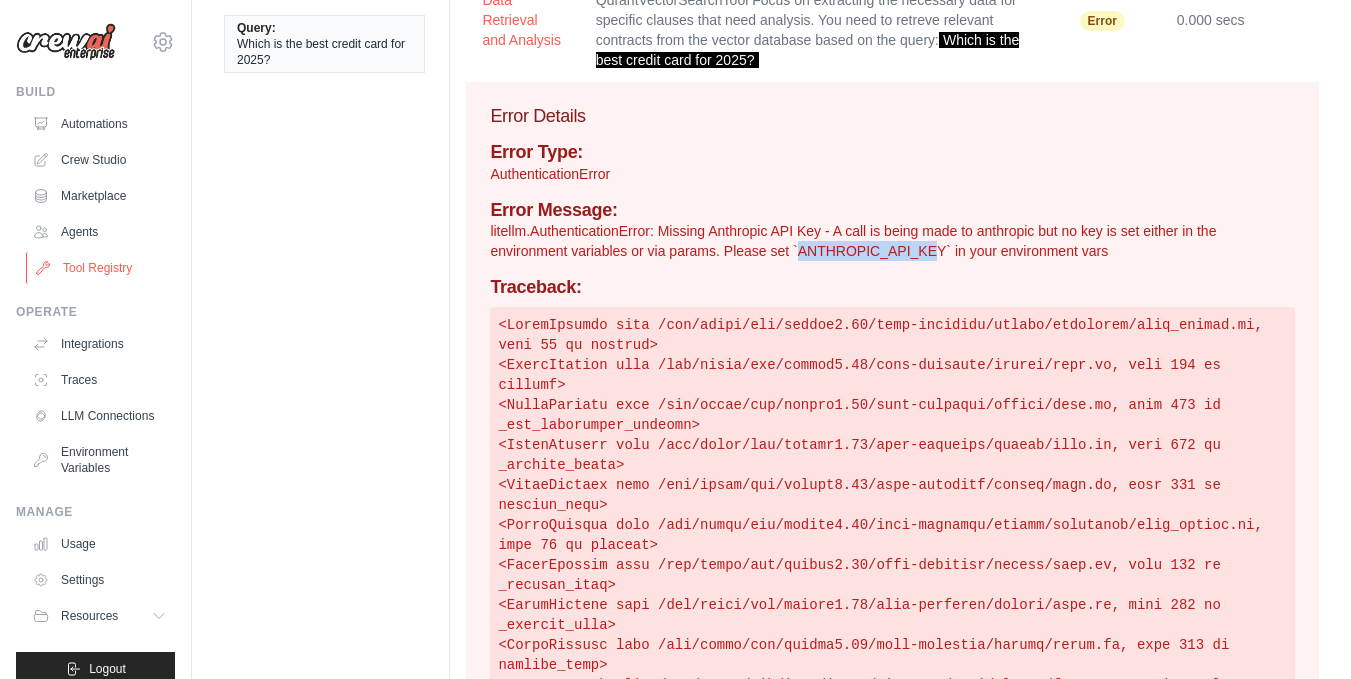 scroll, scrollTop: 39, scrollLeft: 0, axis: vertical 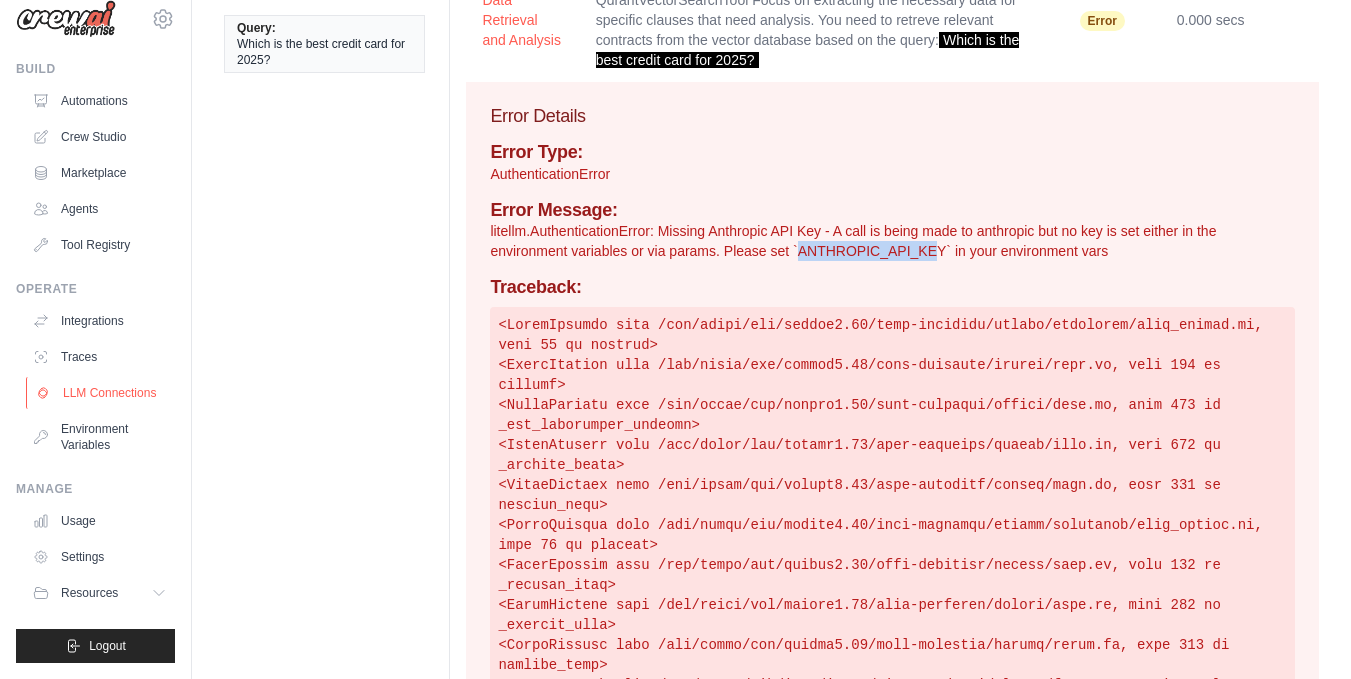 click on "LLM Connections" at bounding box center (101, 393) 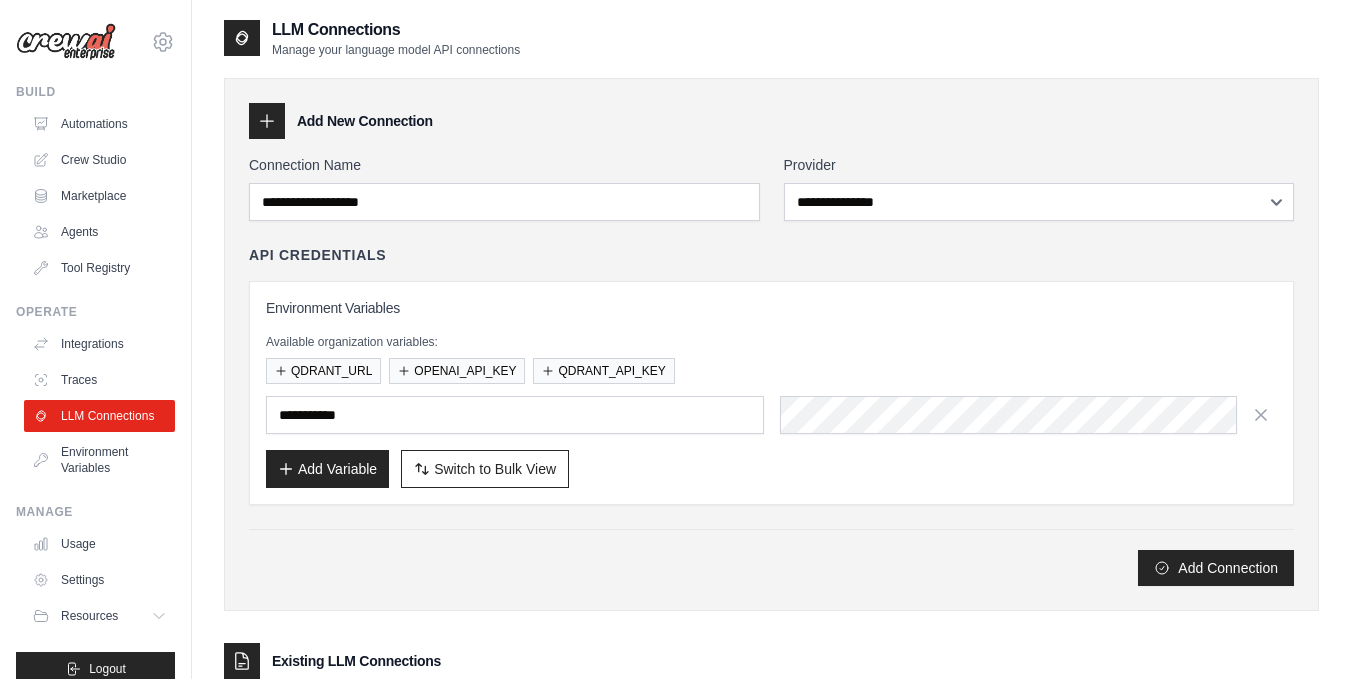 scroll, scrollTop: 0, scrollLeft: 0, axis: both 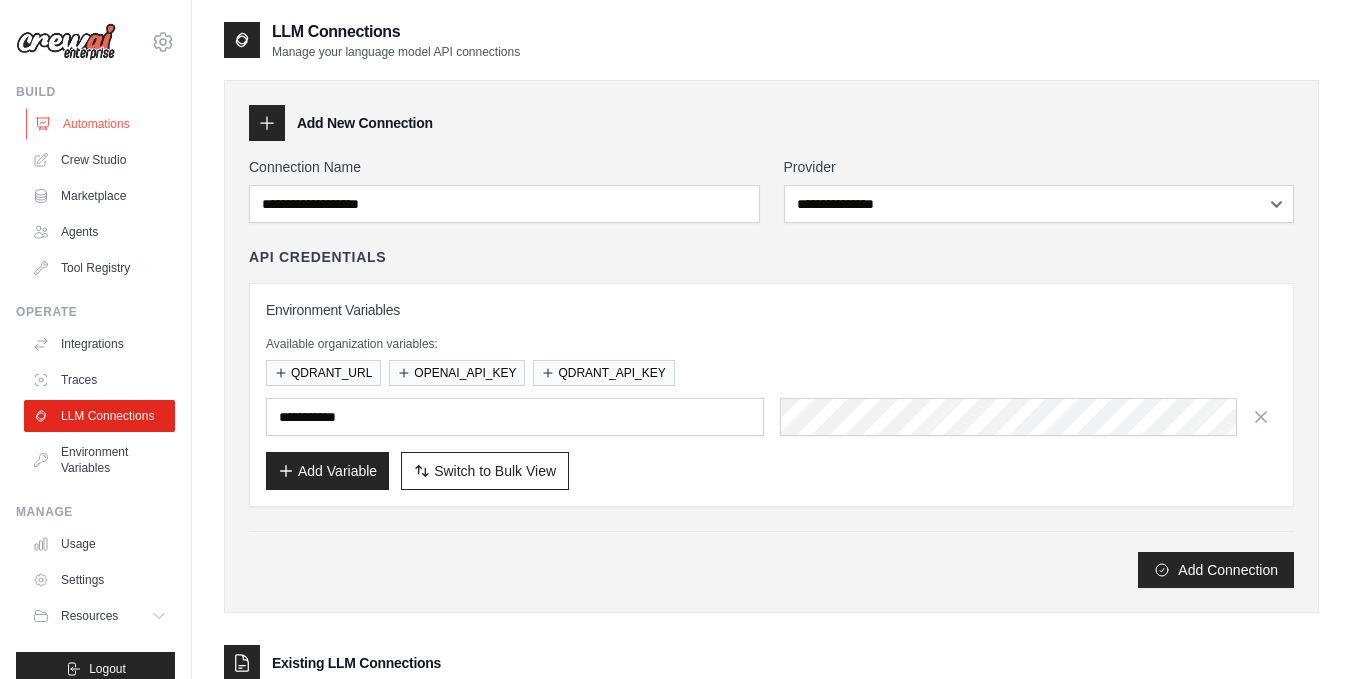 click on "Automations" at bounding box center (101, 124) 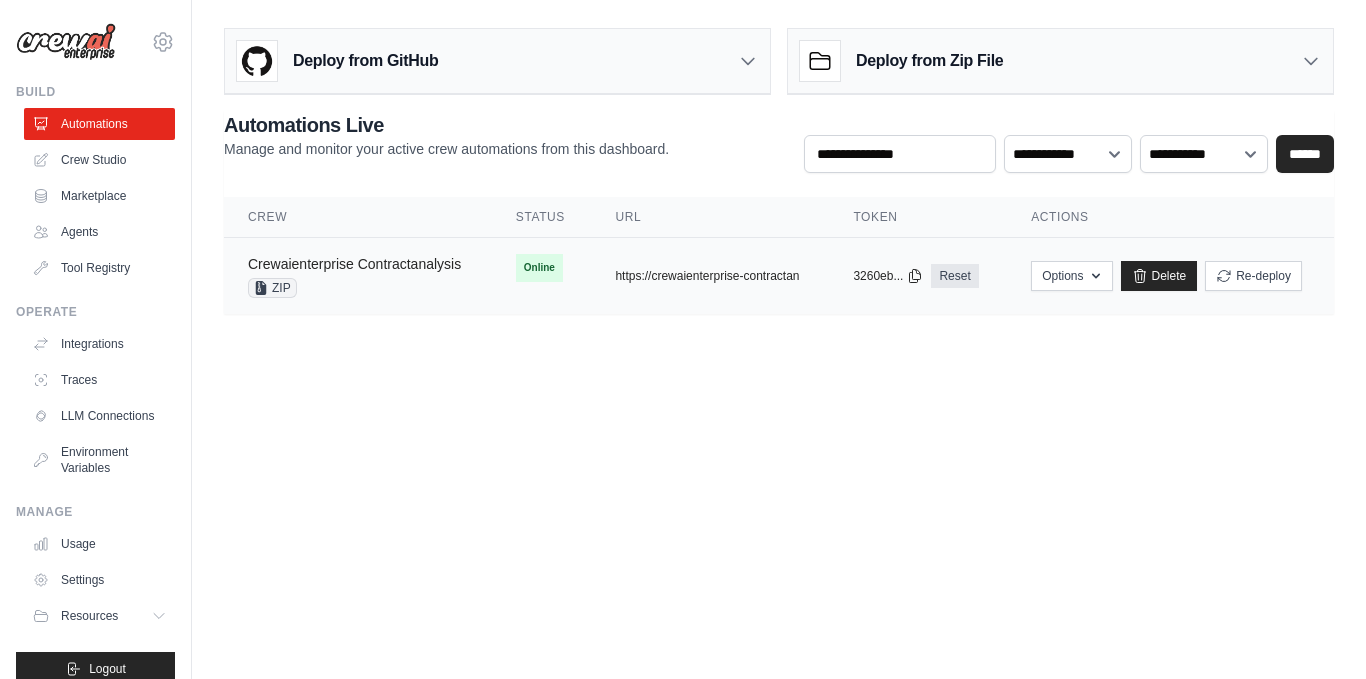 click on "Crewaienterprise Contractanalysis" at bounding box center (354, 264) 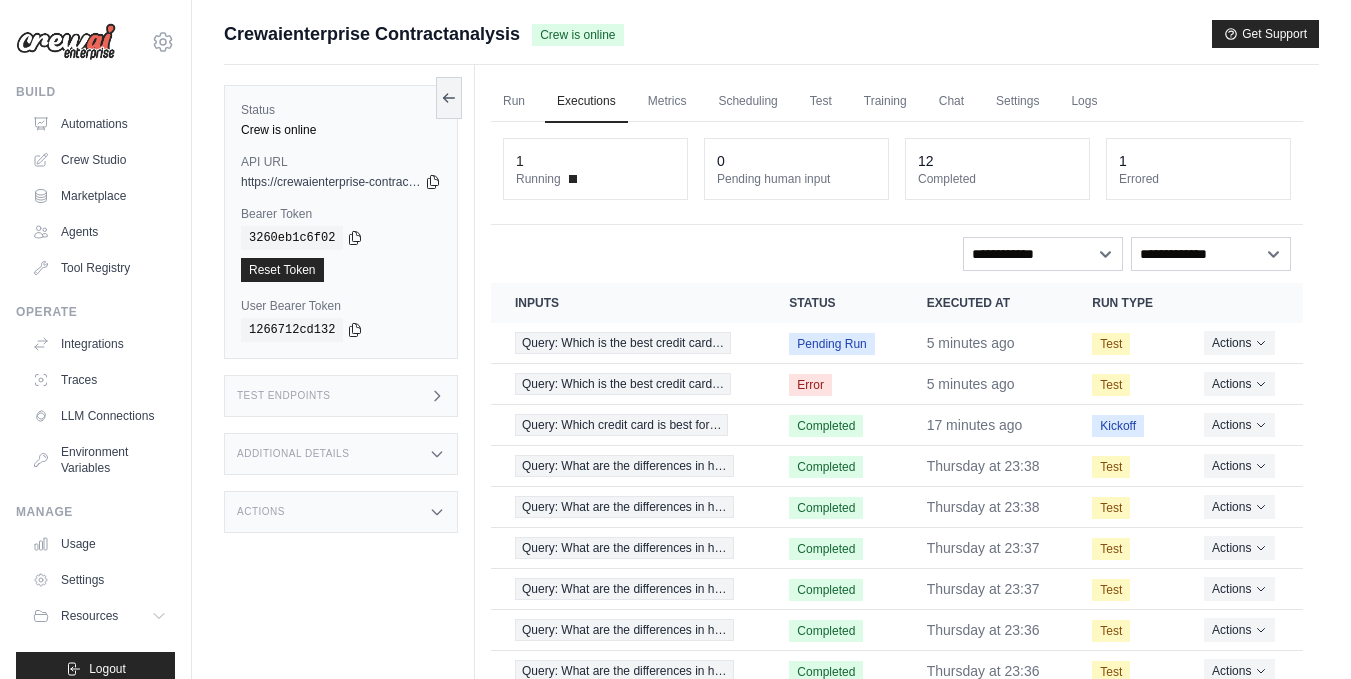 click on "1" at bounding box center [595, 161] 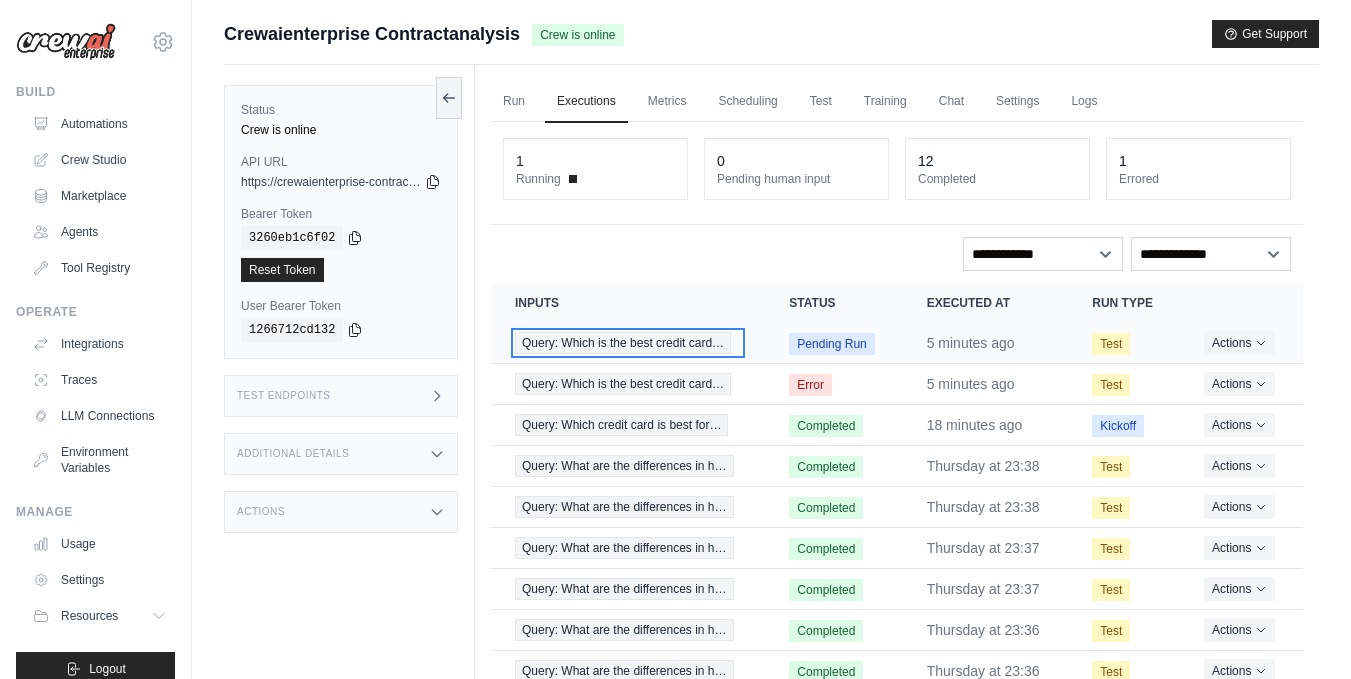 click on "Query:
Which is the best credit card…" at bounding box center (623, 343) 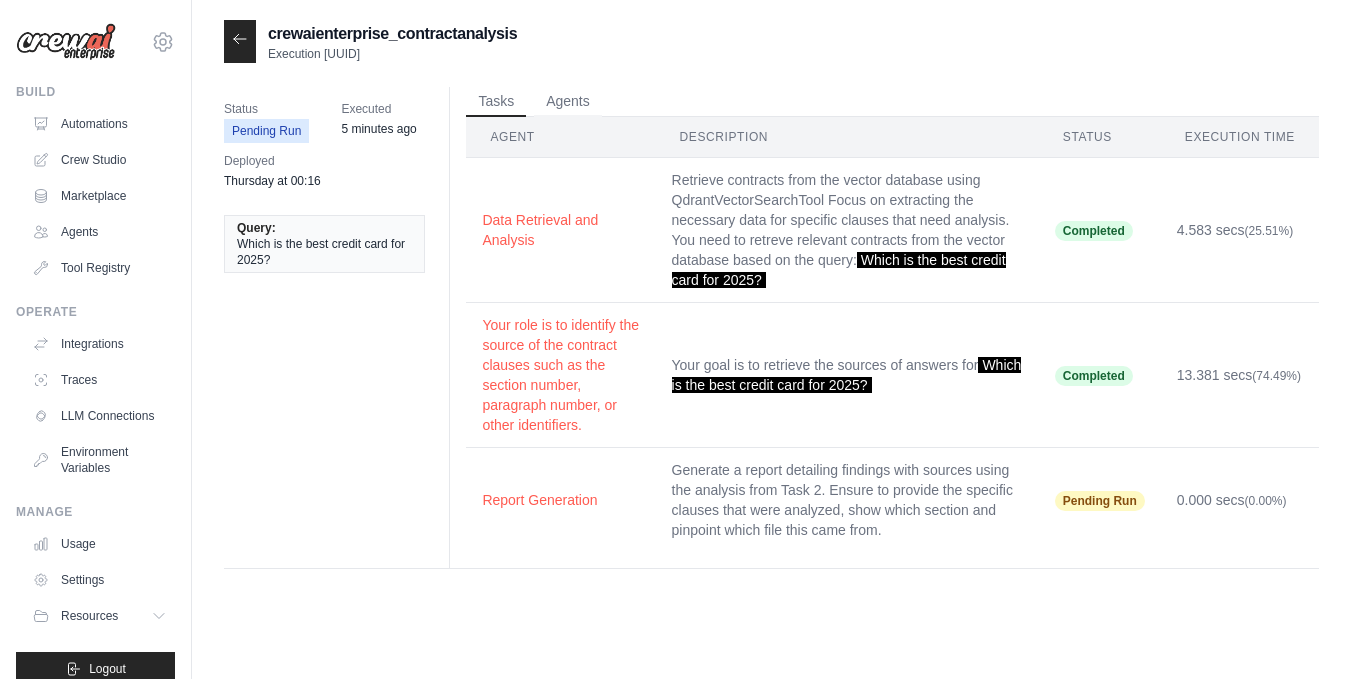 scroll, scrollTop: 0, scrollLeft: 0, axis: both 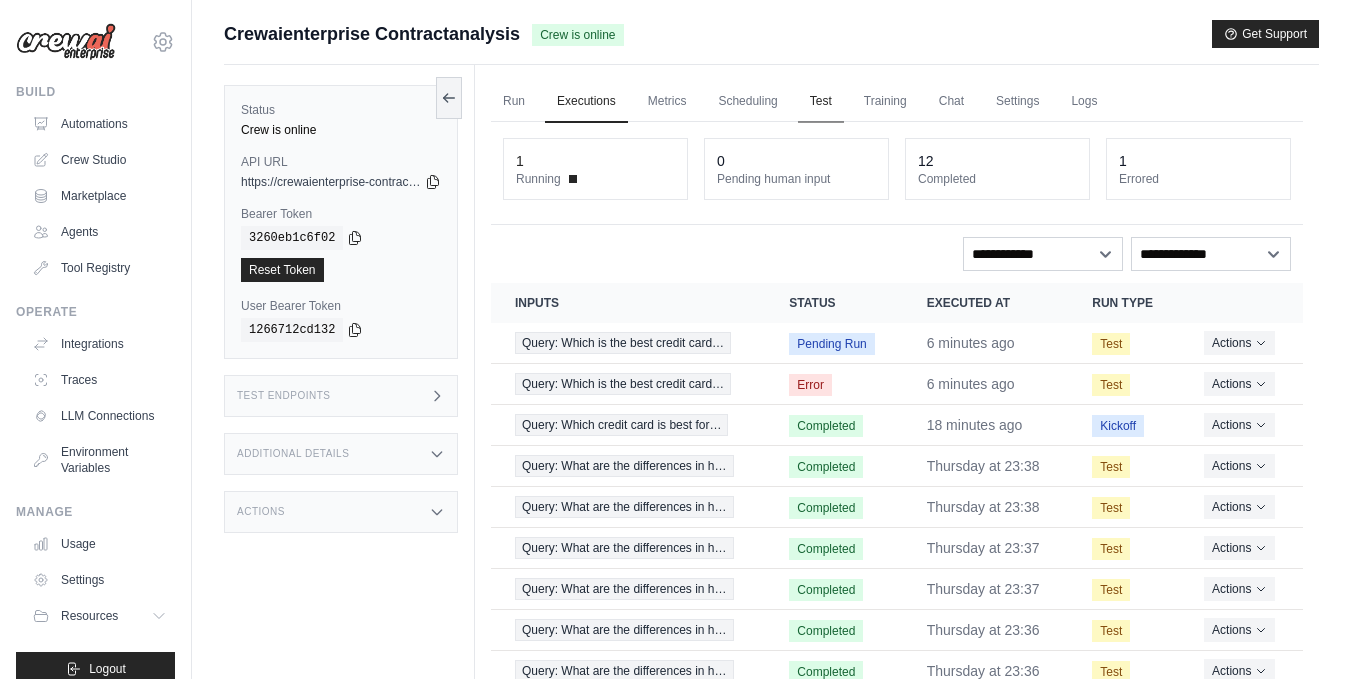 click on "Test" at bounding box center (821, 102) 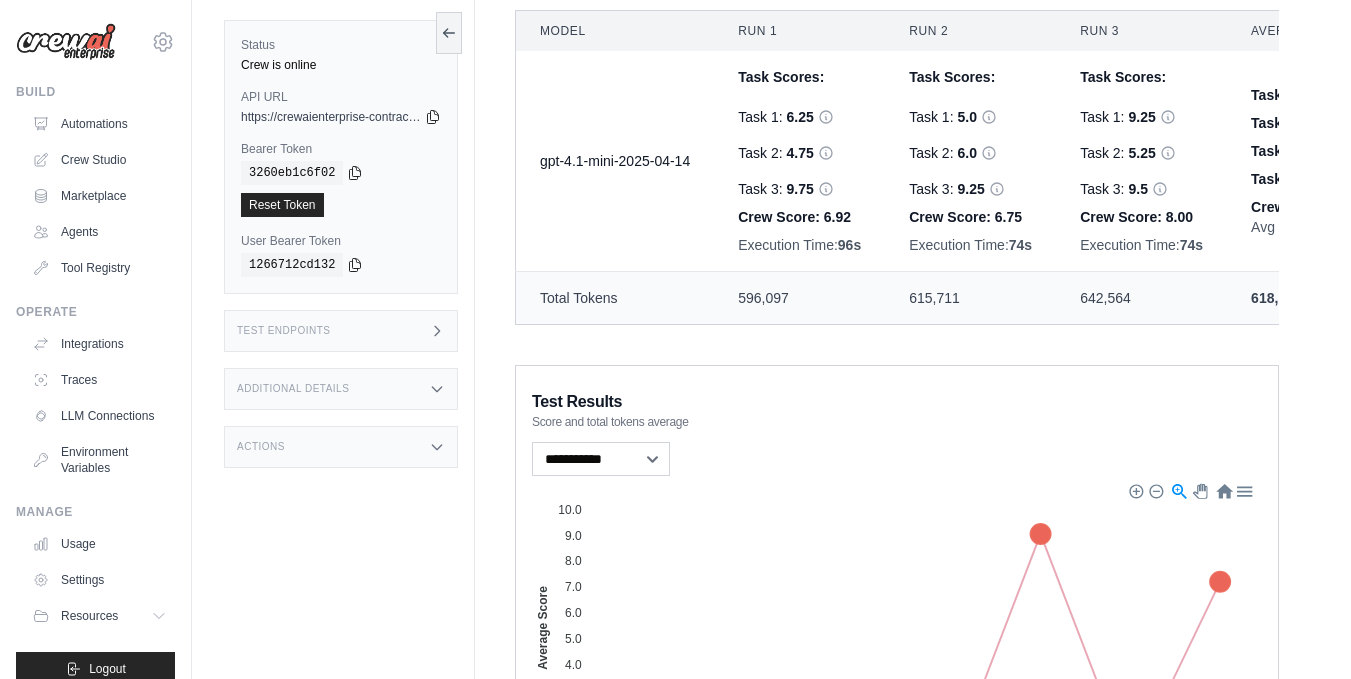scroll, scrollTop: 700, scrollLeft: 0, axis: vertical 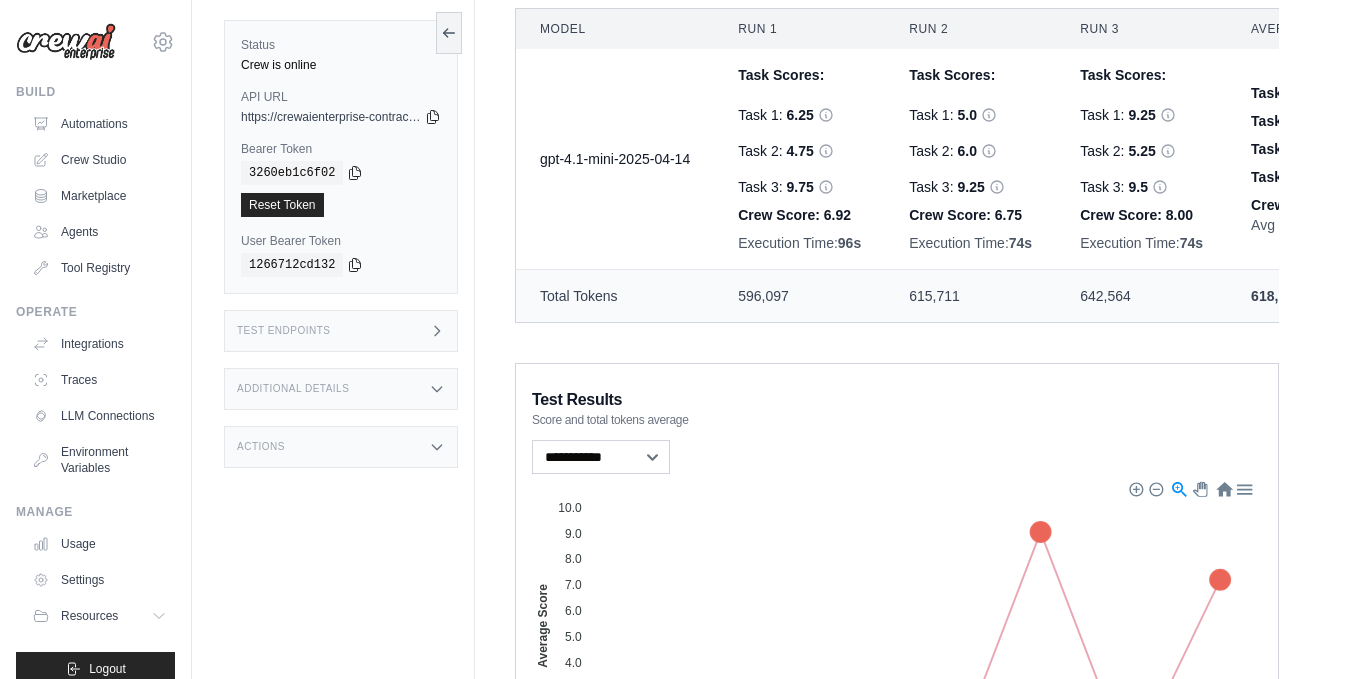 drag, startPoint x: 808, startPoint y: 319, endPoint x: 854, endPoint y: 325, distance: 46.389652 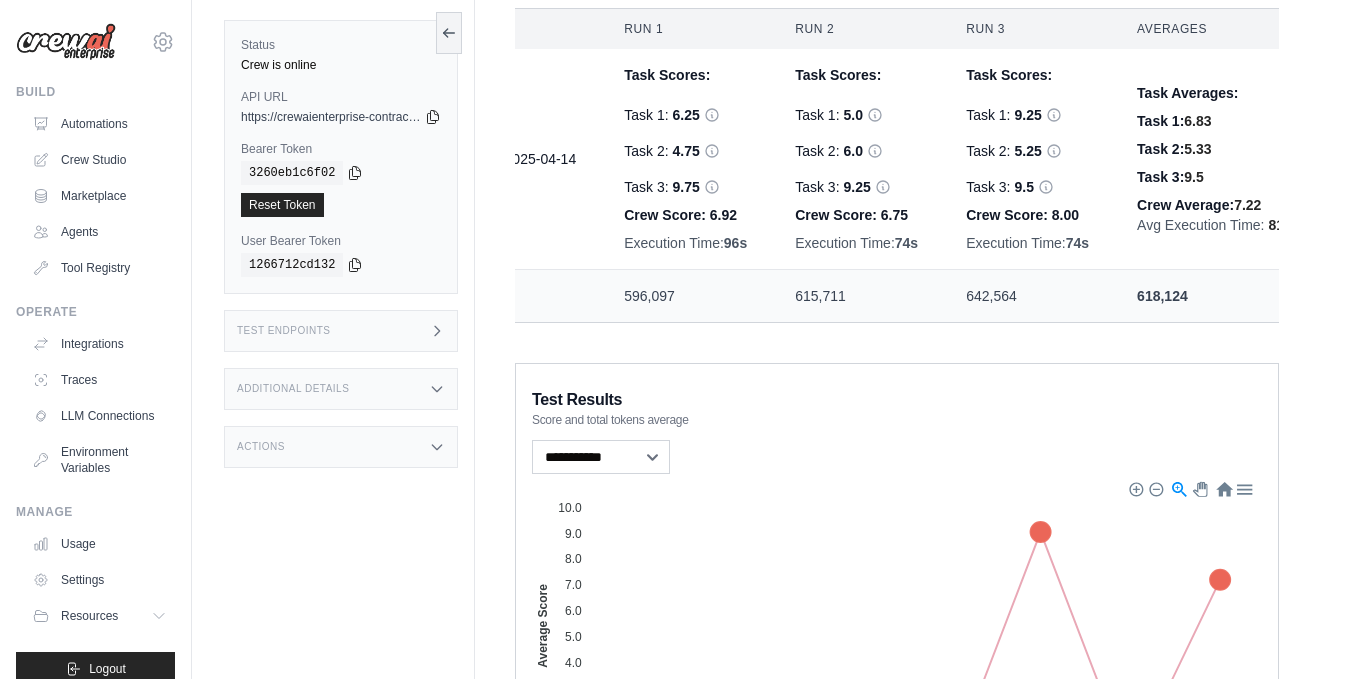 scroll, scrollTop: 0, scrollLeft: 183, axis: horizontal 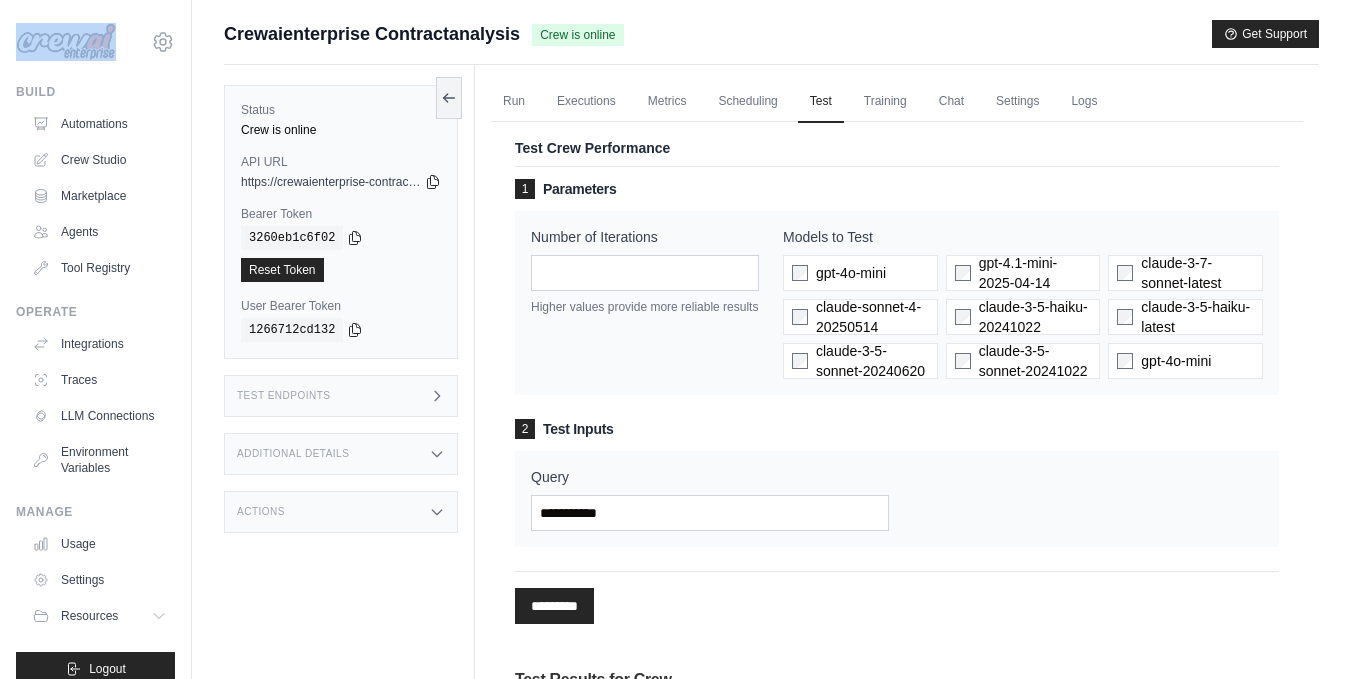 drag, startPoint x: 118, startPoint y: 51, endPoint x: 38, endPoint y: 34, distance: 81.78631 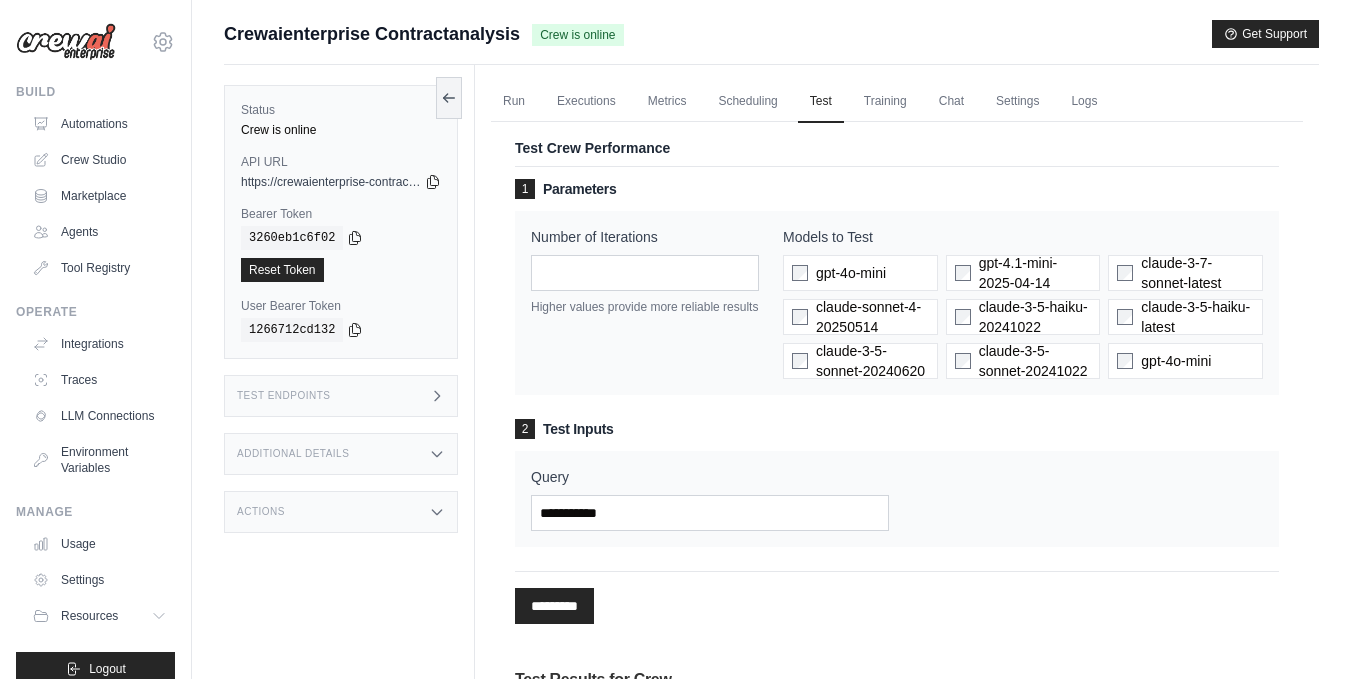 drag, startPoint x: 223, startPoint y: 35, endPoint x: 521, endPoint y: 34, distance: 298.00168 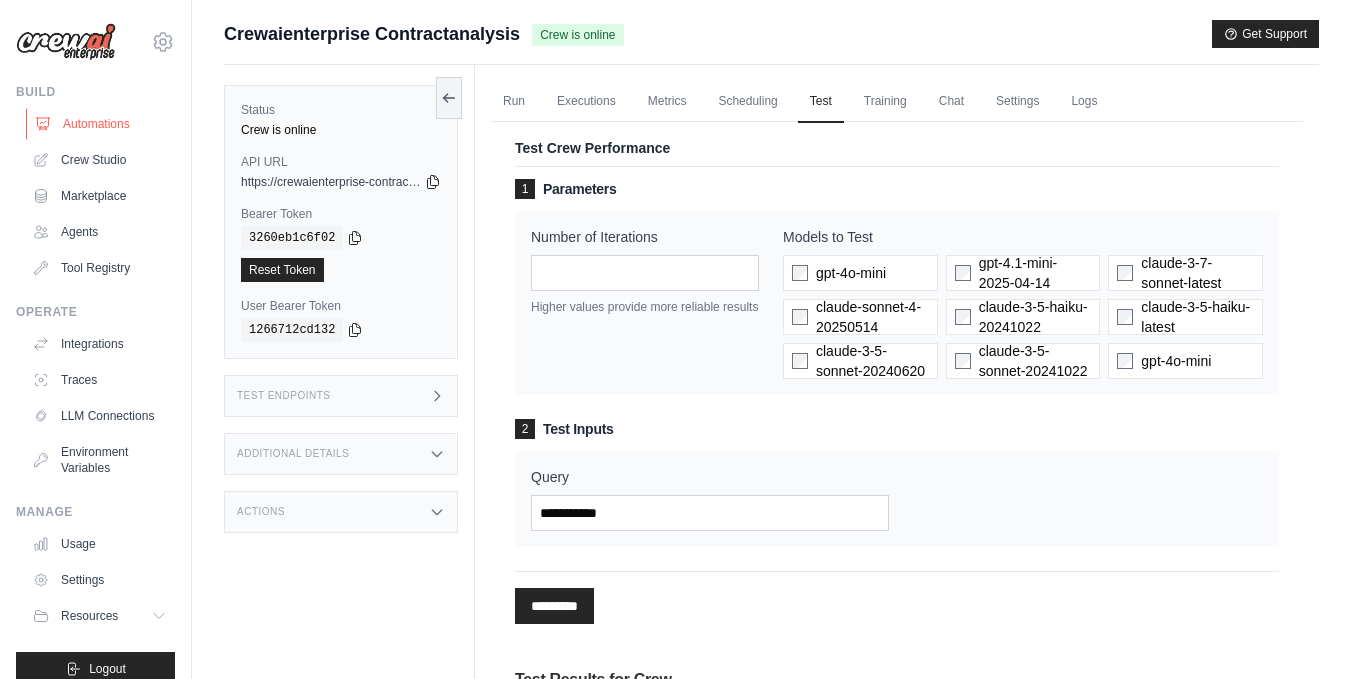 click on "Automations" at bounding box center [101, 124] 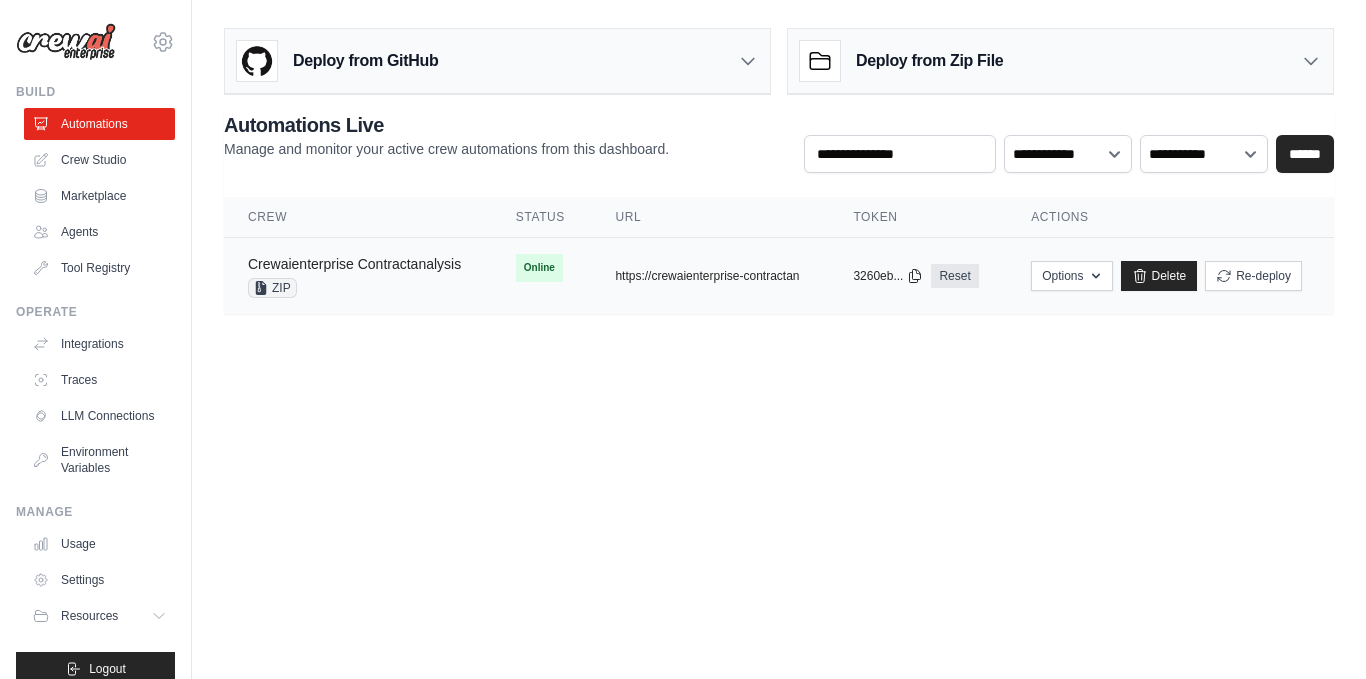 click on "Crewaienterprise Contractanalysis" at bounding box center [354, 264] 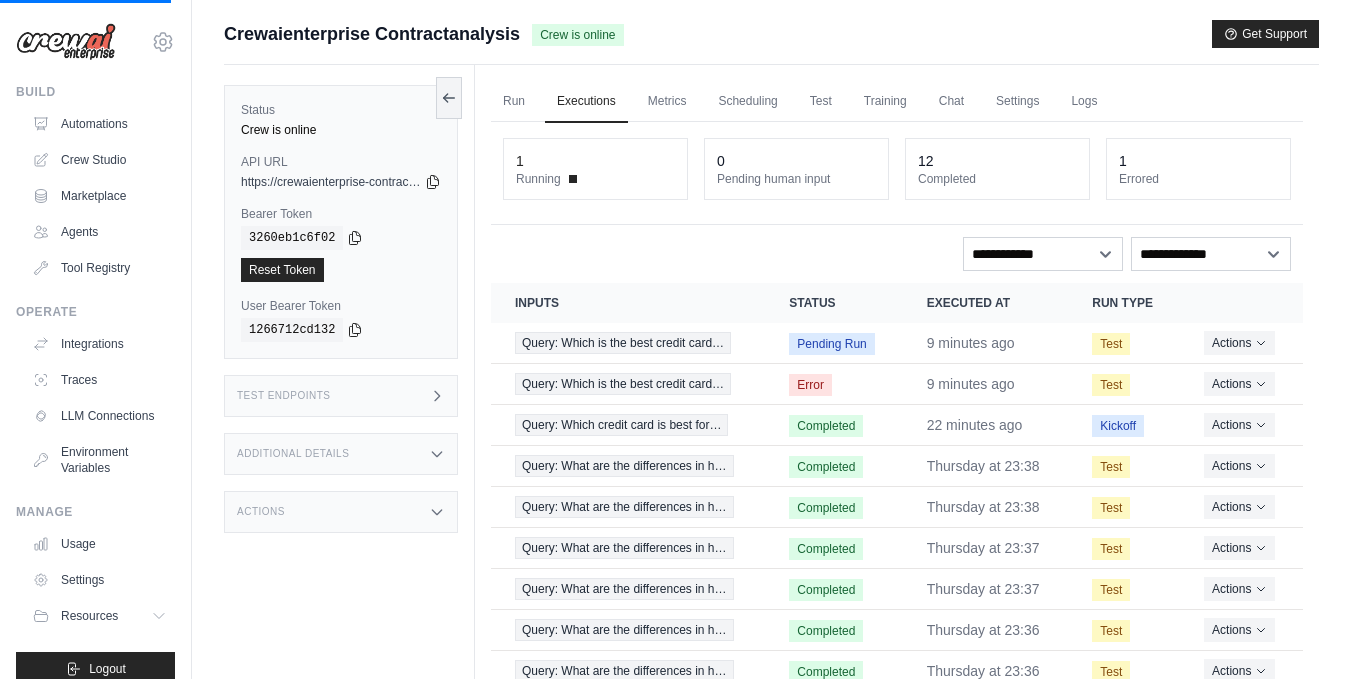 click on "1" at bounding box center [595, 161] 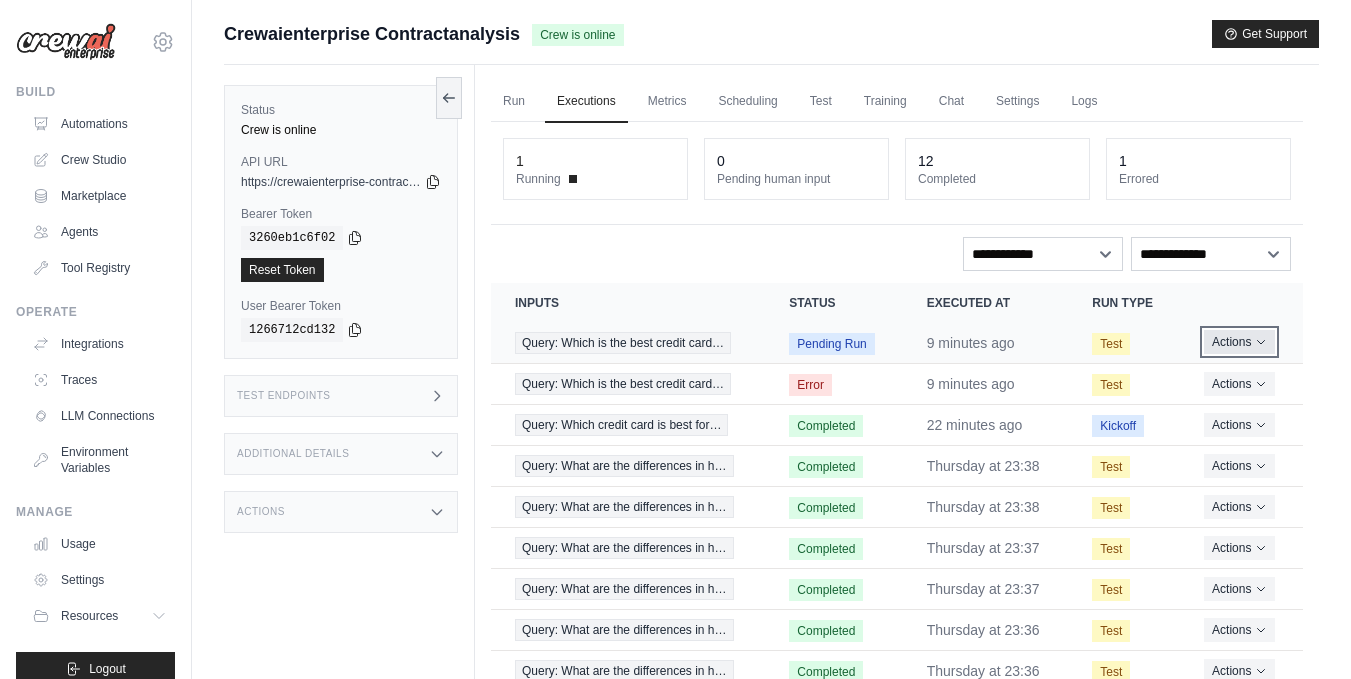 click on "Actions" at bounding box center [1239, 342] 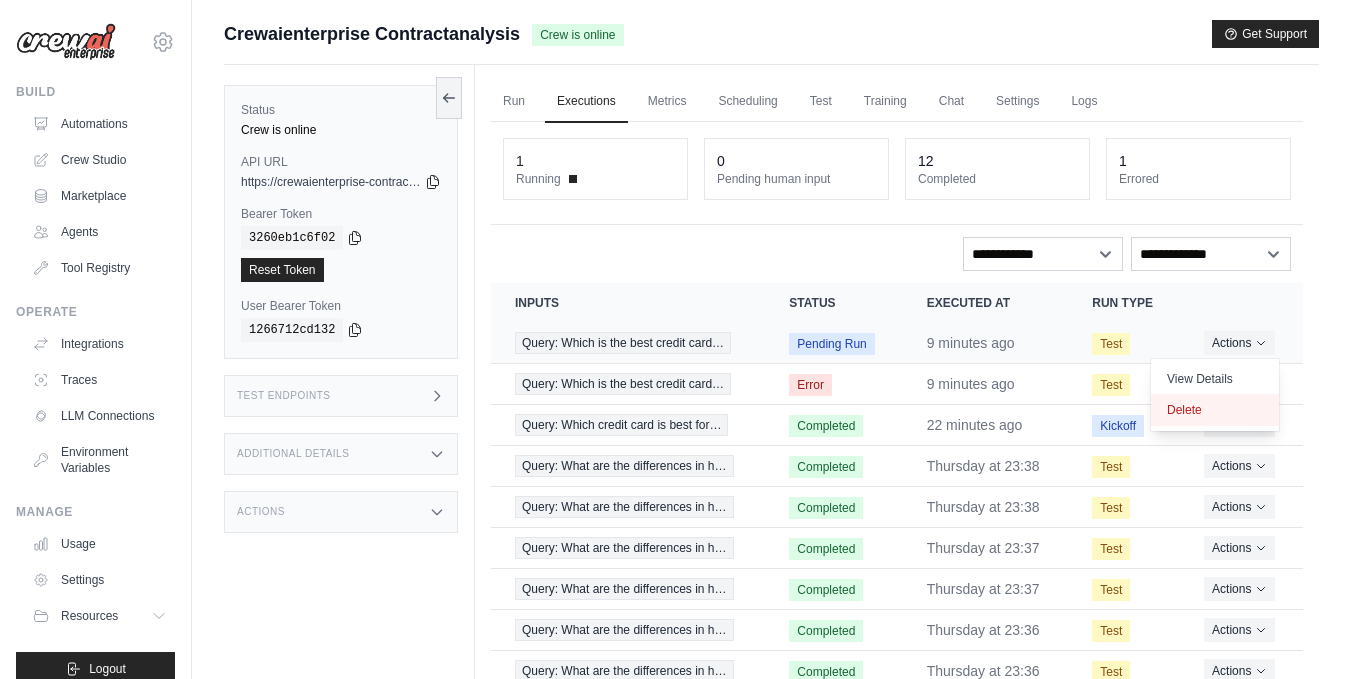 click on "Delete" at bounding box center [1215, 410] 